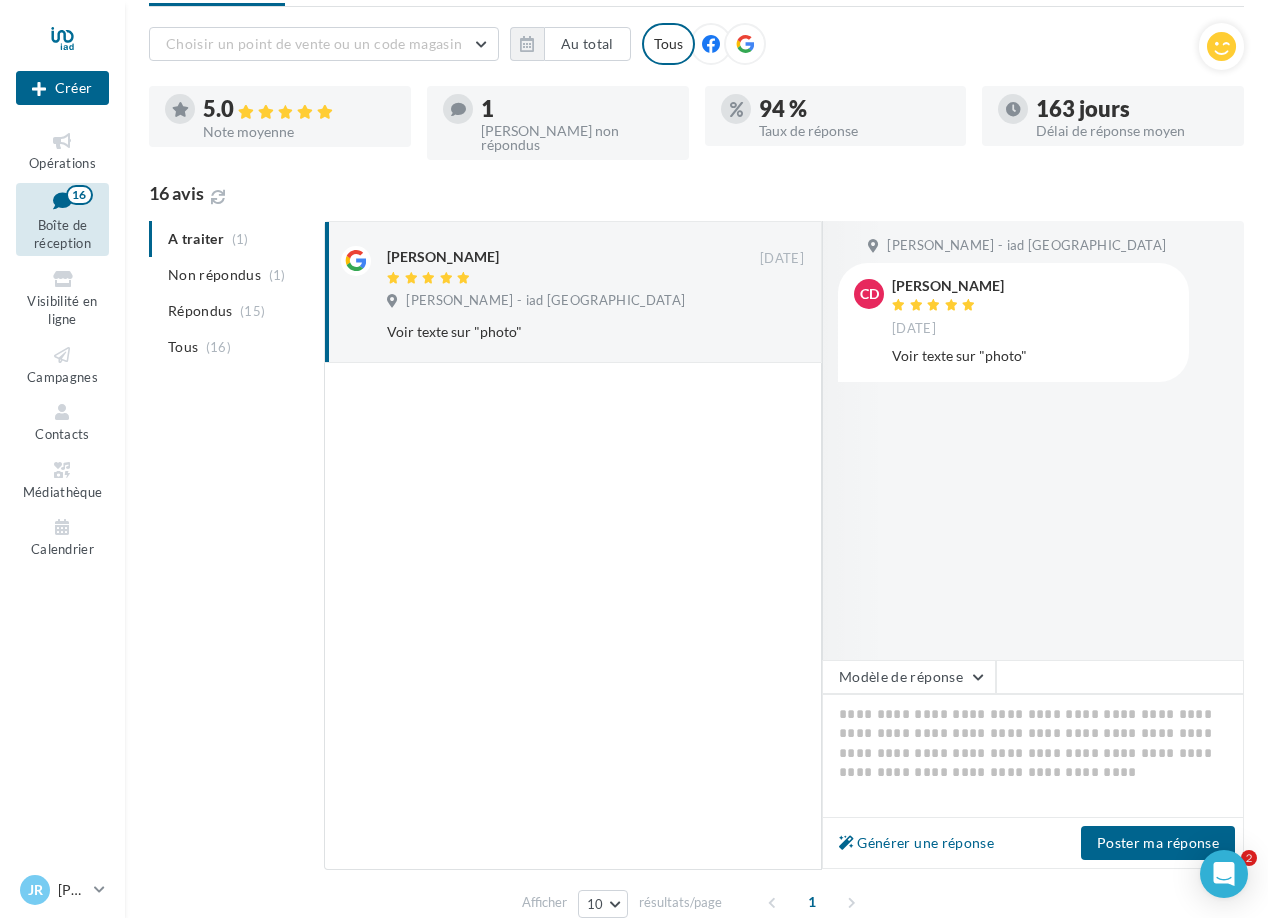 scroll, scrollTop: 183, scrollLeft: 0, axis: vertical 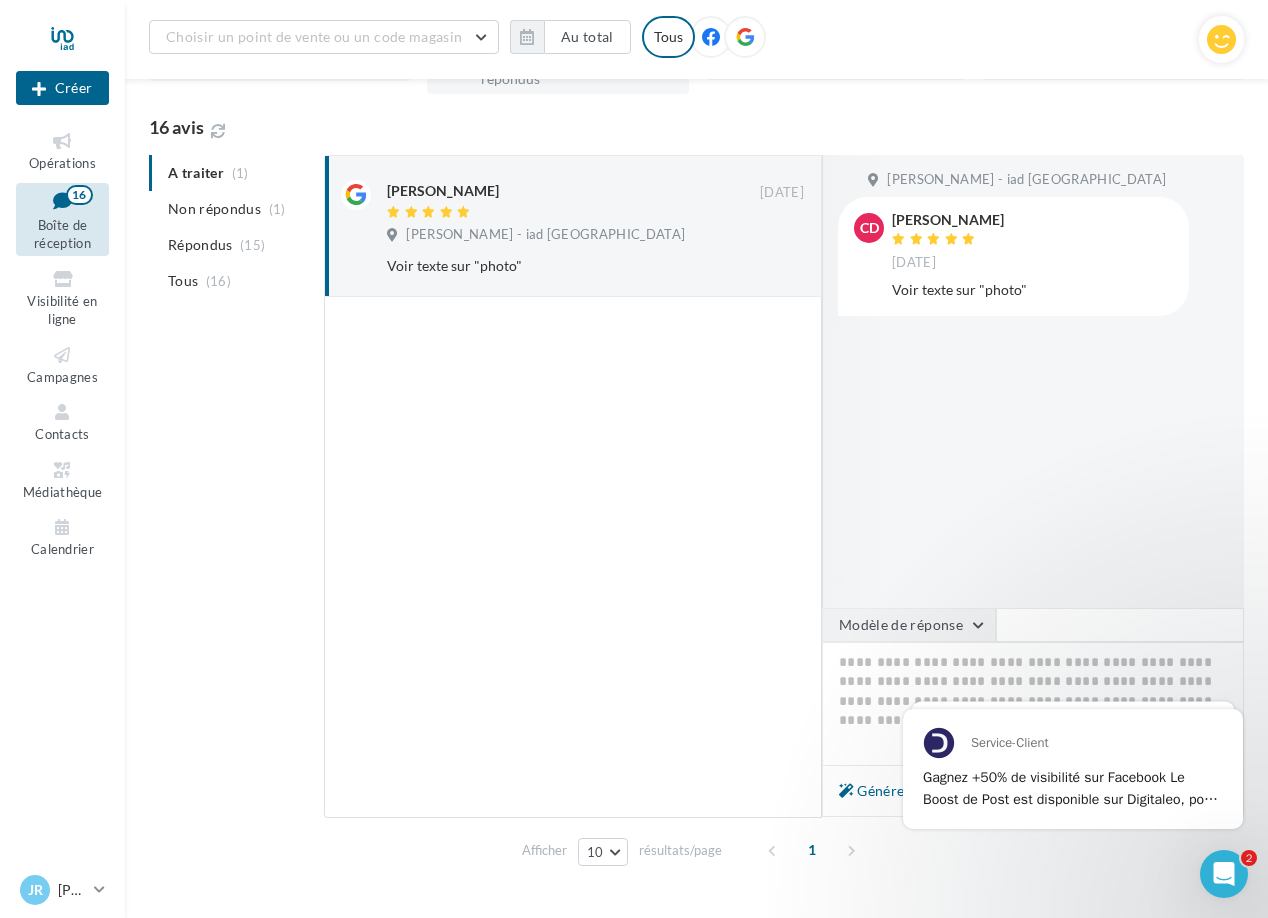 click on "Modèle de réponse" at bounding box center [909, 625] 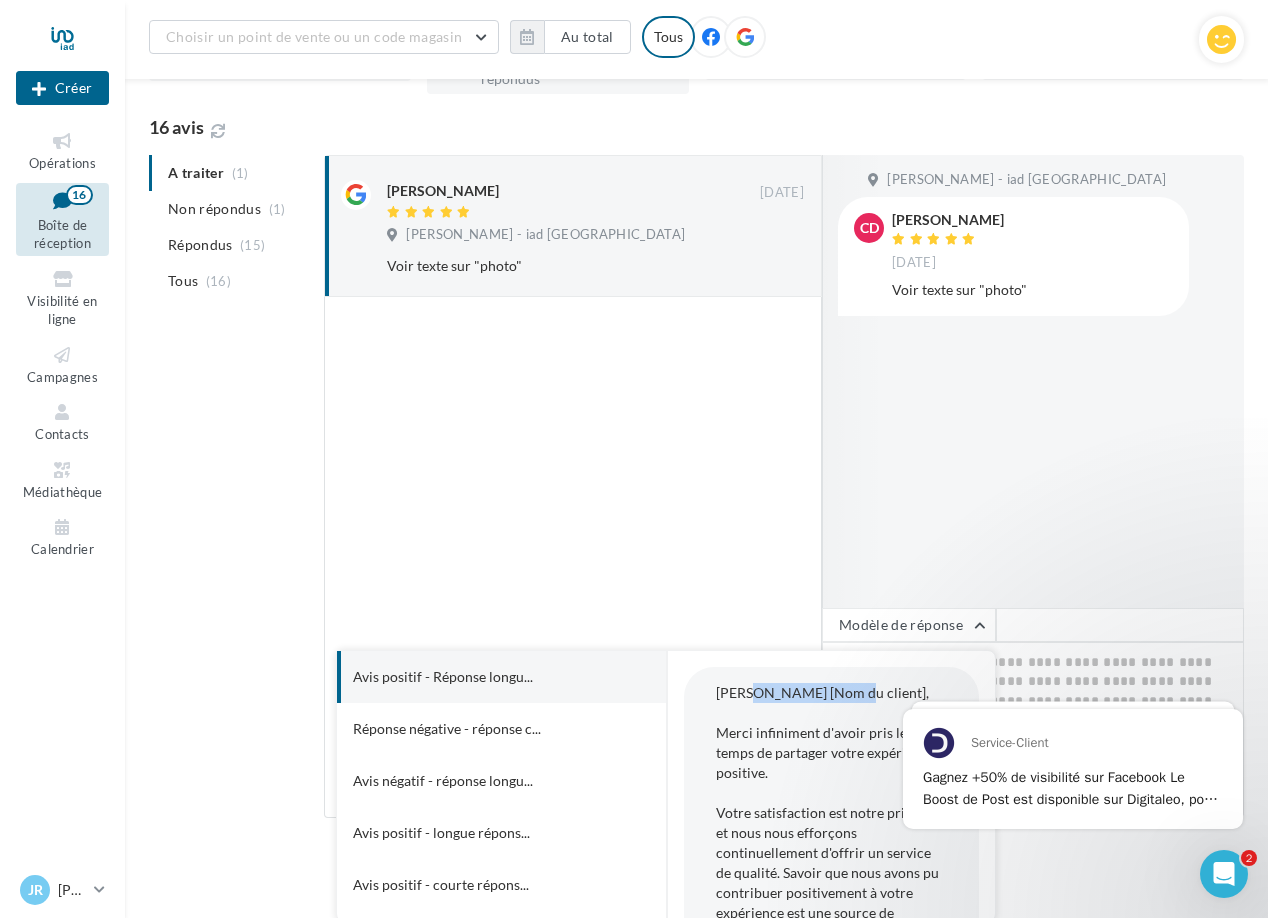 drag, startPoint x: 841, startPoint y: 680, endPoint x: 750, endPoint y: 683, distance: 91.04944 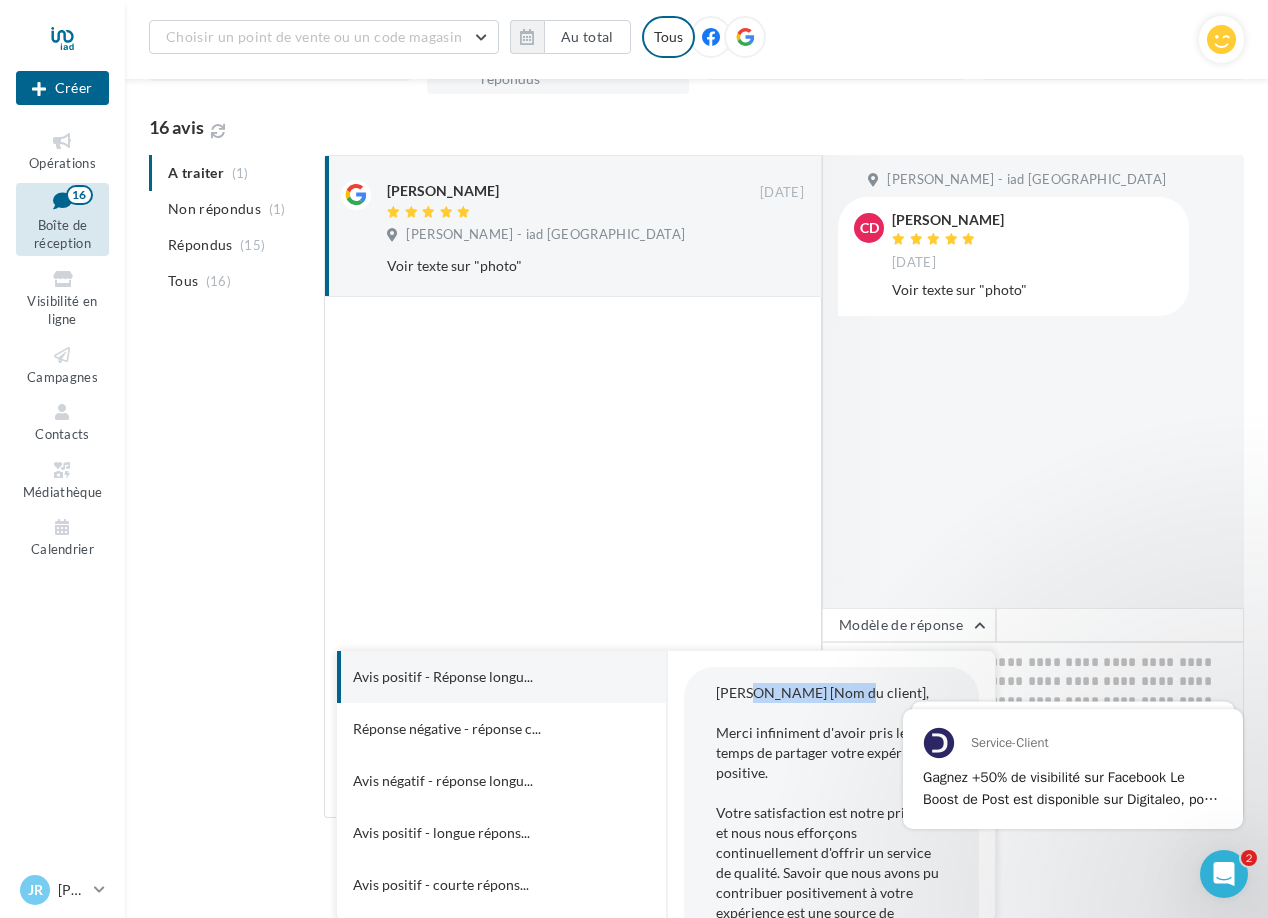 click on "[PERSON_NAME] [Nom du client],
Merci infiniment d'avoir pris le temps de partager votre expérience positive.
Votre satisfaction est notre priorité et nous nous efforçons continuellement d'offrir un service de qualité. Savoir que nous avons pu contribuer positivement à votre expérience est une source de motivation pour nous.
Nous apprécions sincèrement vos aimables paroles et votre soutien. Si jamais vous avez des suggestions pour améliorer encore davantage nos services, n'hésitez pas à nous en faire part. Nous sommes toujours ouverts à recevoir des commentaires constructifs.
Encore une fois, merci pour votre confiance en iad [GEOGRAPHIC_DATA]. Nous espérons avoir le plaisir de vous accompagner à nouveau à l'avenir.
[Votre nom]
Conseiller immobilier
iad [GEOGRAPHIC_DATA]" at bounding box center [831, 1002] 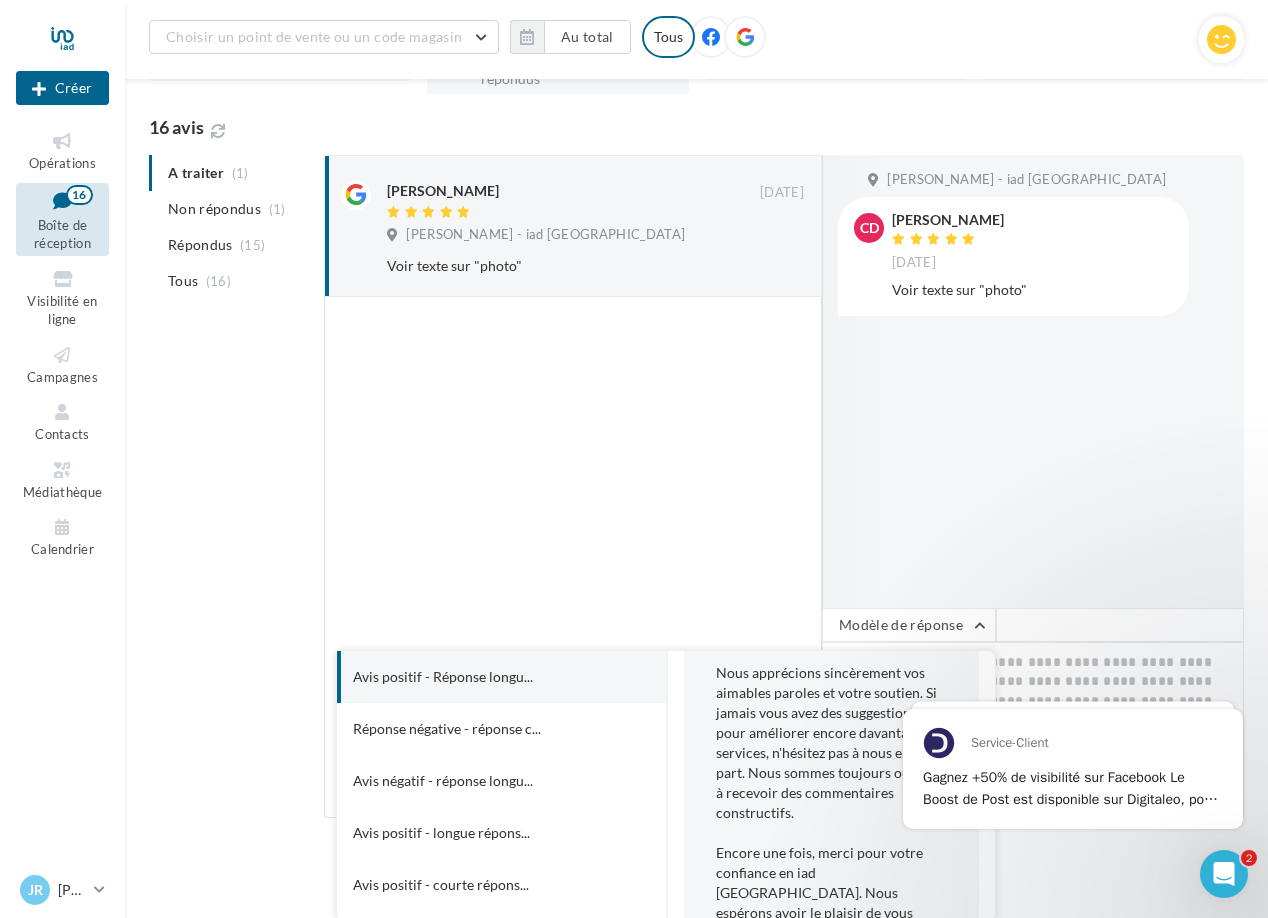 scroll, scrollTop: 0, scrollLeft: 0, axis: both 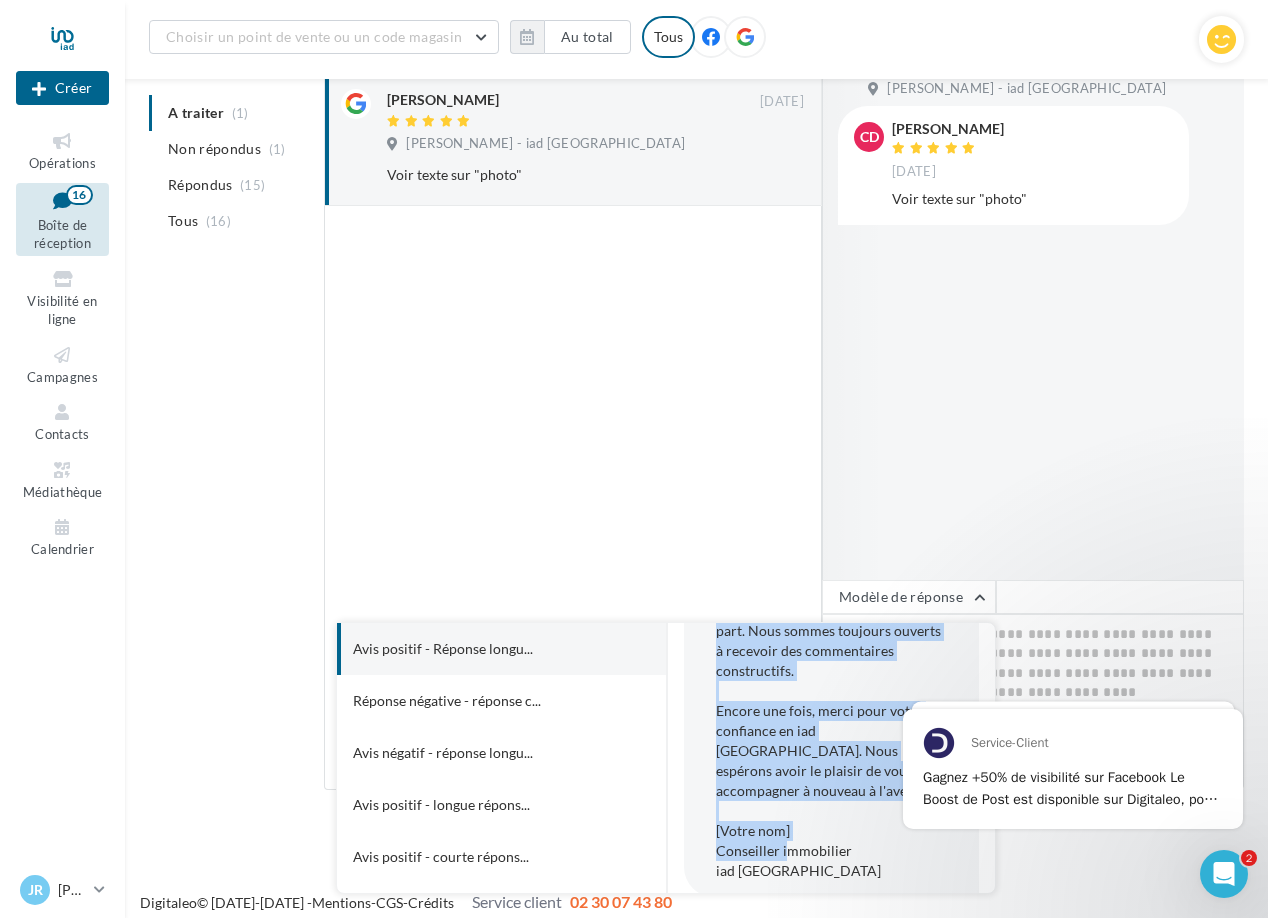 drag, startPoint x: 716, startPoint y: 678, endPoint x: 913, endPoint y: 854, distance: 264.16852 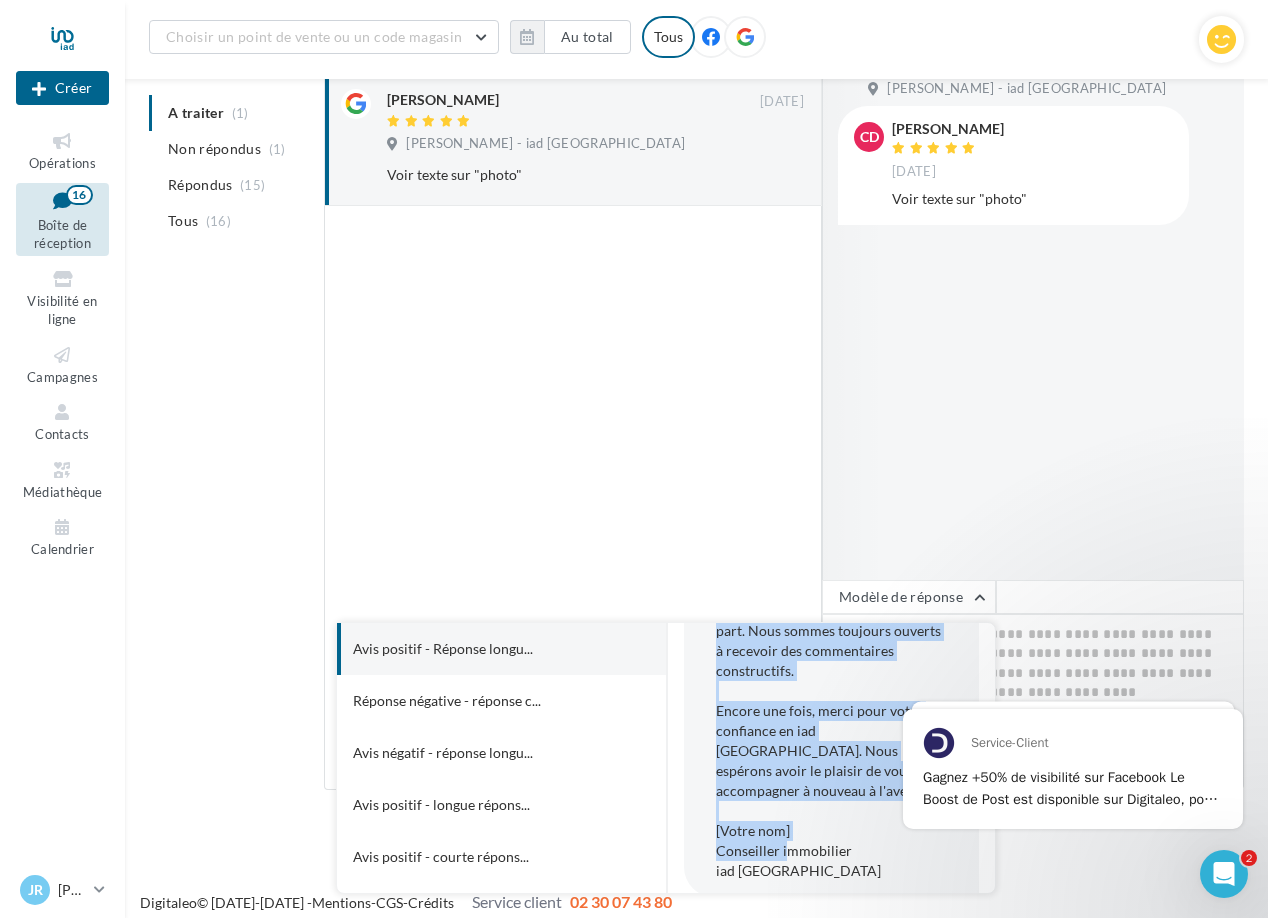 click on "[PERSON_NAME] [Nom du client],
Merci infiniment d'avoir pris le temps de partager votre expérience positive.
Votre satisfaction est notre priorité et nous nous efforçons continuellement d'offrir un service de qualité. Savoir que nous avons pu contribuer positivement à votre expérience est une source de motivation pour nous.
Nous apprécions sincèrement vos aimables paroles et votre soutien. Si jamais vous avez des suggestions pour améliorer encore davantage nos services, n'hésitez pas à nous en faire part. Nous sommes toujours ouverts à recevoir des commentaires constructifs.
Encore une fois, merci pour votre confiance en iad [GEOGRAPHIC_DATA]. Nous espérons avoir le plaisir de vous accompagner à nouveau à l'avenir.
[Votre nom]
Conseiller immobilier
iad [GEOGRAPHIC_DATA]" at bounding box center (831, 561) 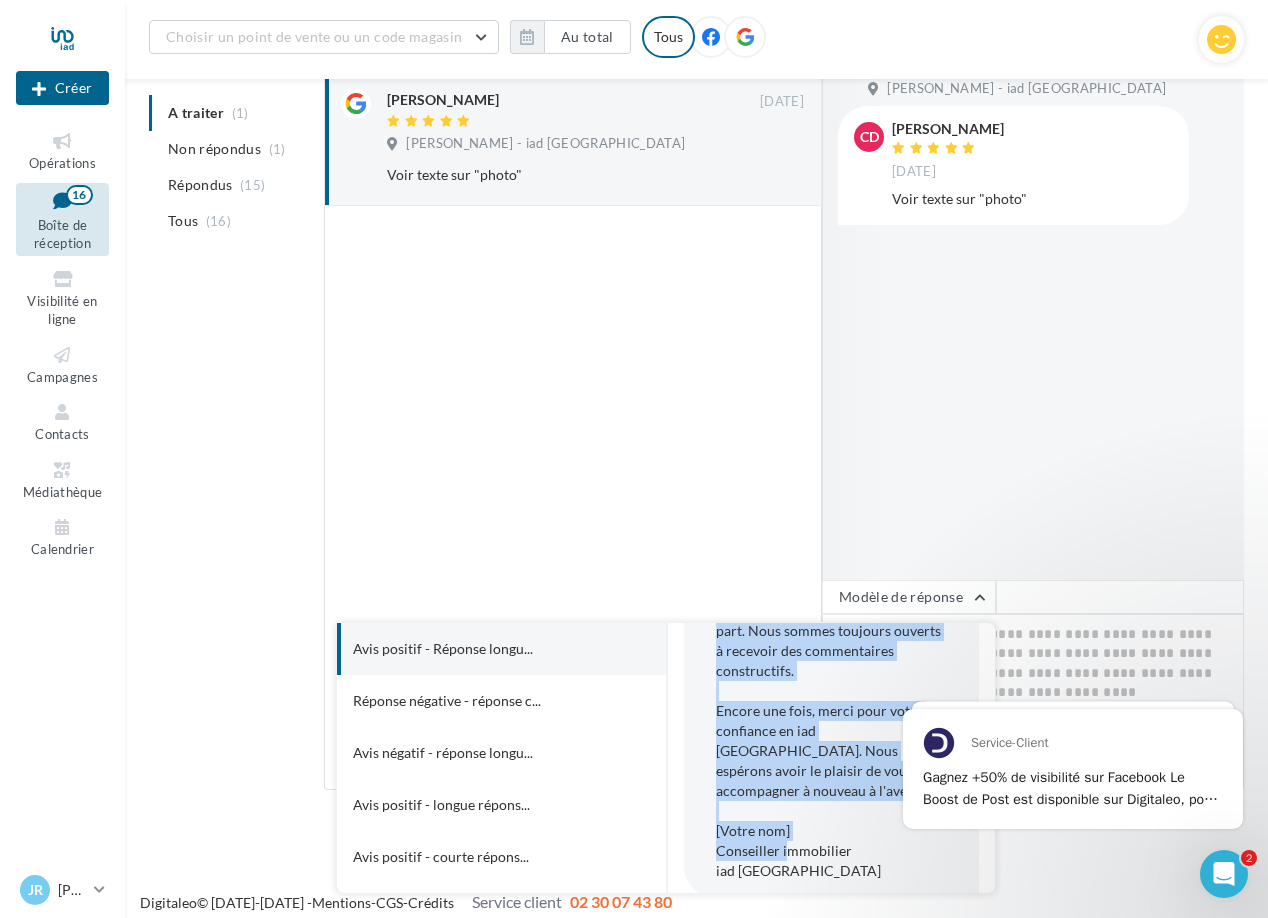 copy on "[PERSON_NAME] [Nom du client],
Merci infiniment d'avoir pris le temps de partager votre expérience positive.
Votre satisfaction est notre priorité et nous nous efforçons continuellement d'offrir un service de qualité. Savoir que nous avons pu contribuer positivement à votre expérience est une source de motivation pour nous.
Nous apprécions sincèrement vos aimables paroles et votre soutien. Si jamais vous avez des suggestions pour améliorer encore davantage nos services, n'hésitez pas à nous en faire part. Nous sommes toujours ouverts à recevoir des commentaires constructifs.
Encore une fois, merci pour votre confiance en iad [GEOGRAPHIC_DATA]. Nous espérons avoir le plaisir de vous accompagner à nouveau à l'avenir.
[Votre nom]
Conseiller immobilier
iad [GEOGRAPHIC_DATA]" 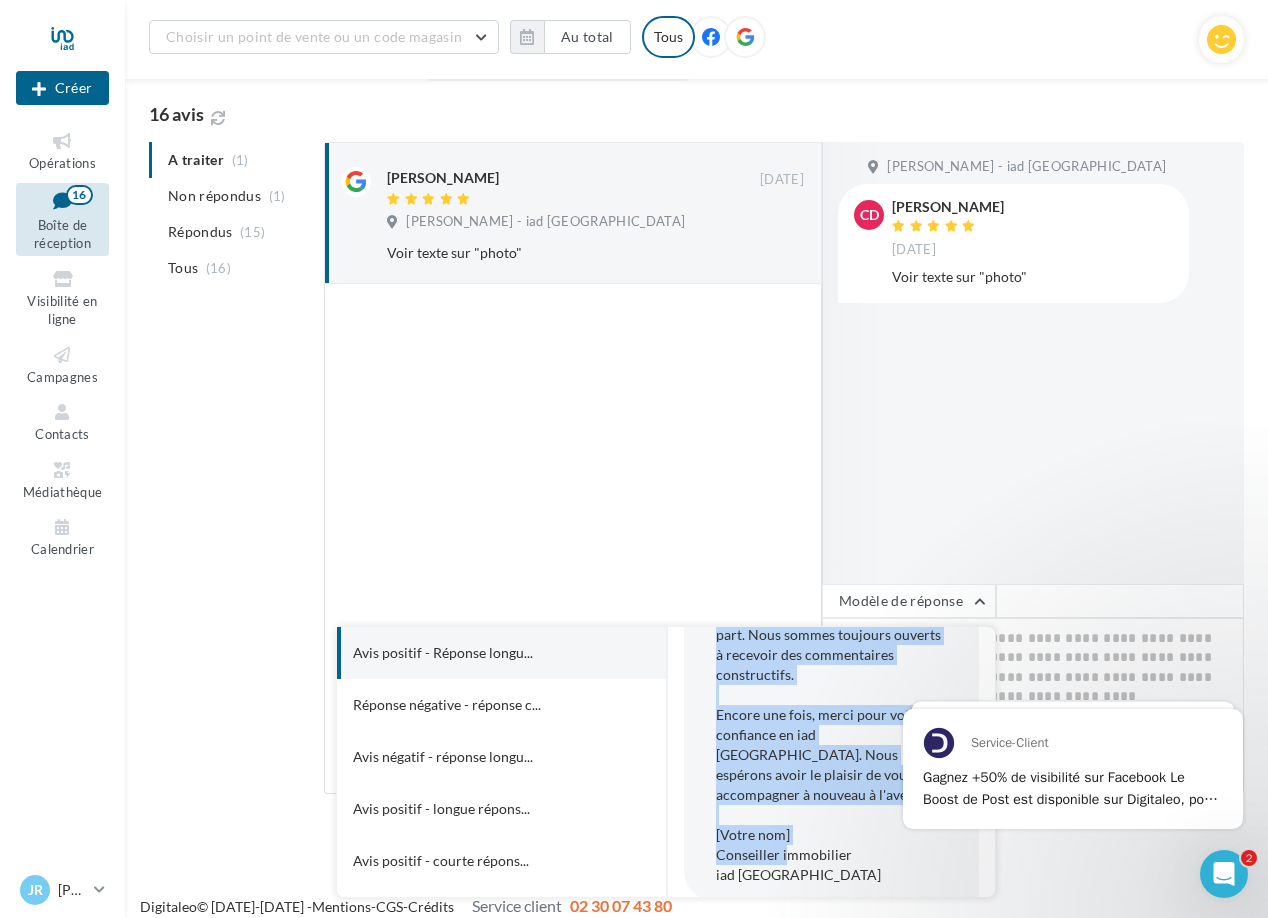 scroll, scrollTop: 199, scrollLeft: 0, axis: vertical 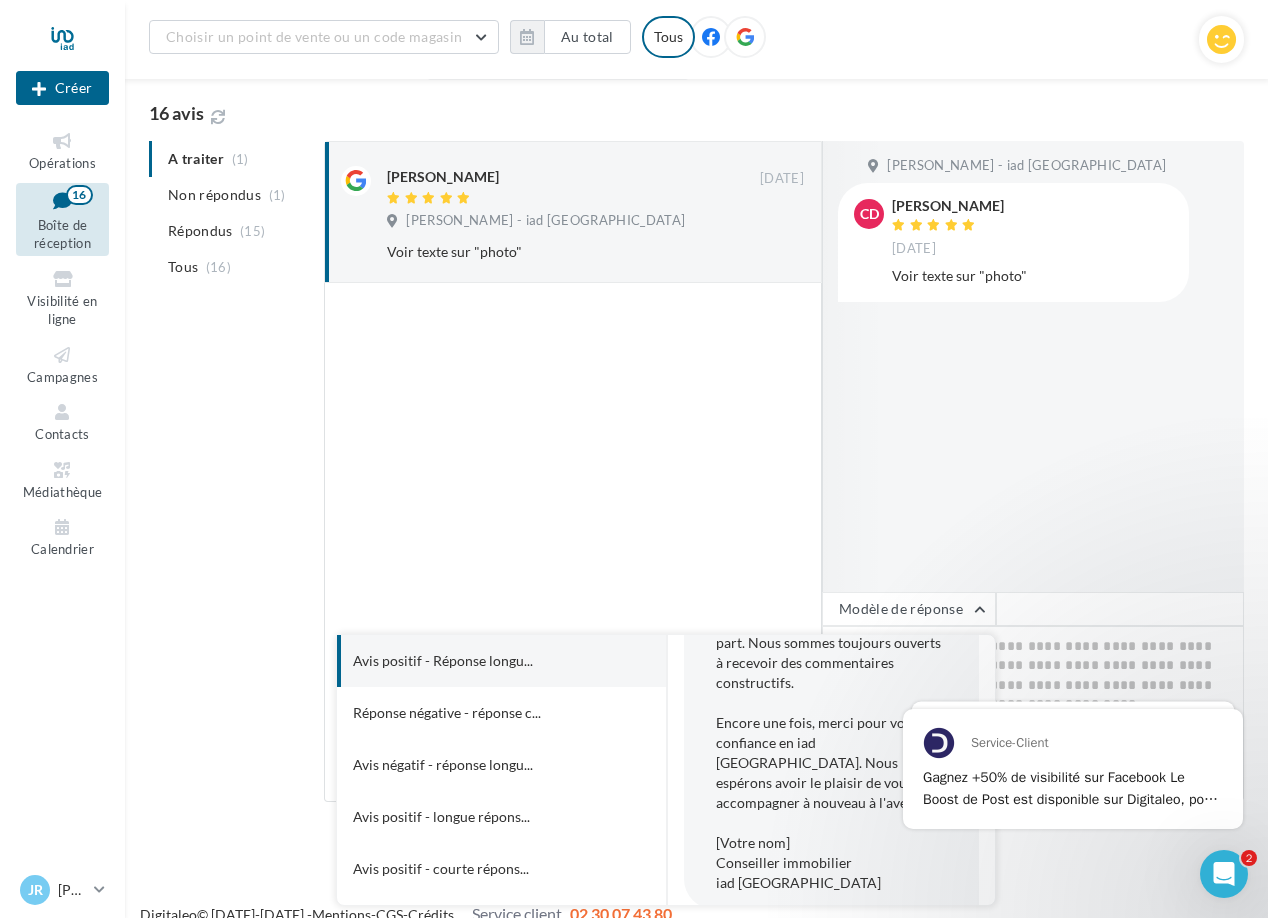 click at bounding box center (1120, 609) 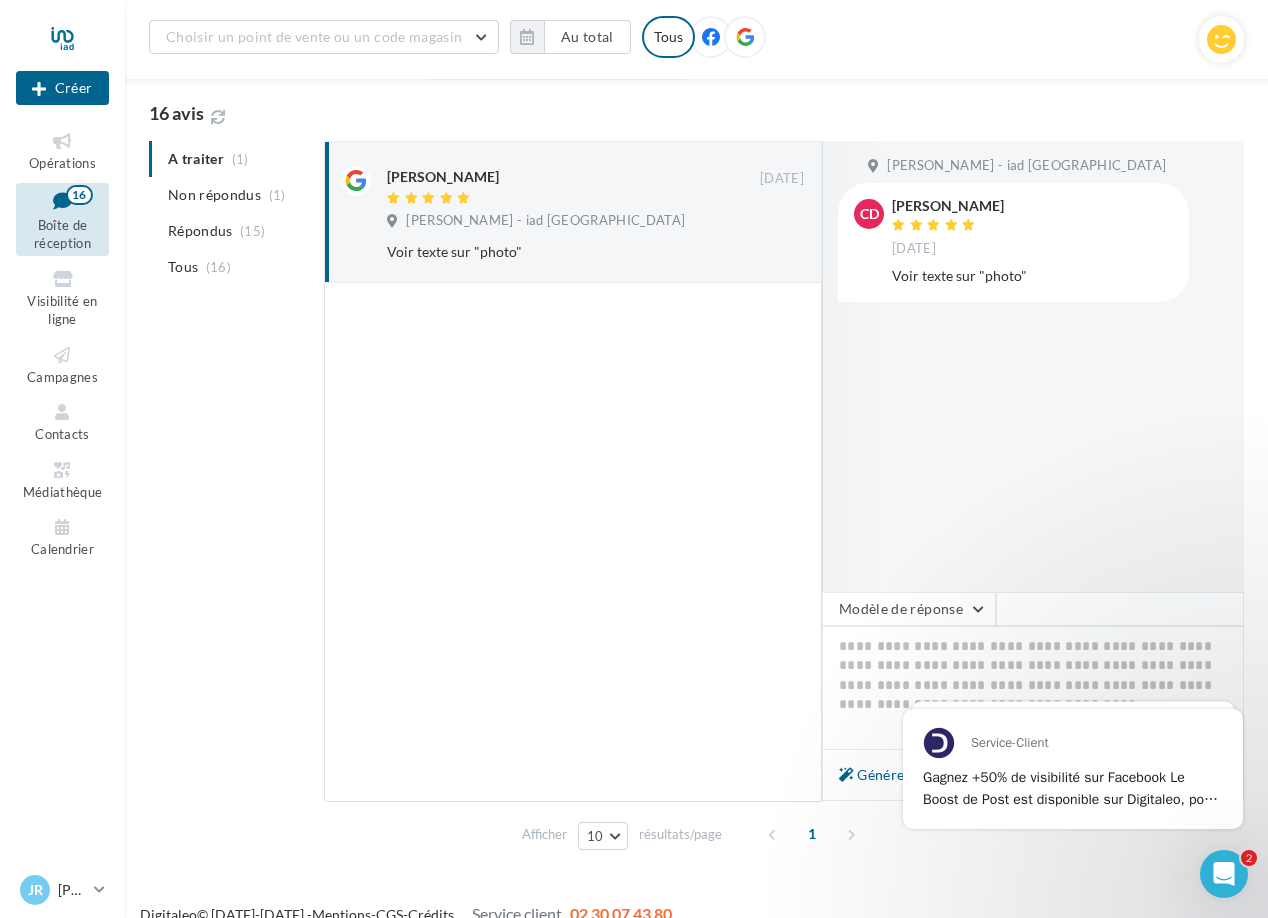 click at bounding box center (1120, 609) 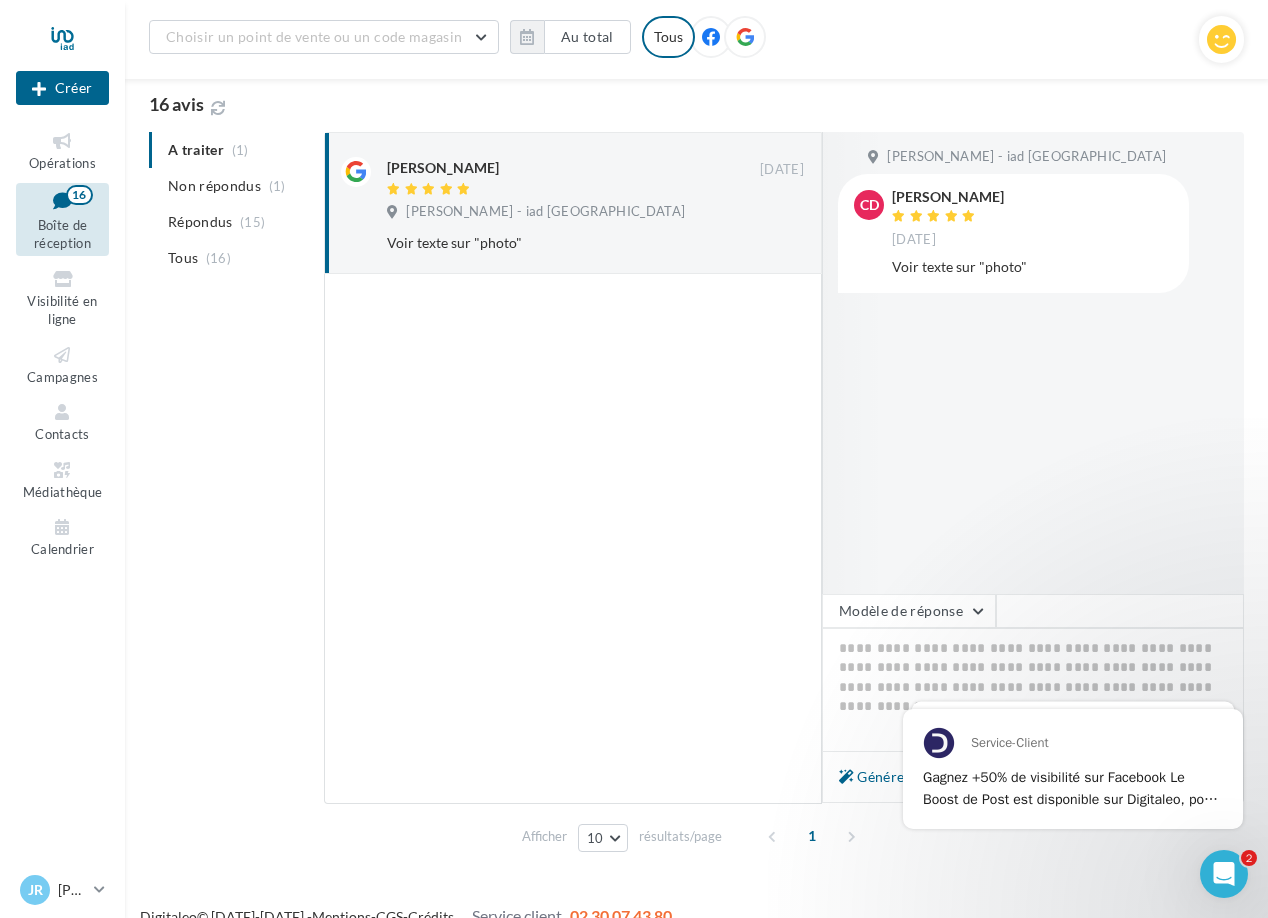 scroll, scrollTop: 212, scrollLeft: 0, axis: vertical 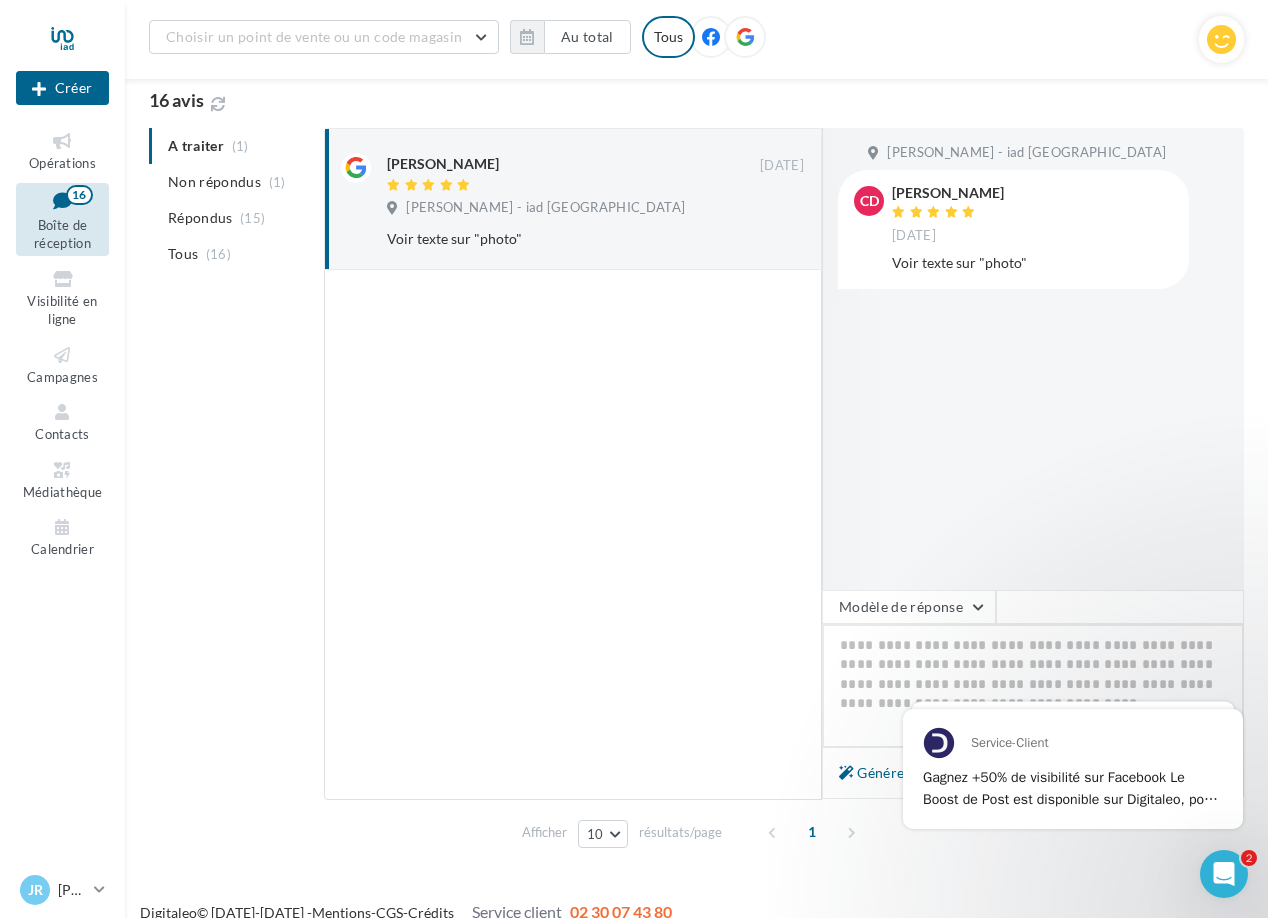 click at bounding box center [1033, 686] 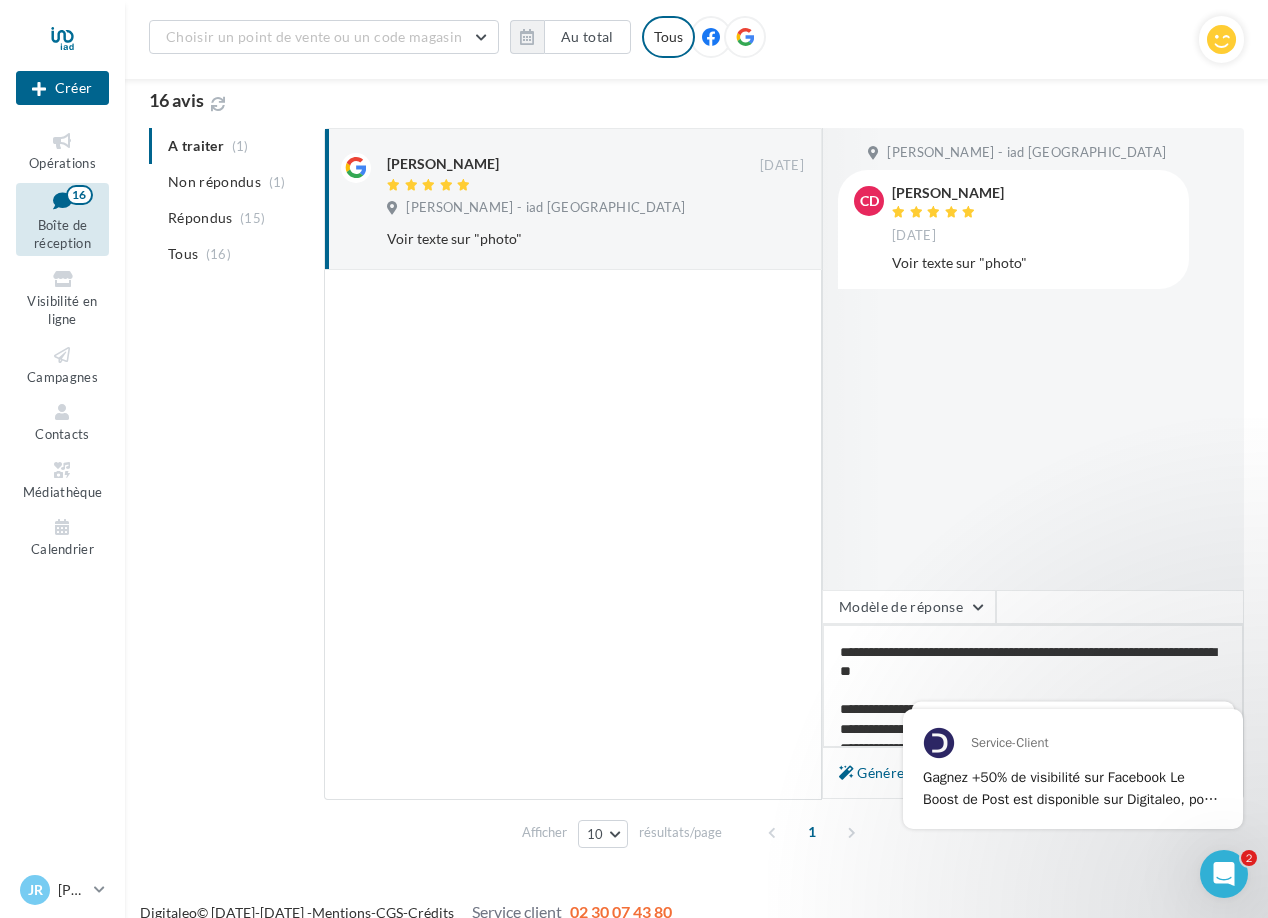 scroll, scrollTop: 0, scrollLeft: 0, axis: both 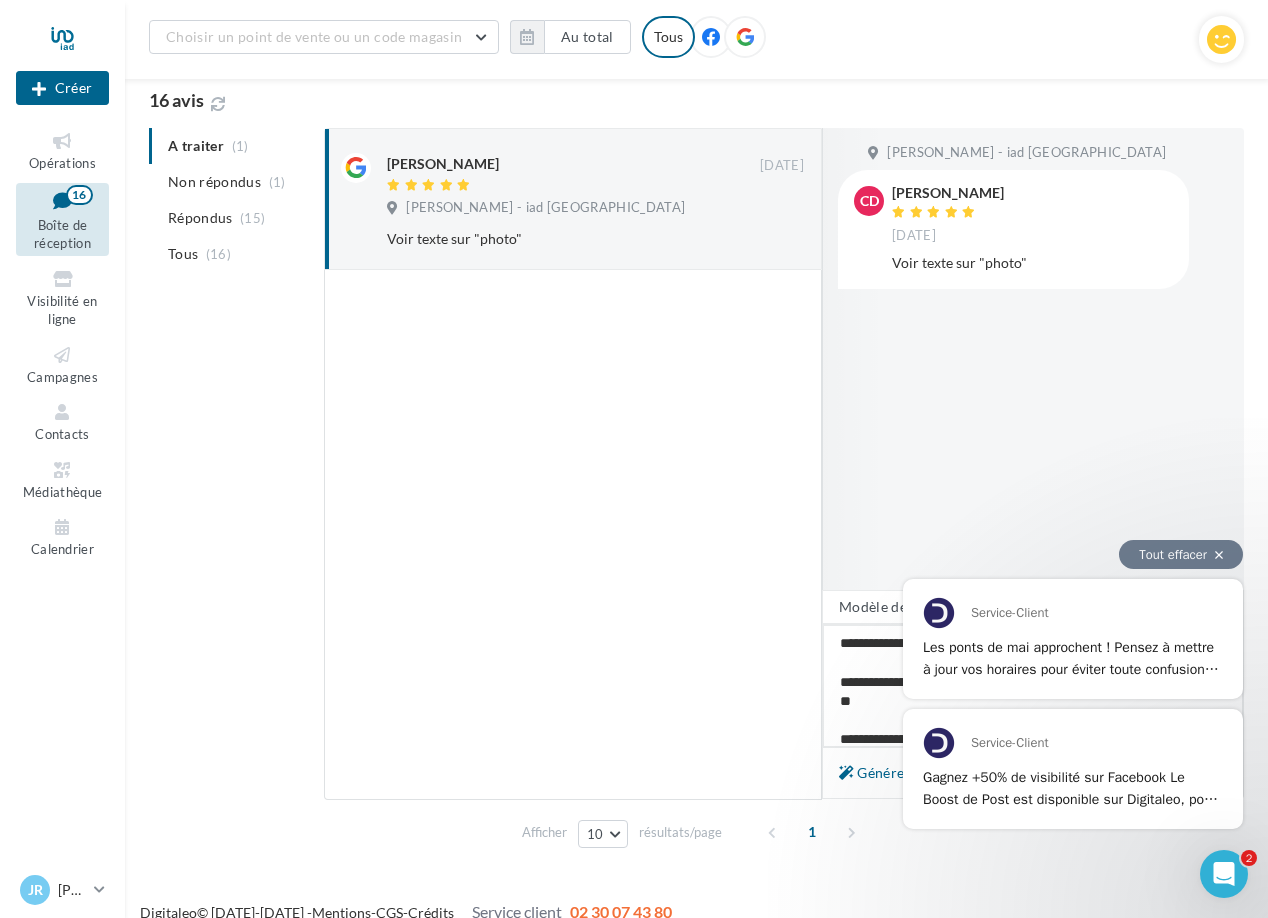 type on "**********" 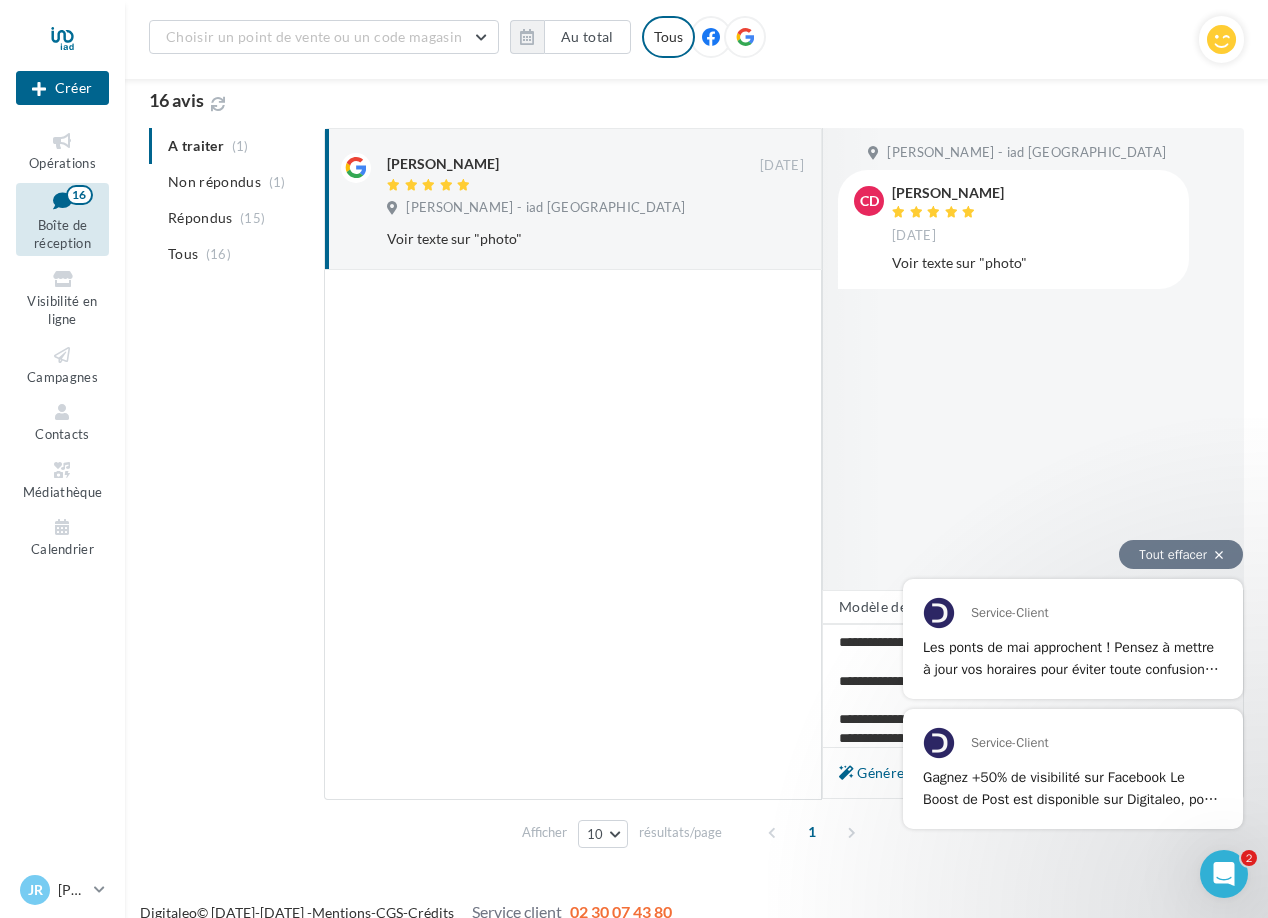 click at bounding box center (1219, 555) 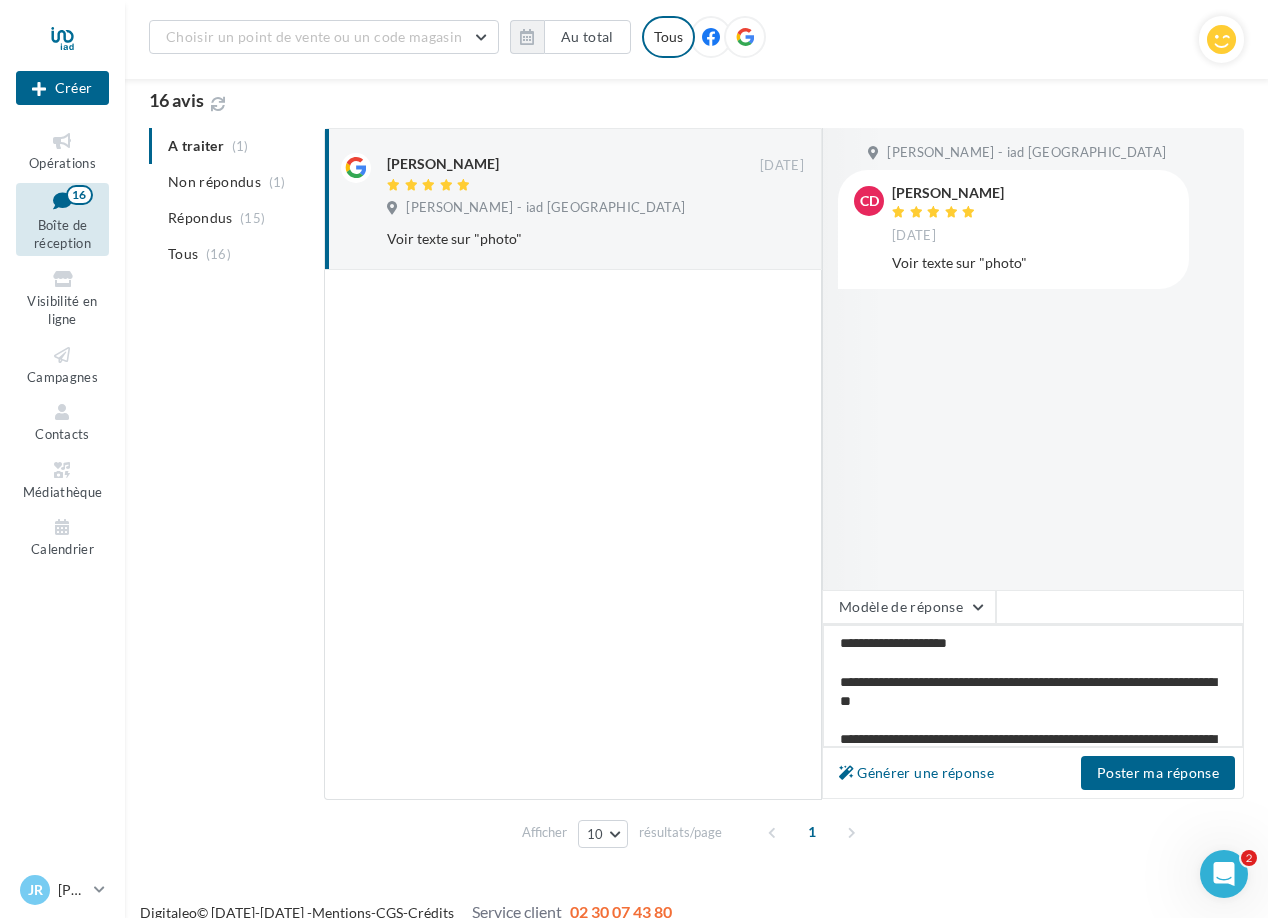 drag, startPoint x: 963, startPoint y: 637, endPoint x: 874, endPoint y: 639, distance: 89.02247 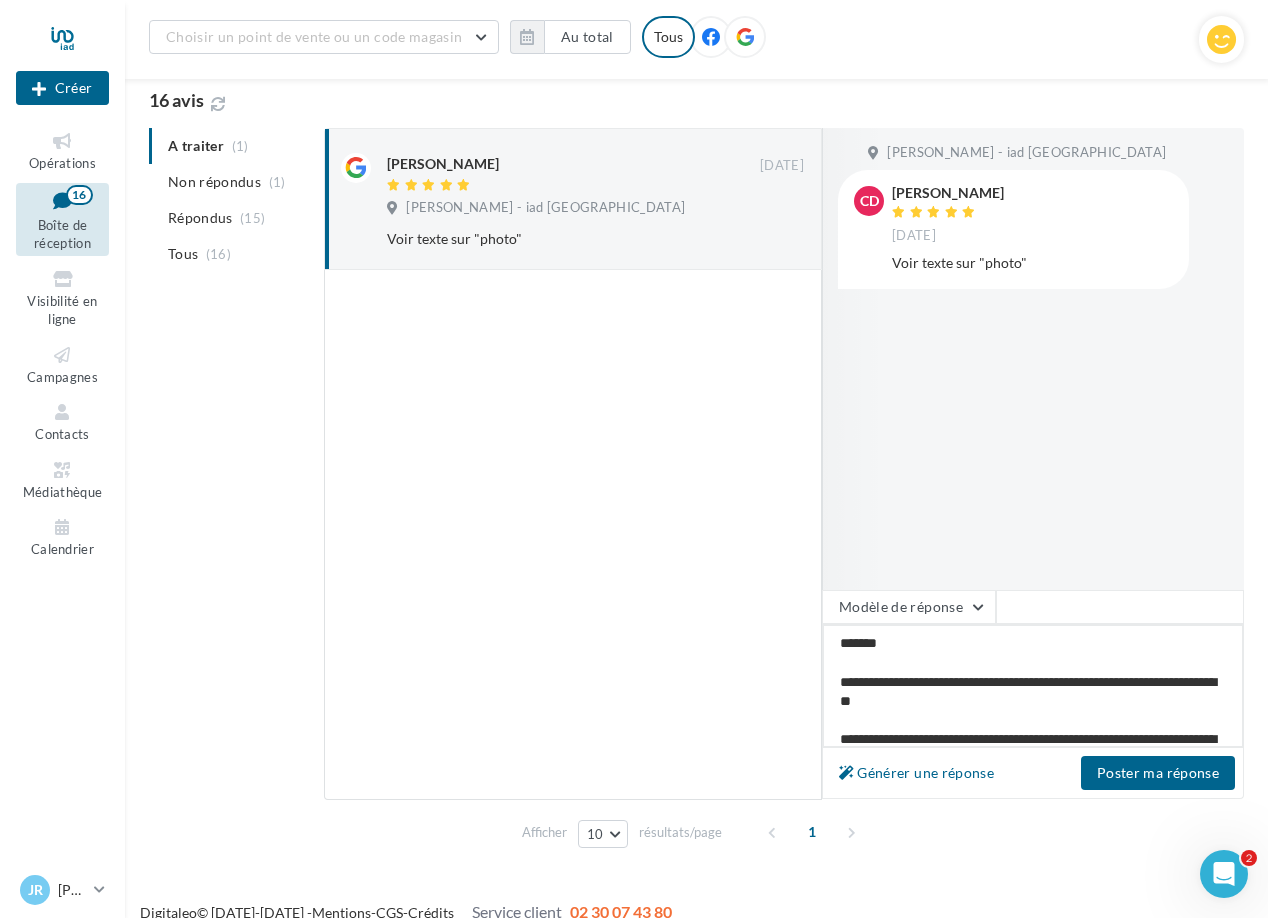 type on "**********" 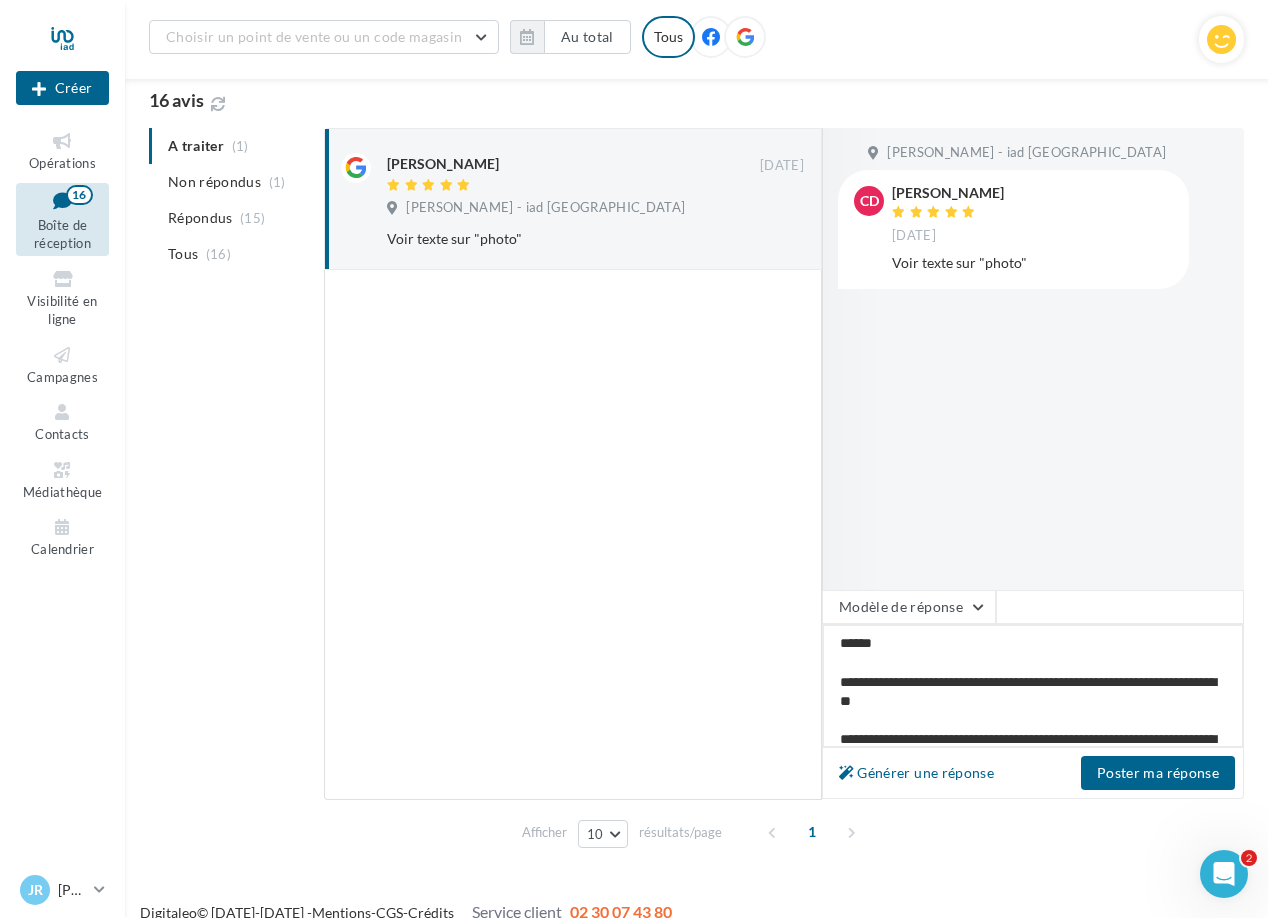 type on "**********" 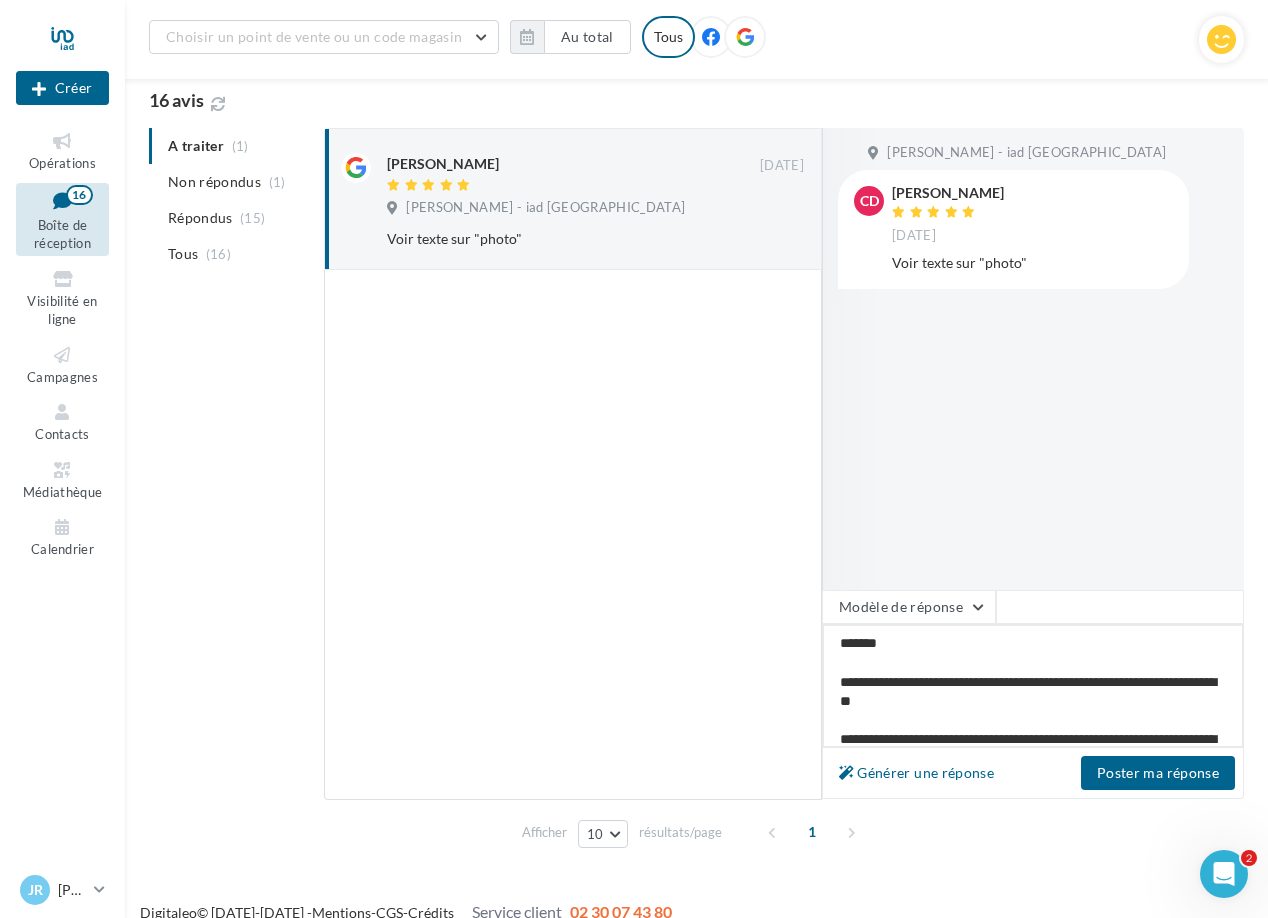 type on "**********" 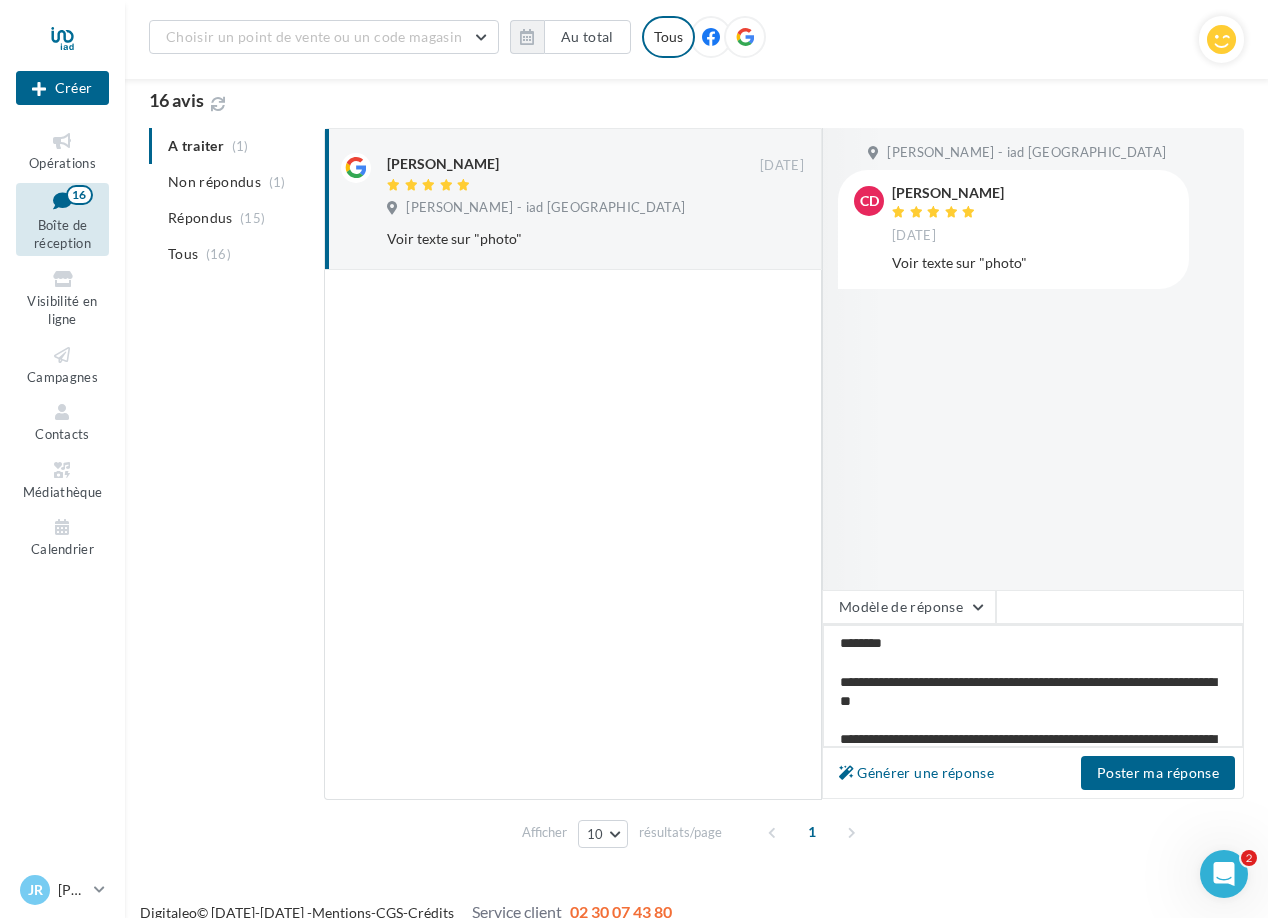 type on "**********" 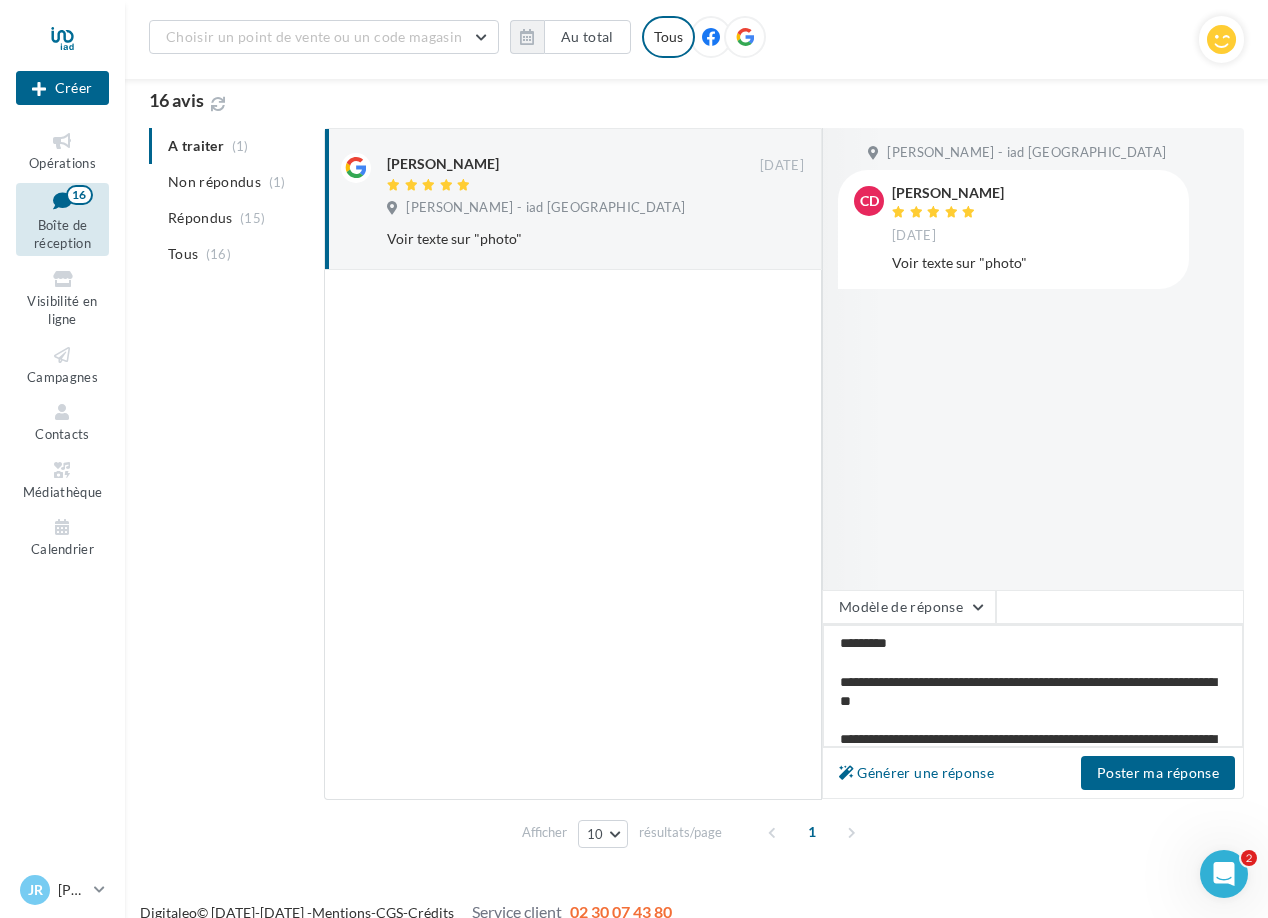type on "**********" 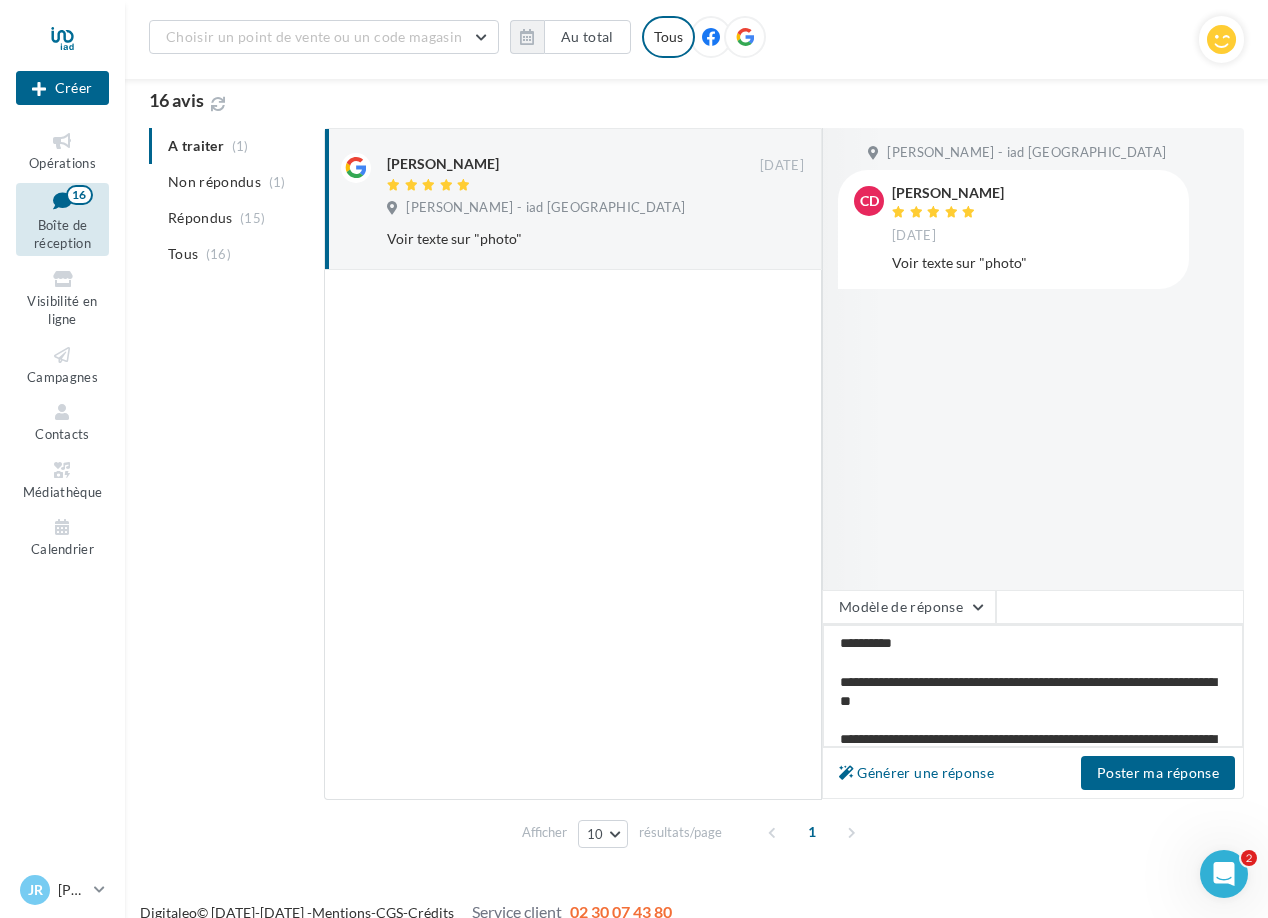 type on "**********" 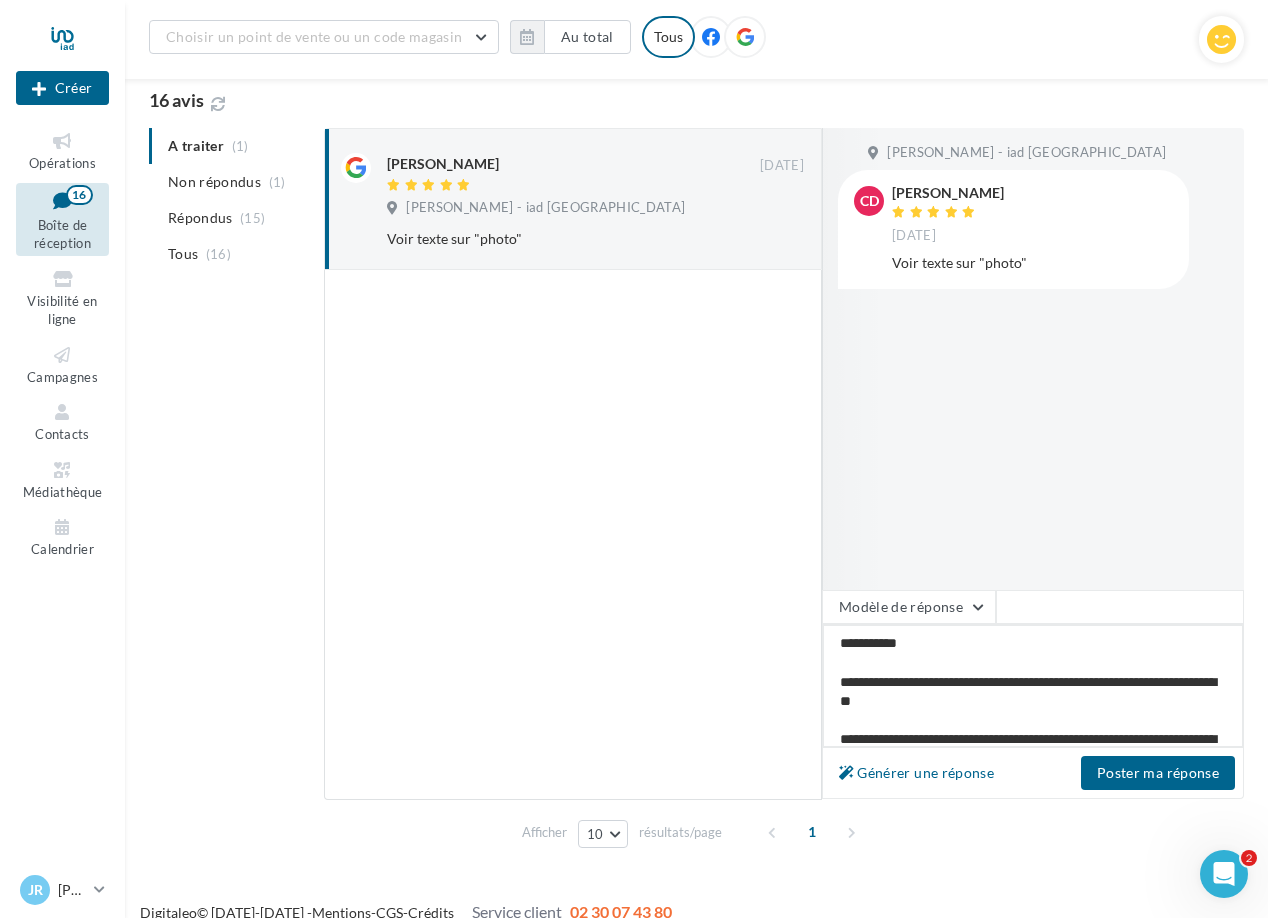 type on "**********" 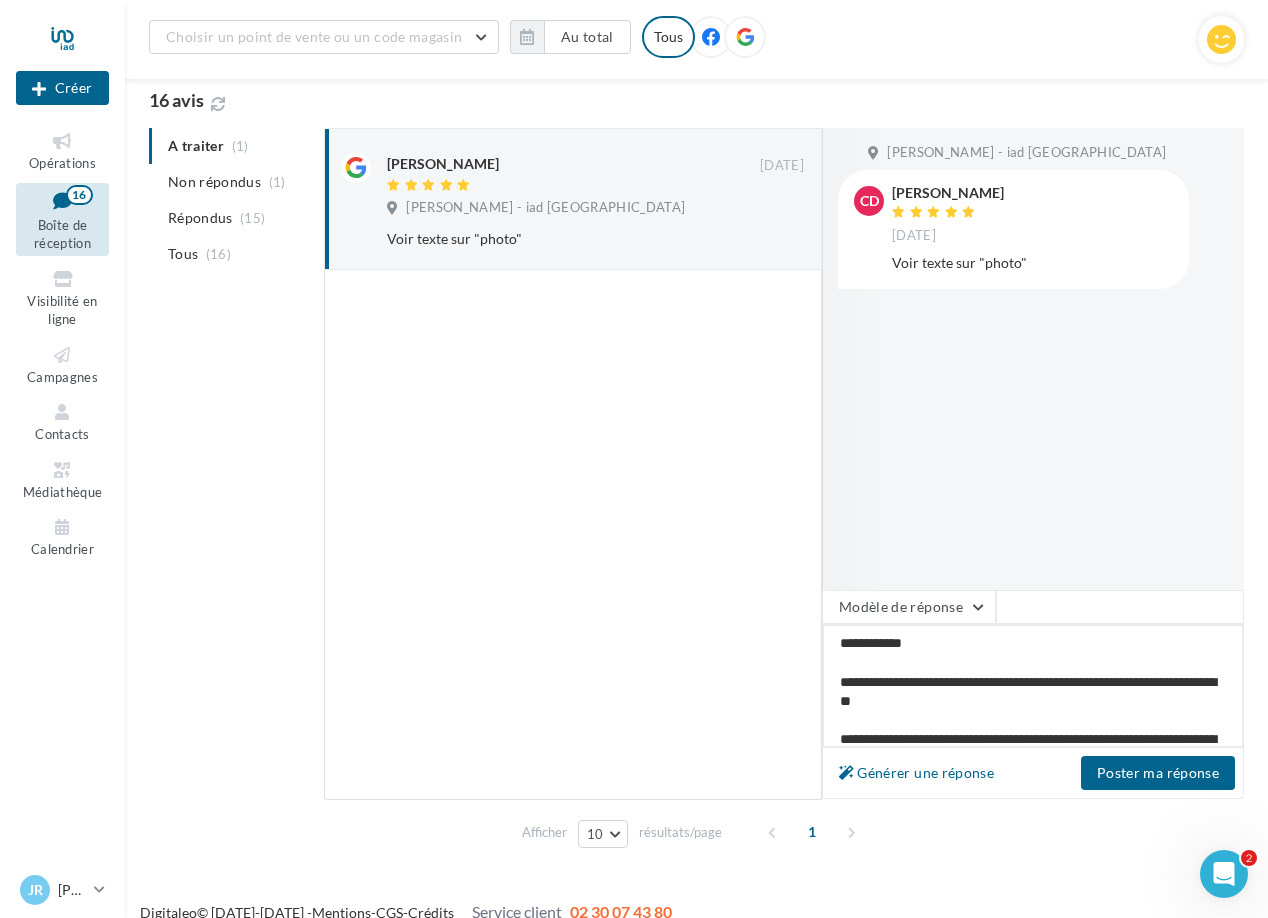 type on "**********" 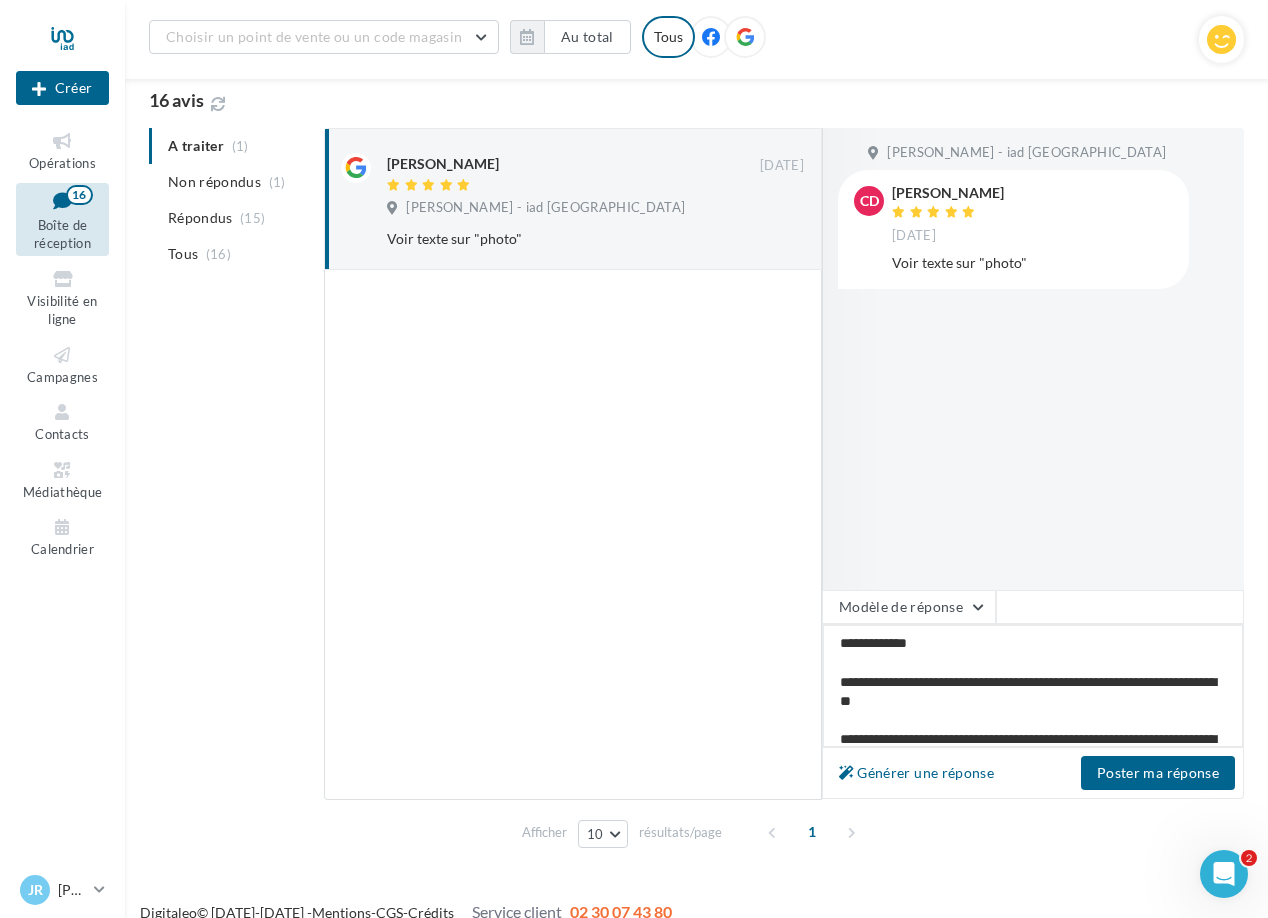 type on "**********" 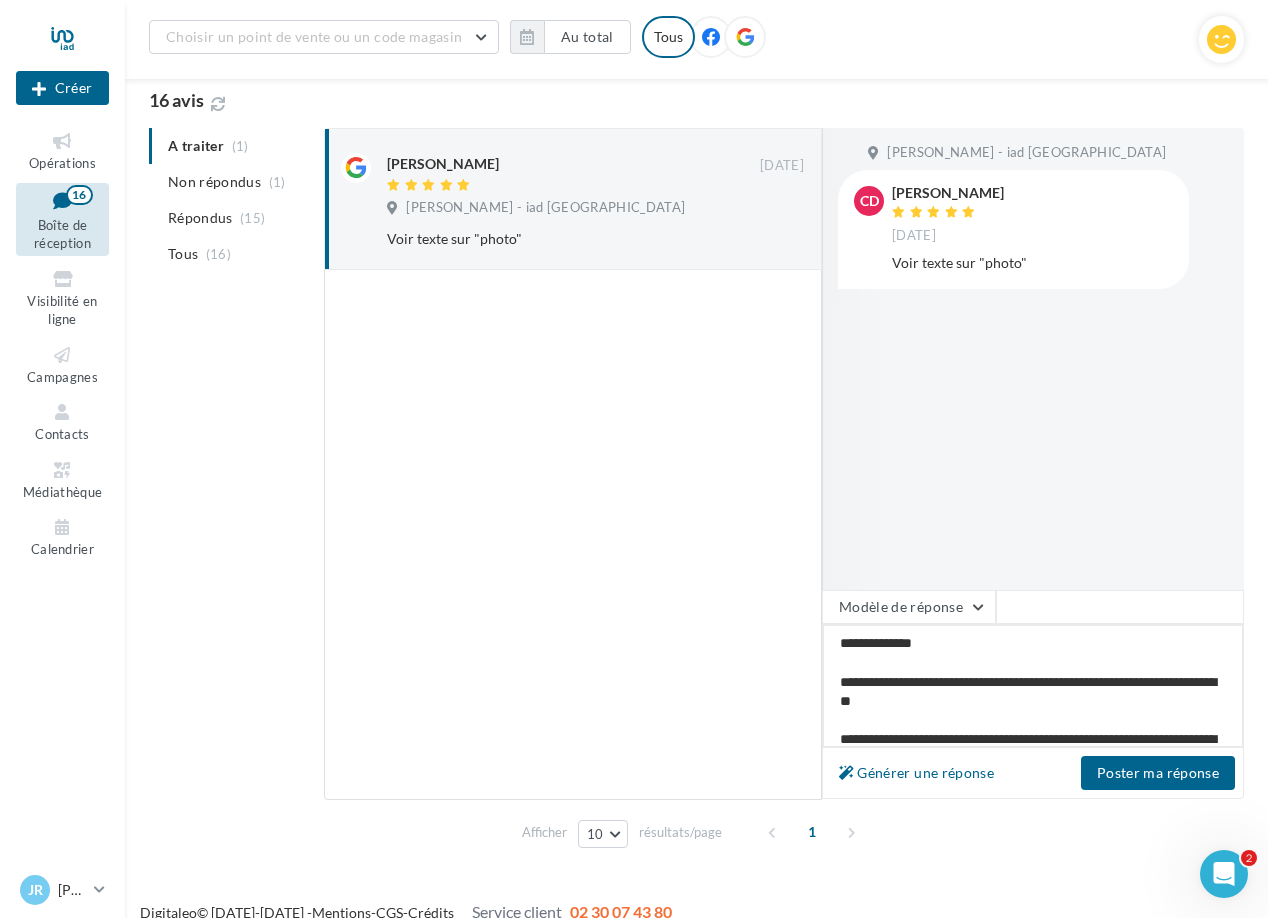 type on "**********" 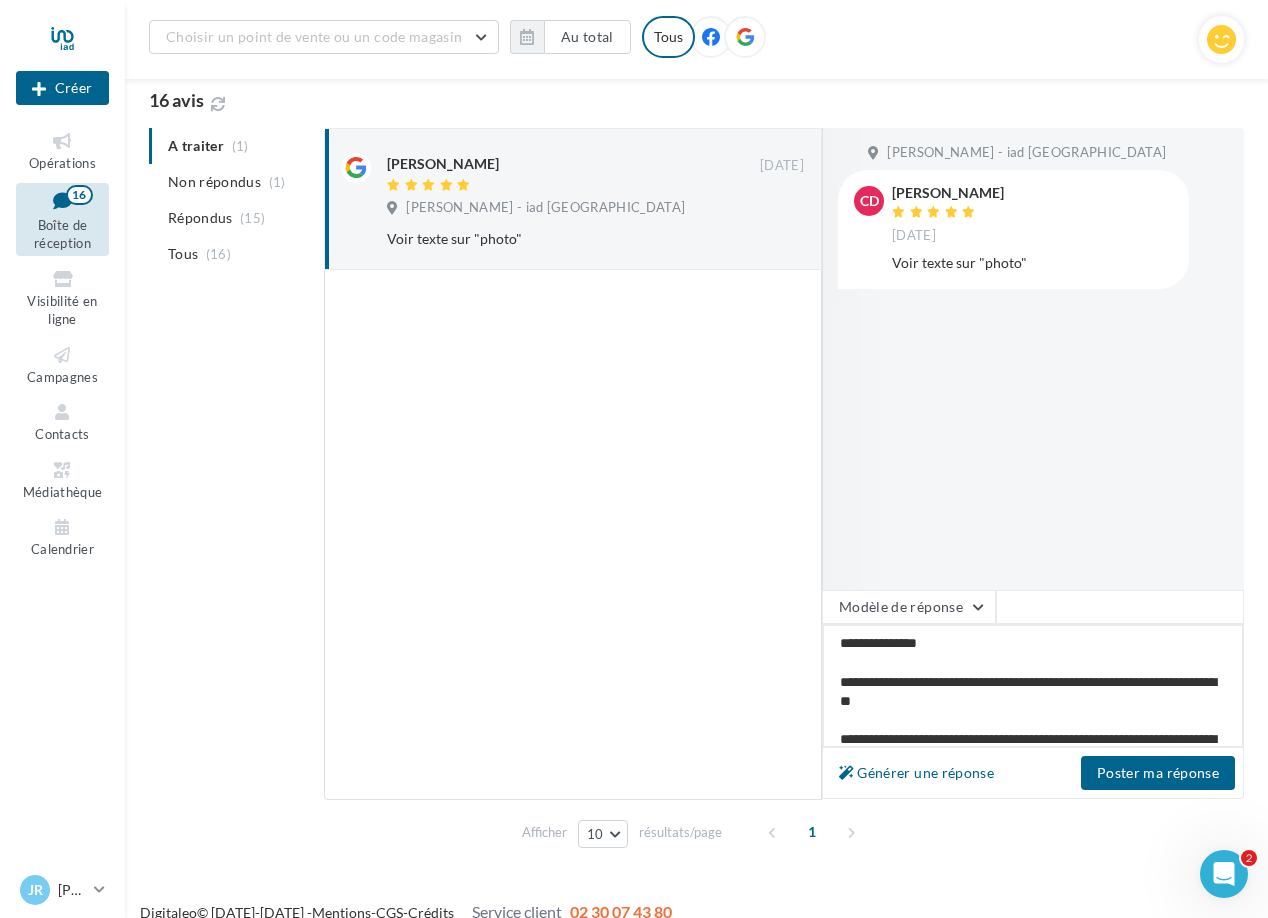 type on "**********" 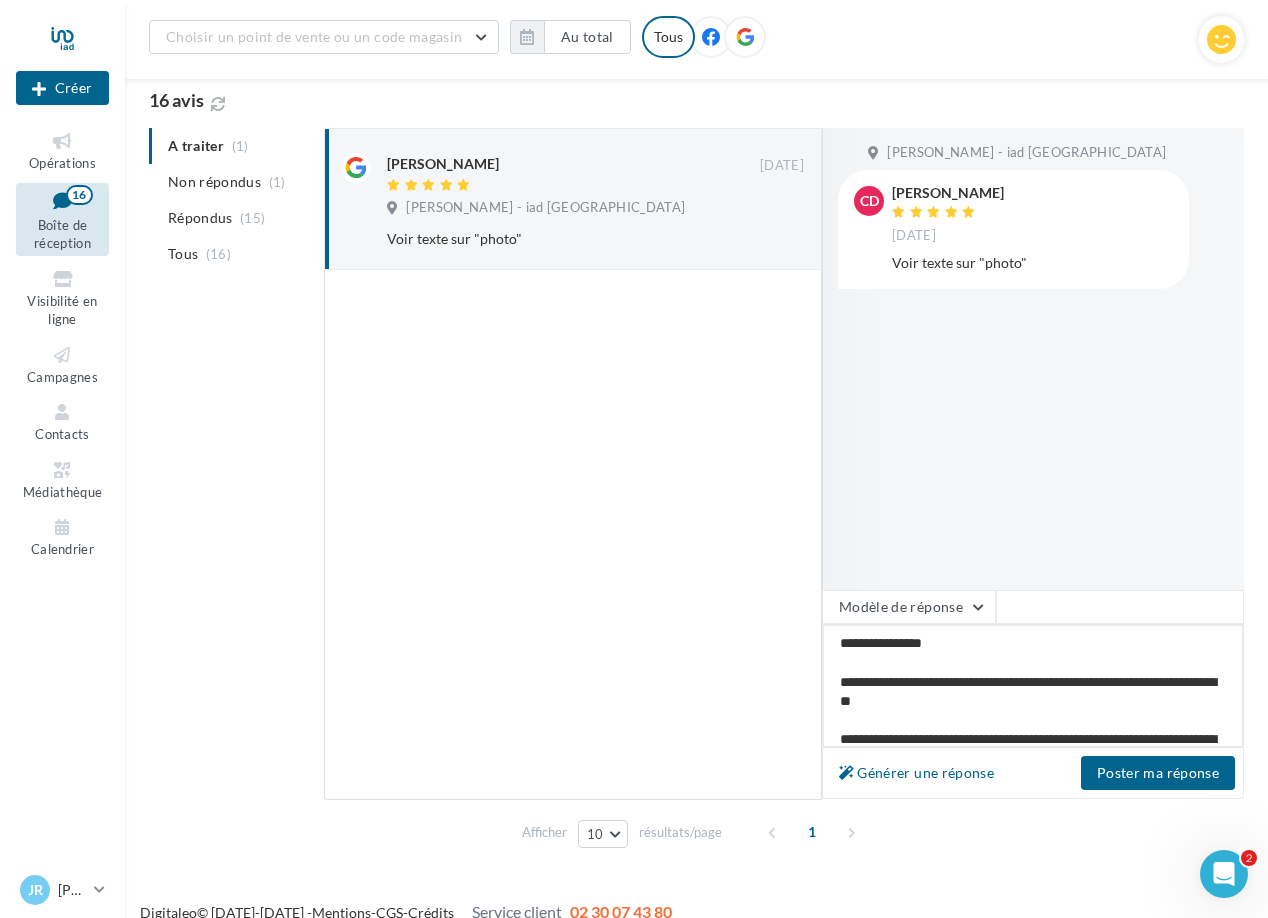 type on "**********" 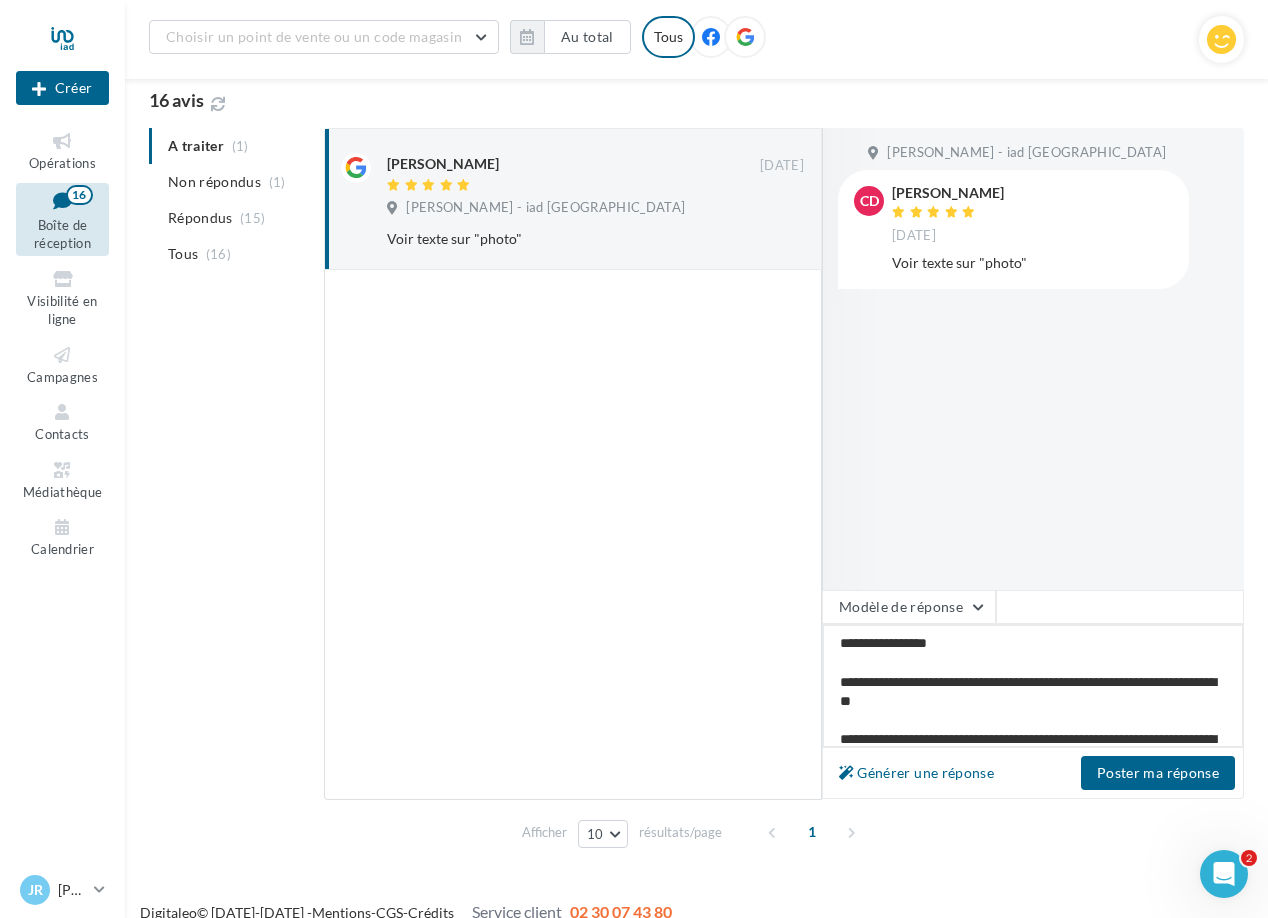 type on "**********" 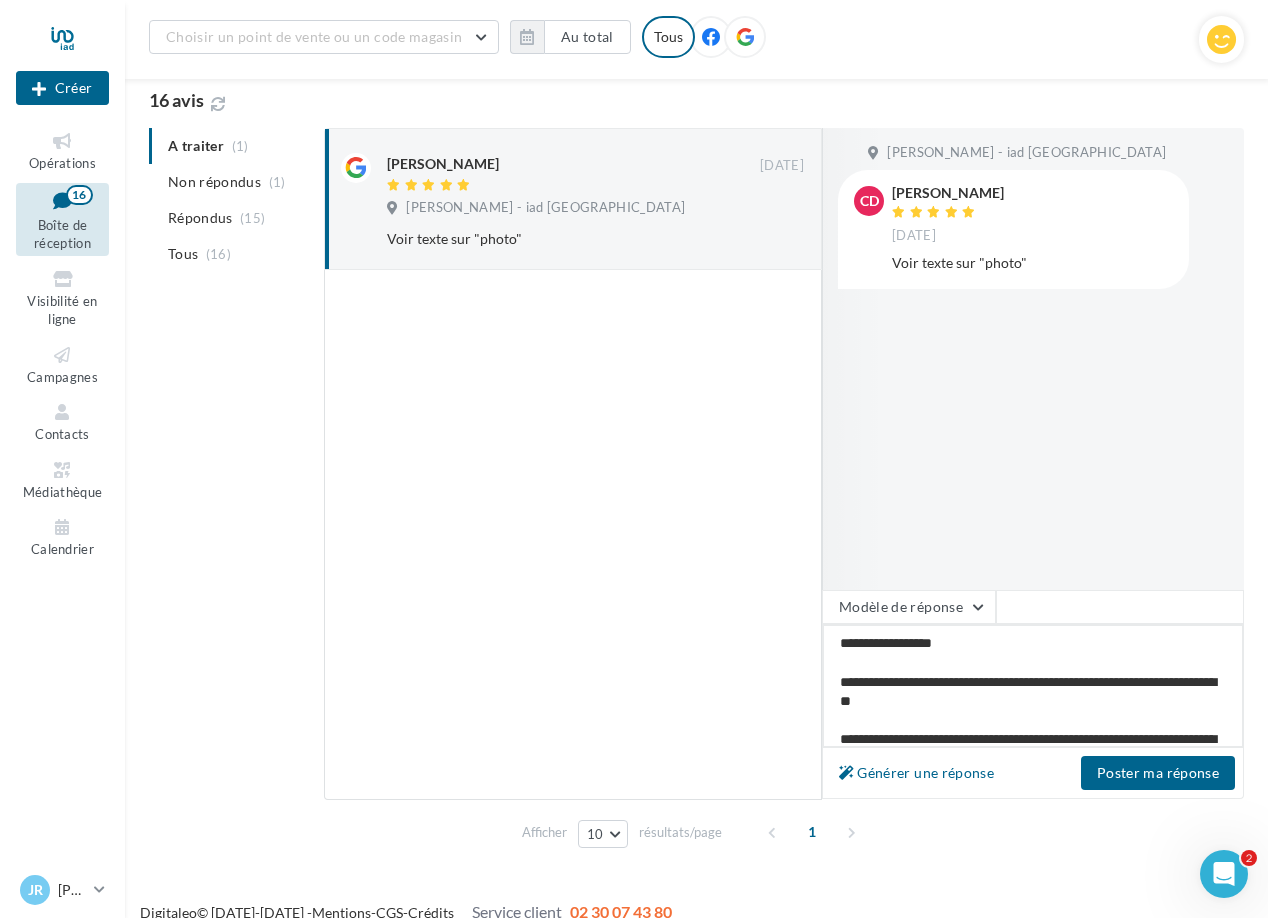 type on "**********" 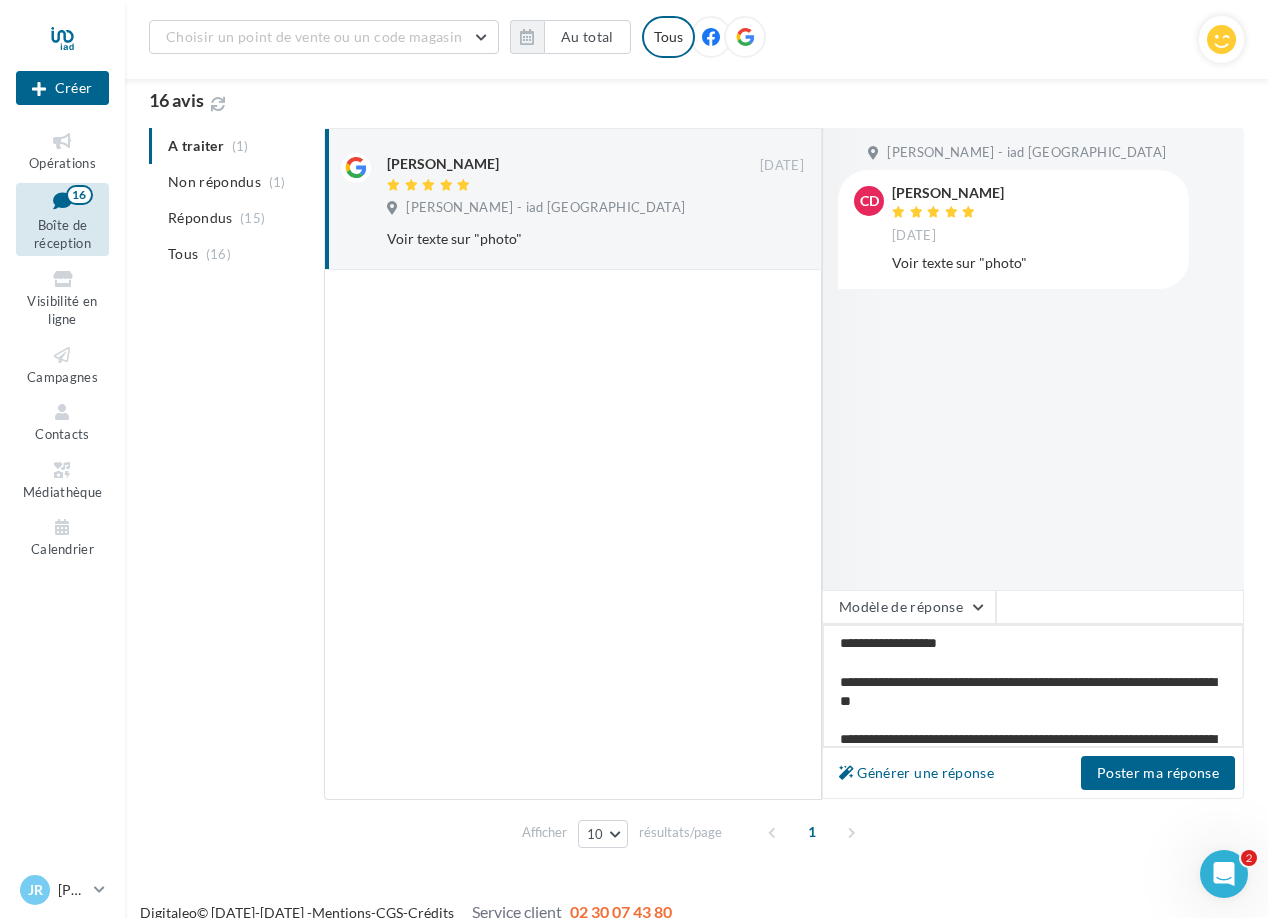type on "**********" 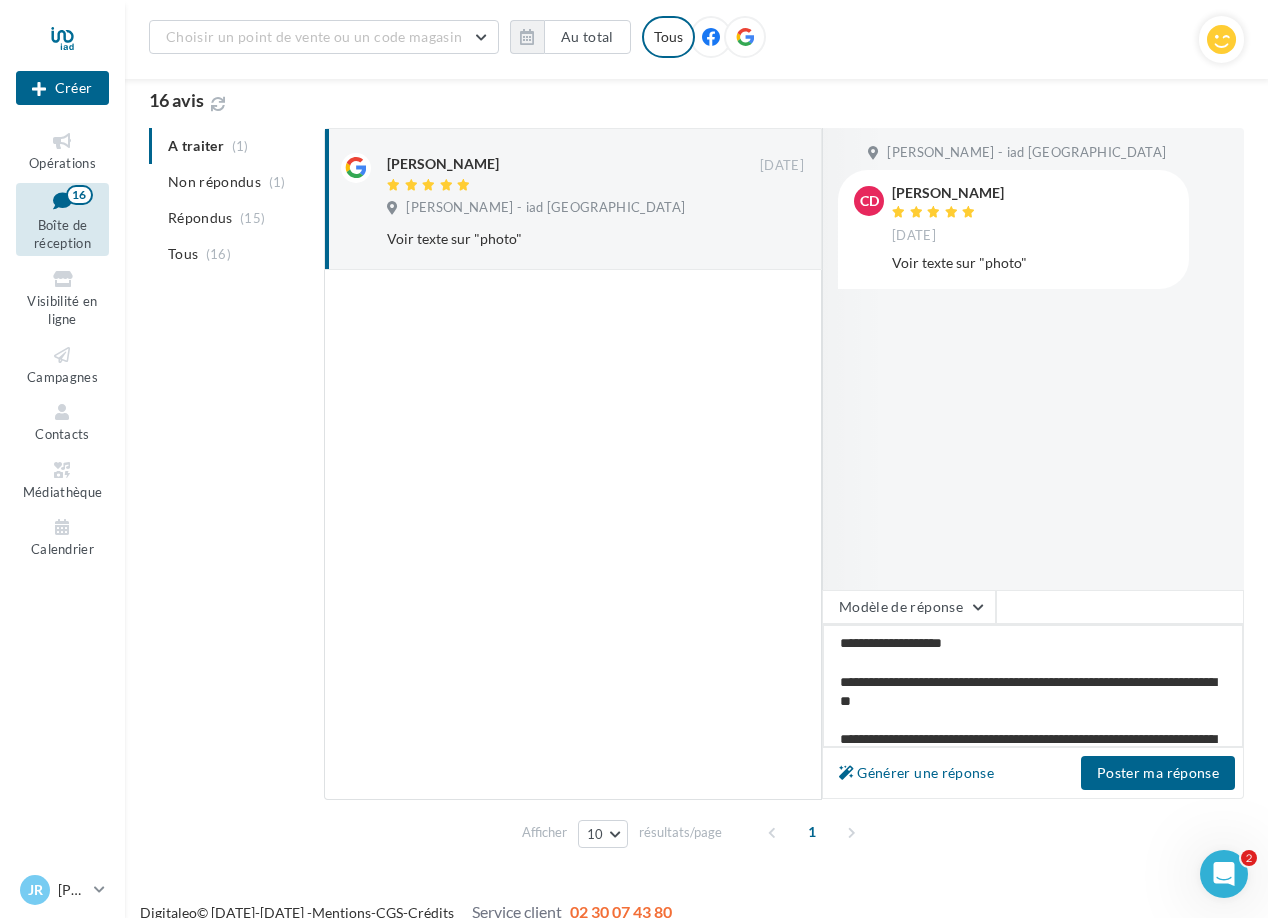 type on "**********" 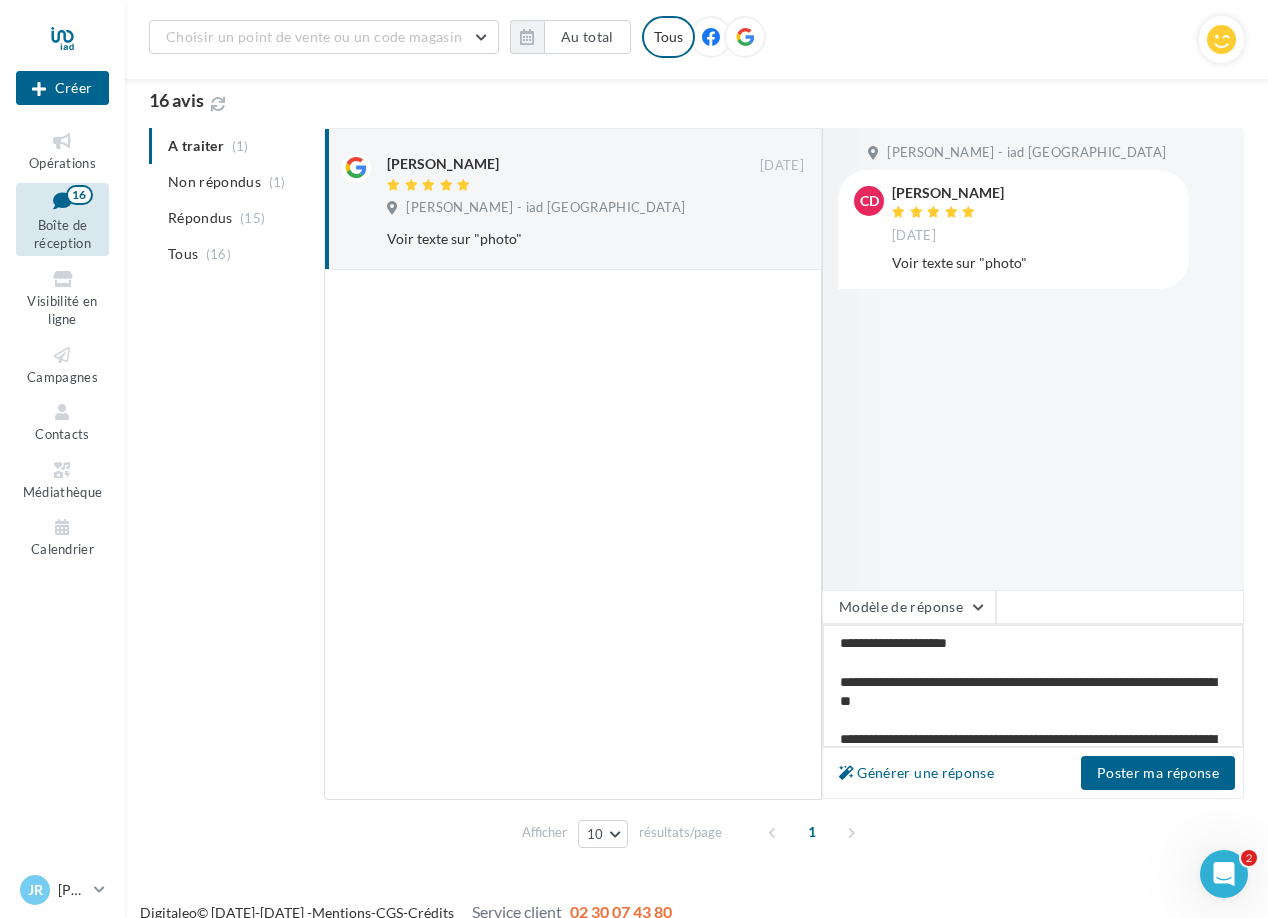 type on "**********" 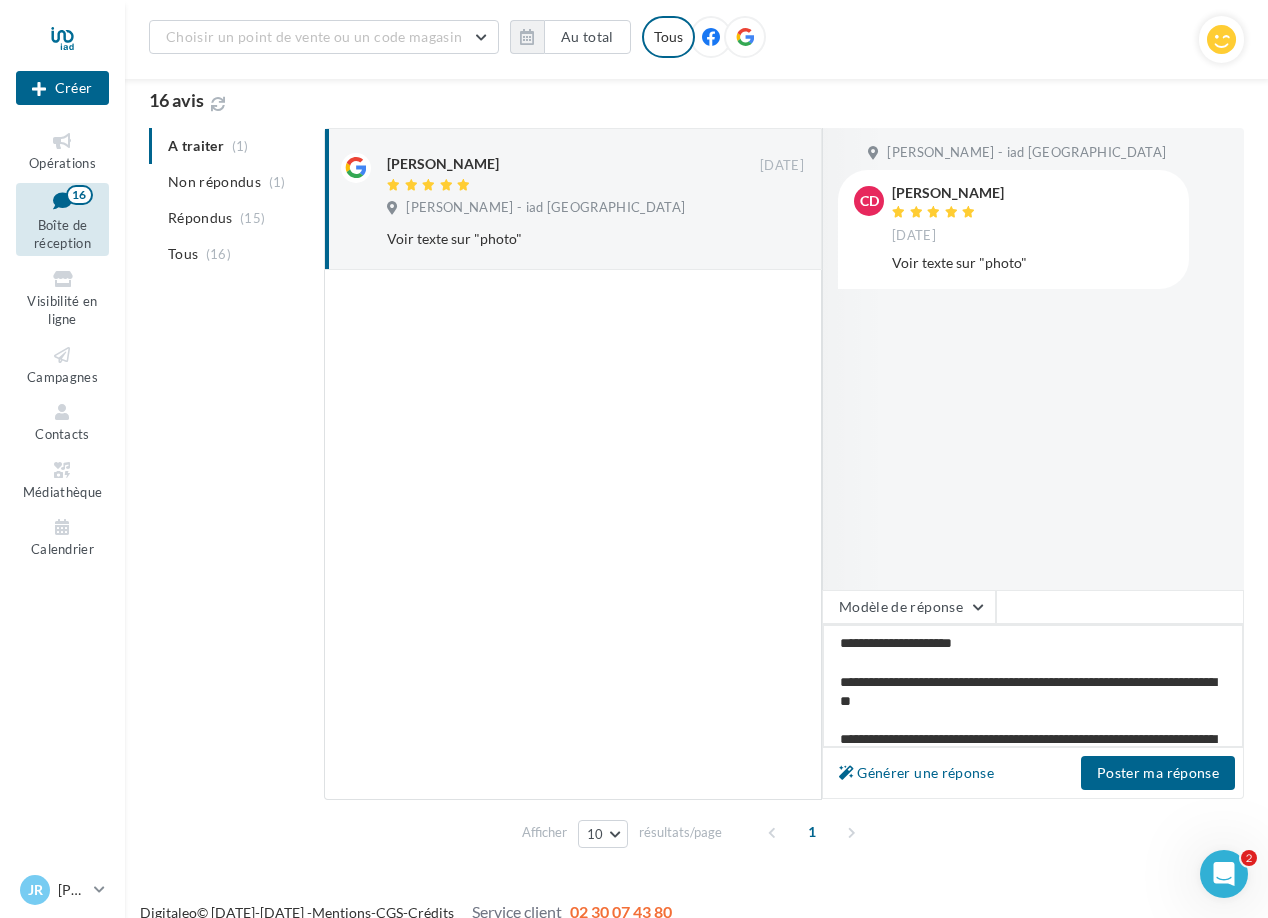 scroll, scrollTop: 56, scrollLeft: 0, axis: vertical 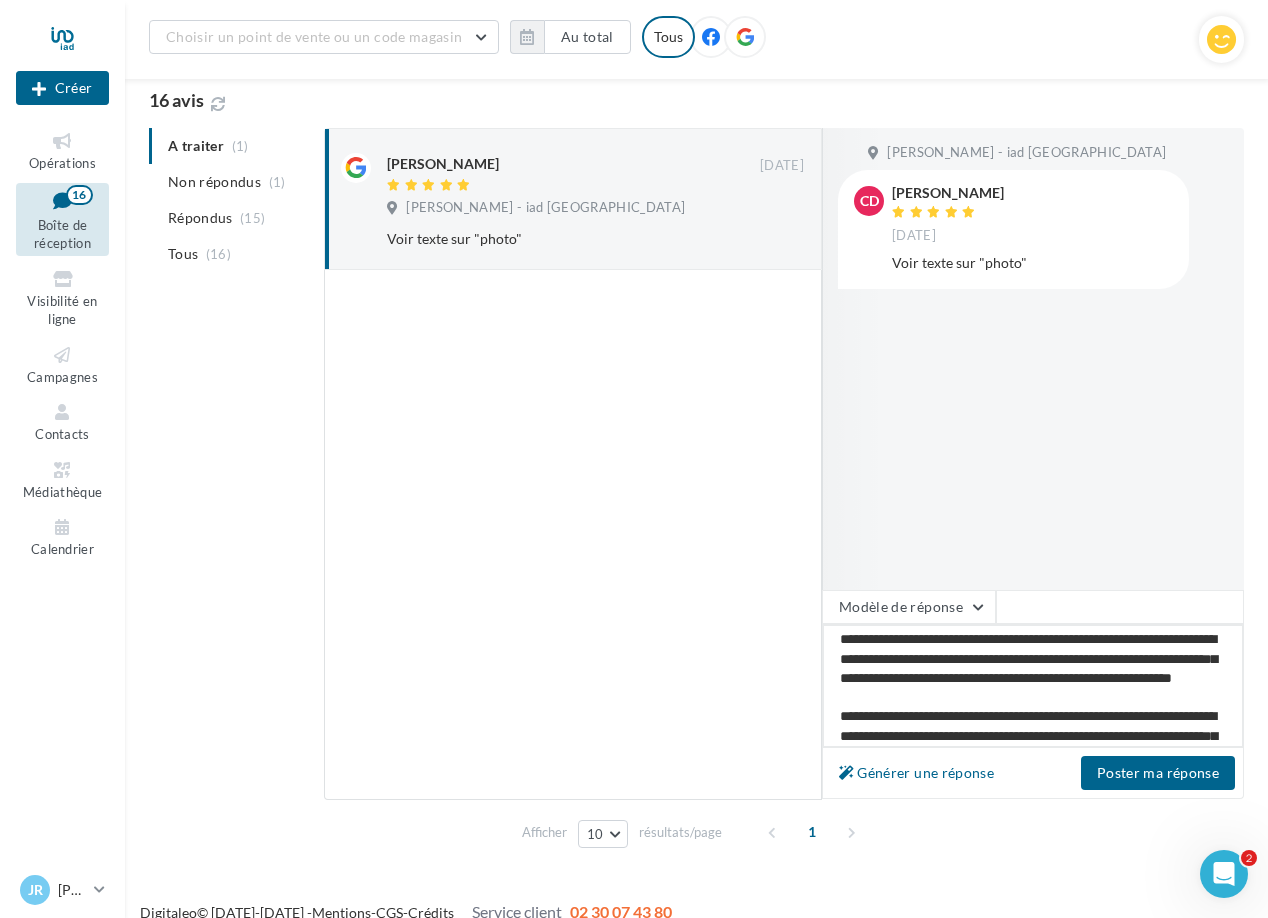 drag, startPoint x: 1005, startPoint y: 630, endPoint x: 971, endPoint y: 634, distance: 34.234486 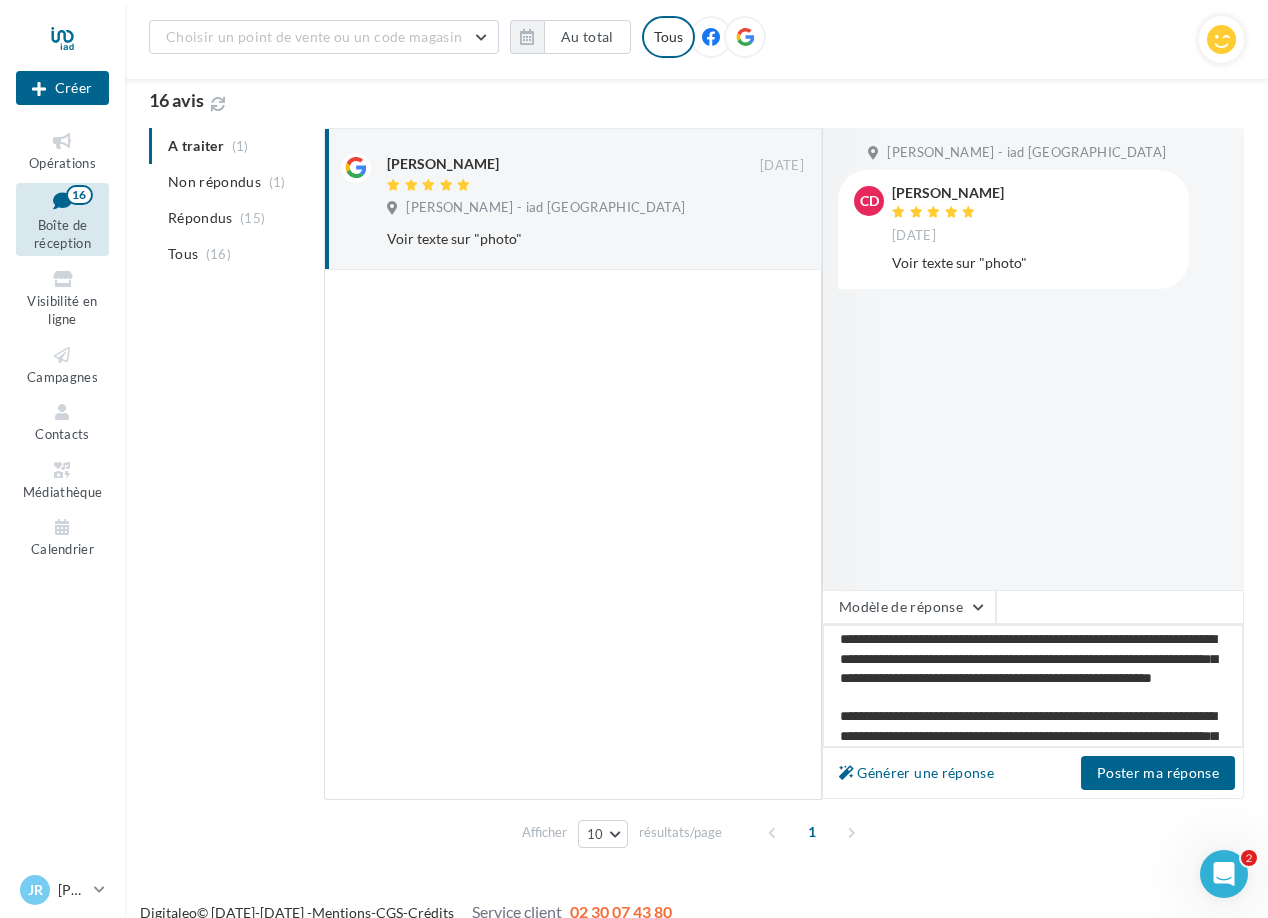 type on "**********" 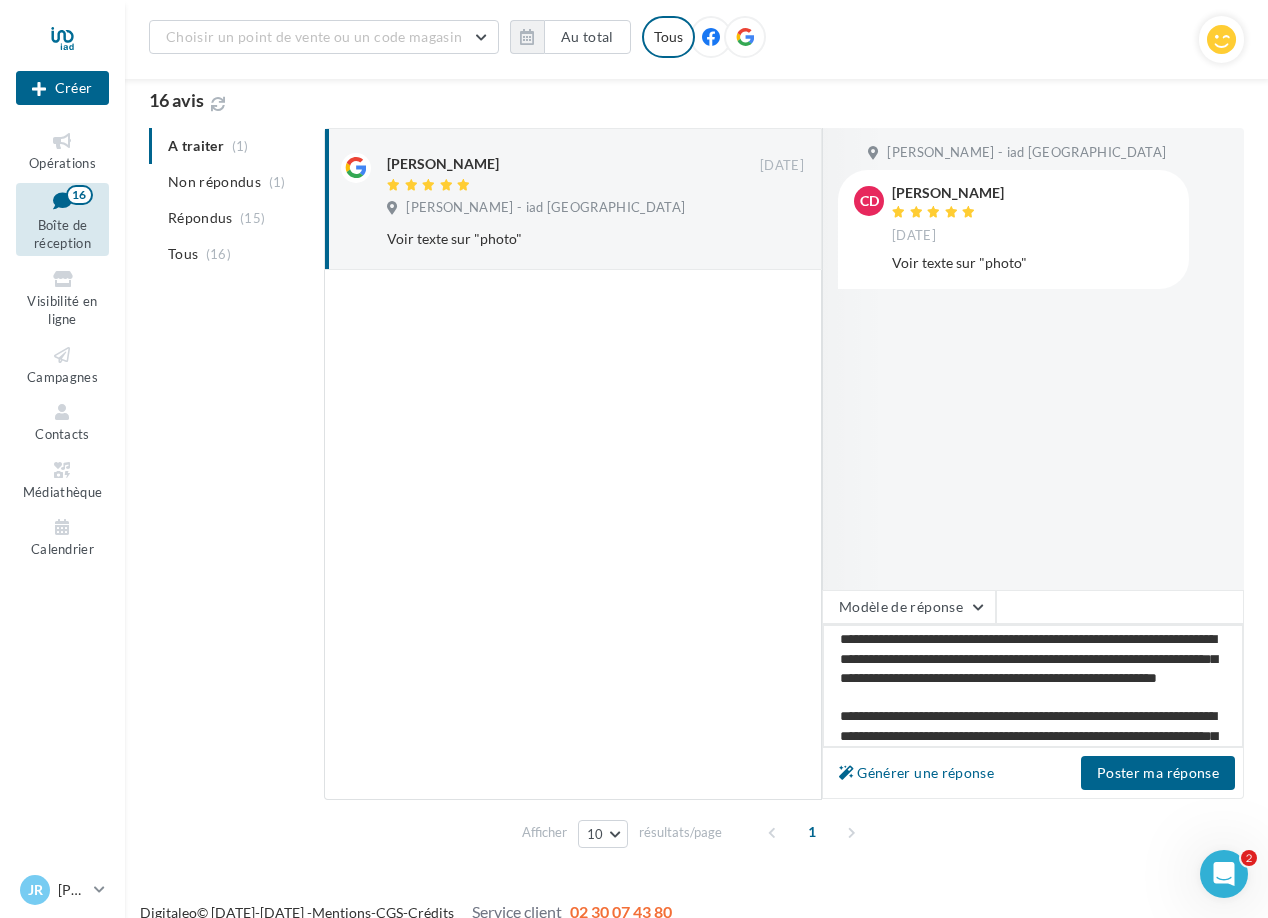 scroll, scrollTop: 54, scrollLeft: 0, axis: vertical 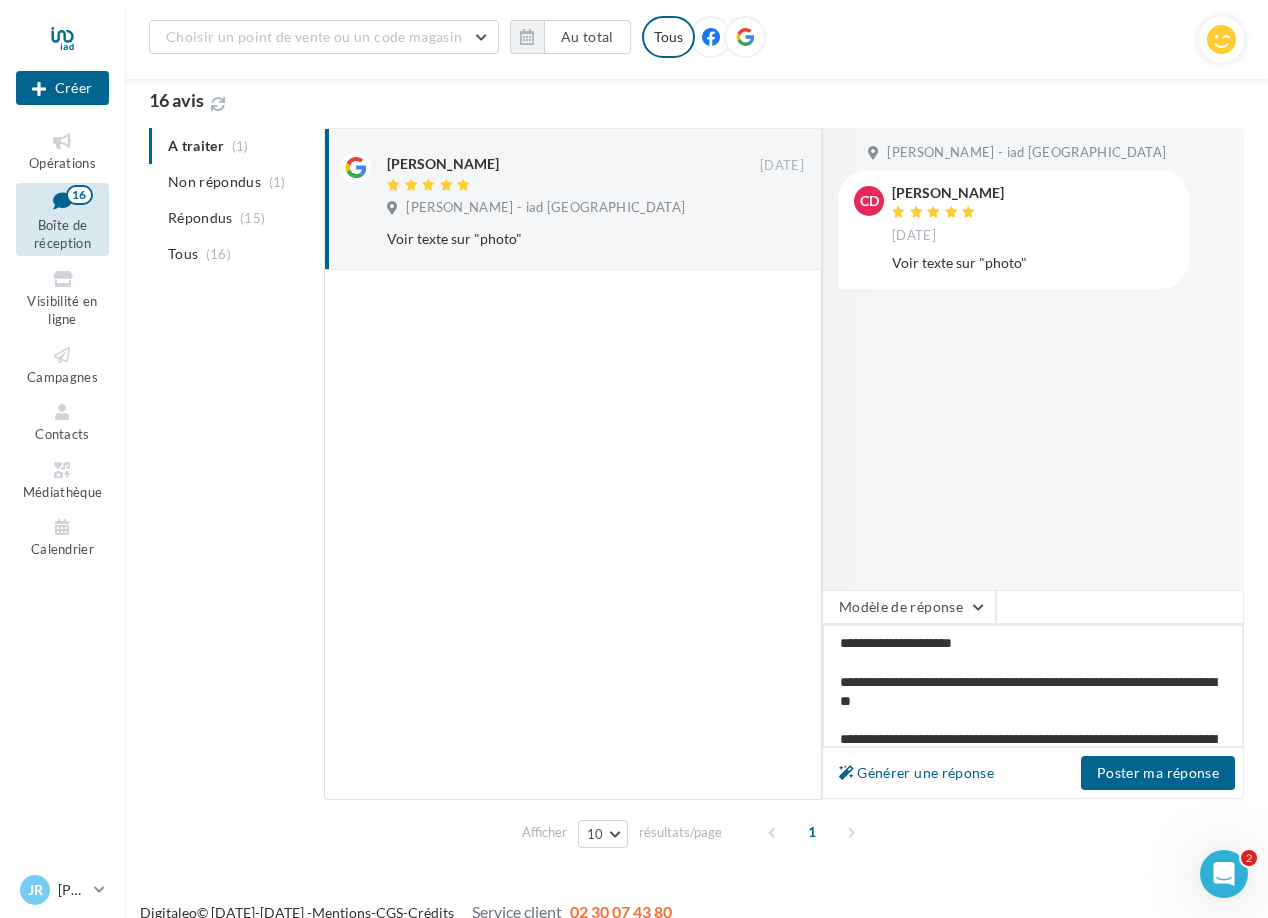 drag, startPoint x: 1183, startPoint y: 626, endPoint x: 1137, endPoint y: 628, distance: 46.043457 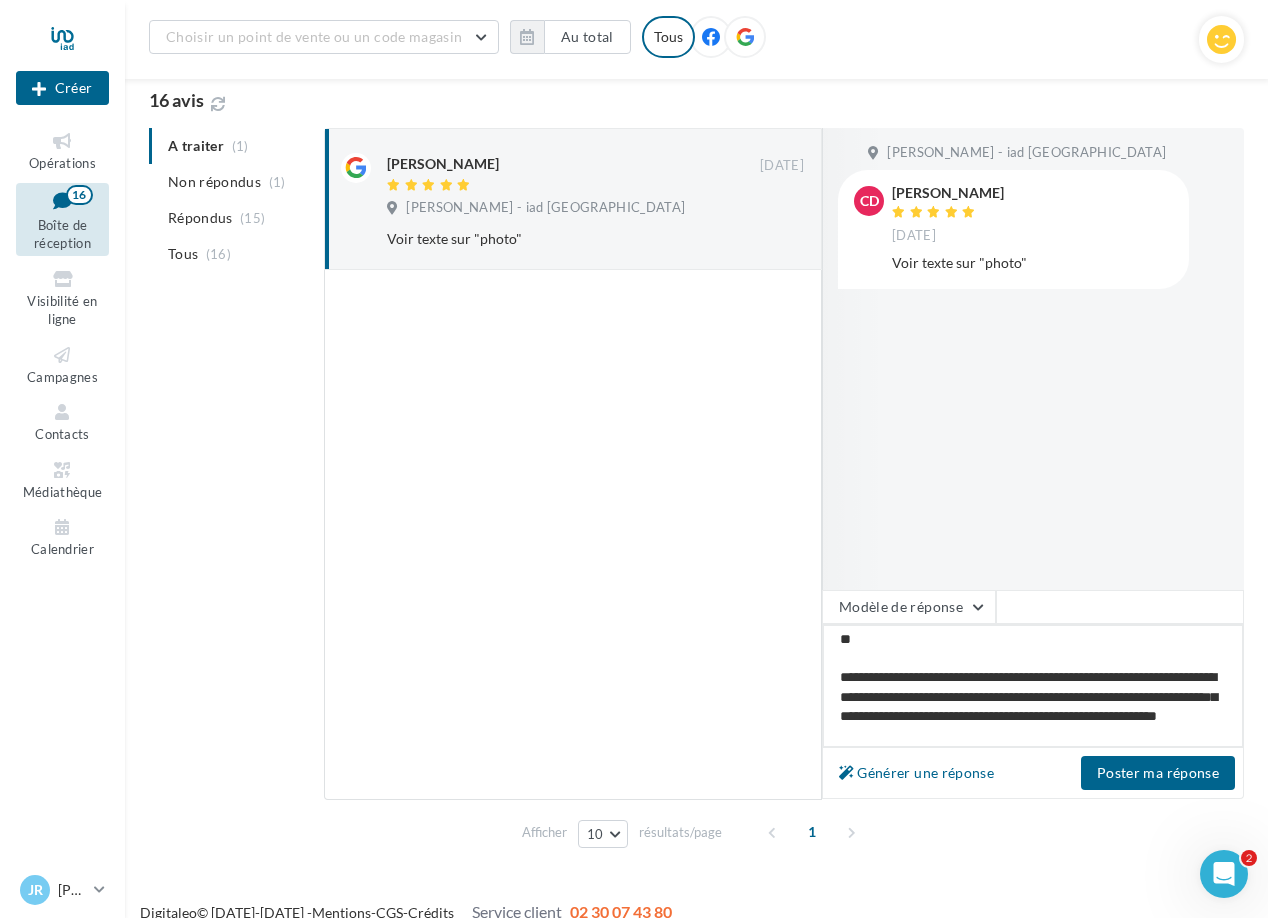 scroll, scrollTop: 190, scrollLeft: 0, axis: vertical 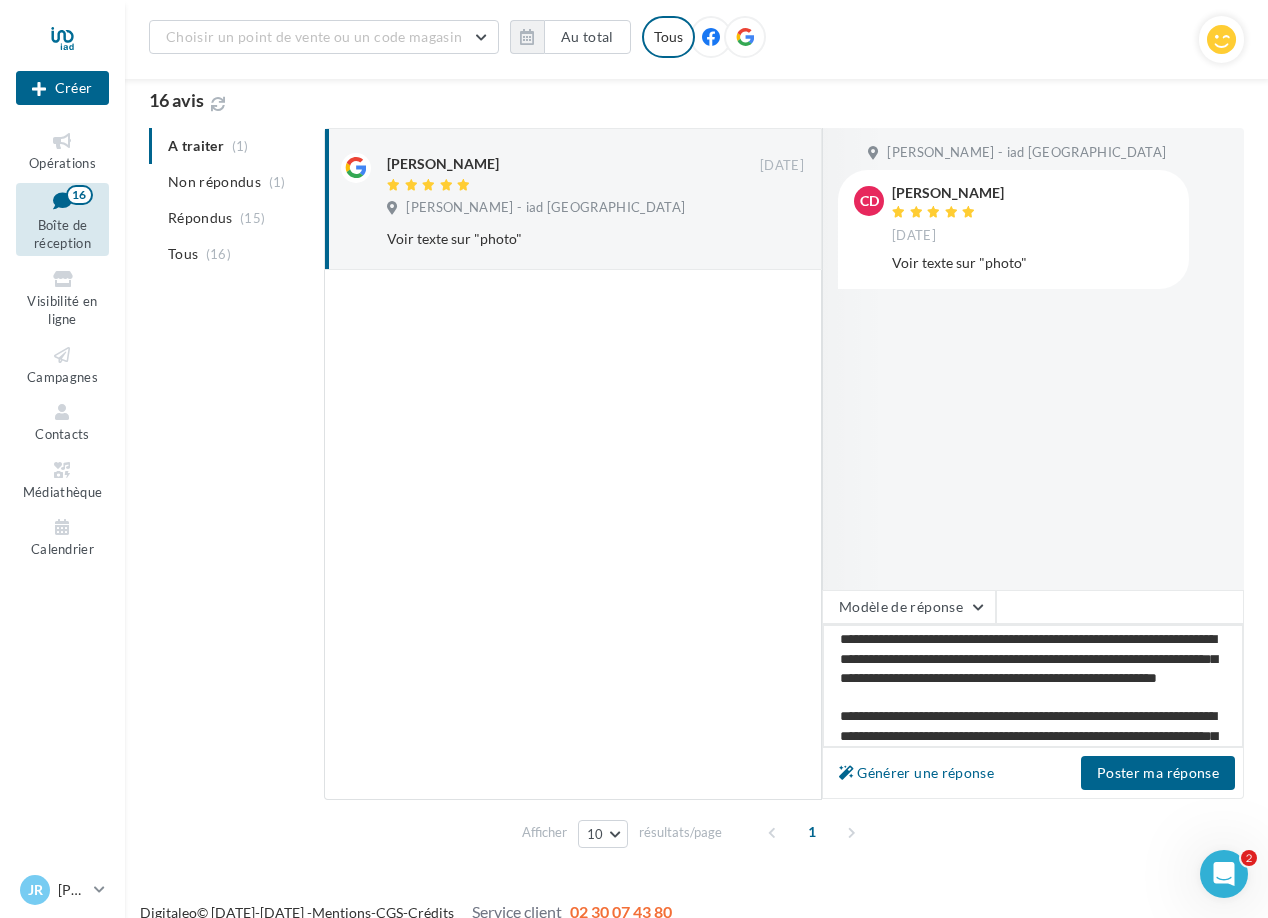 click on "**********" at bounding box center (1033, 686) 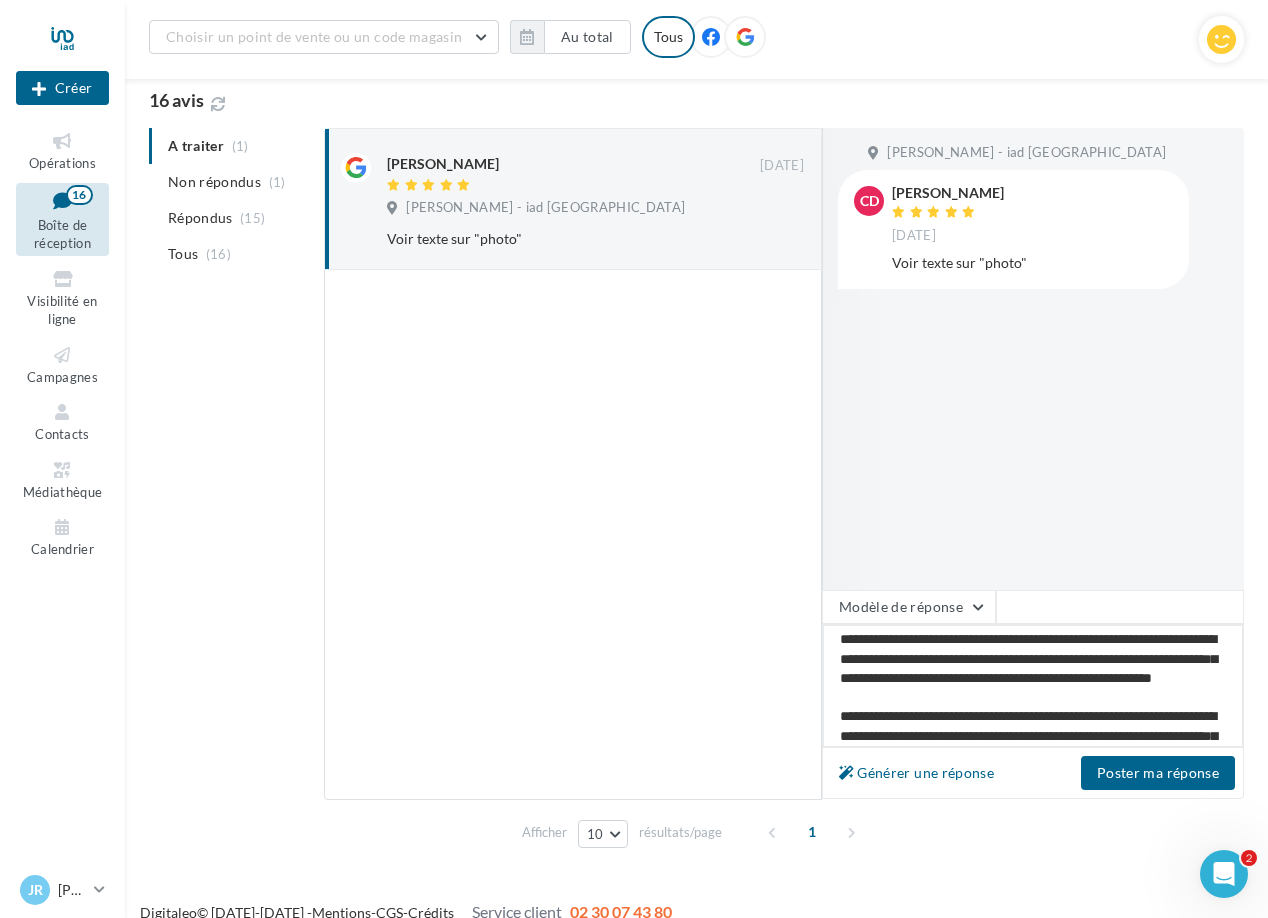 type on "**********" 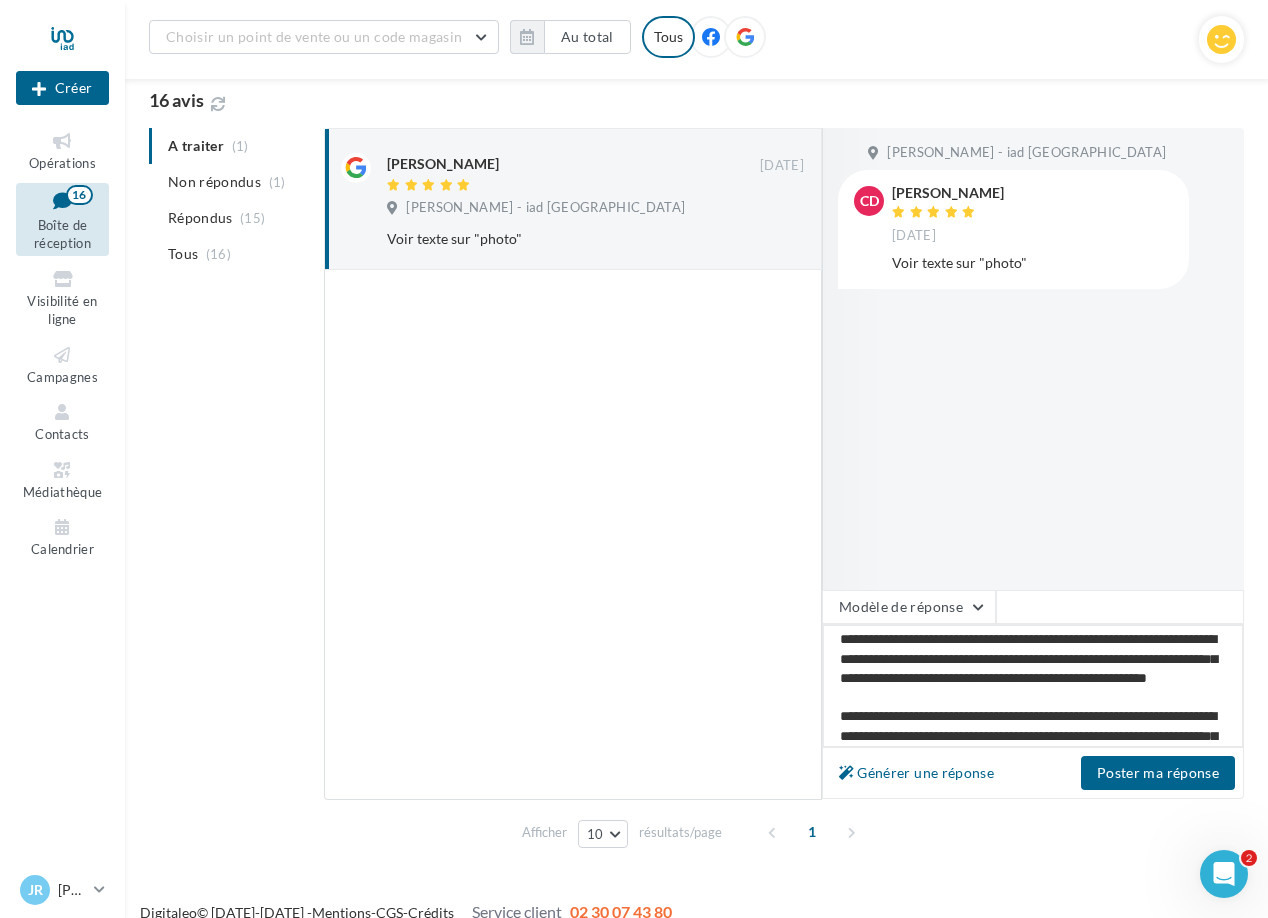 type on "**********" 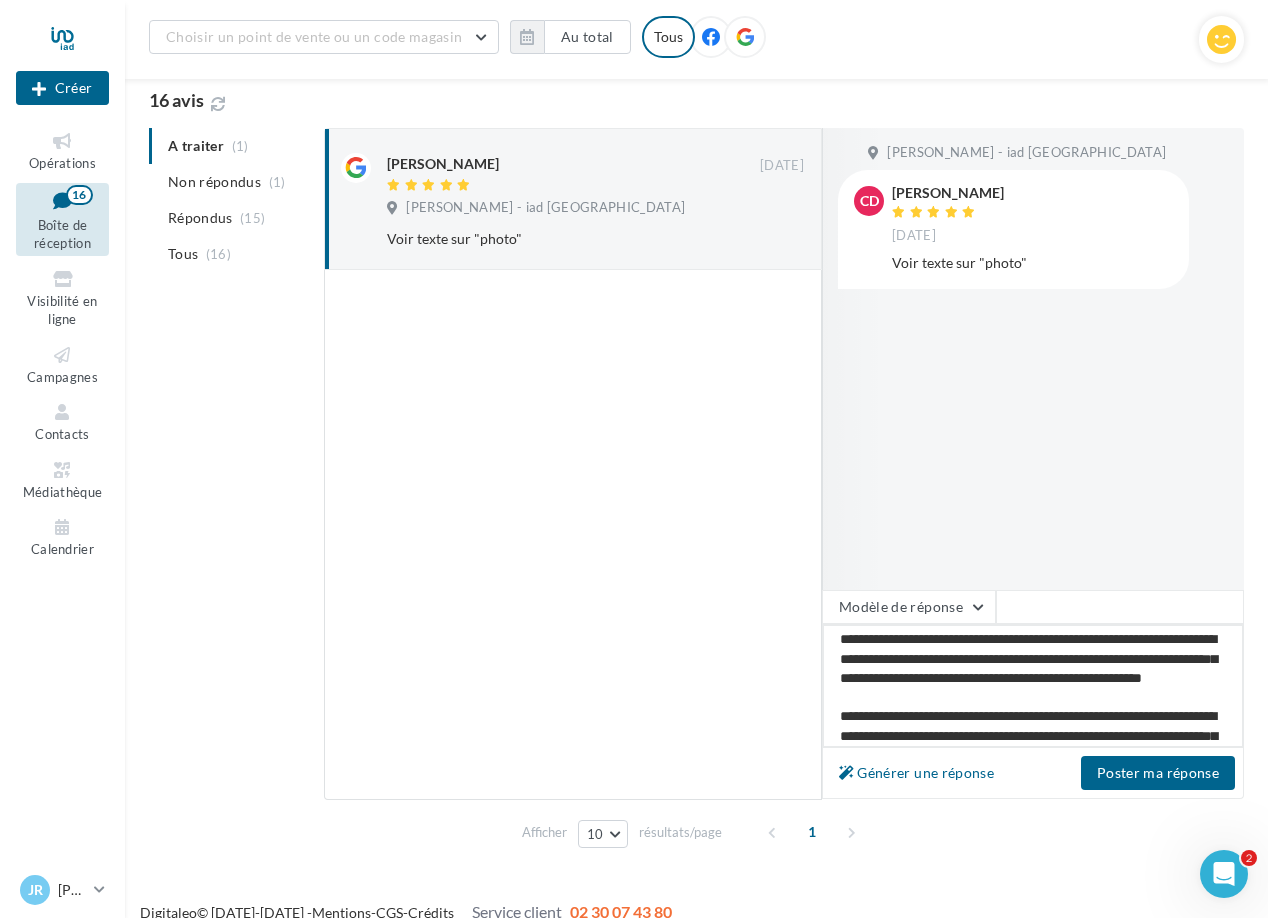 type on "**********" 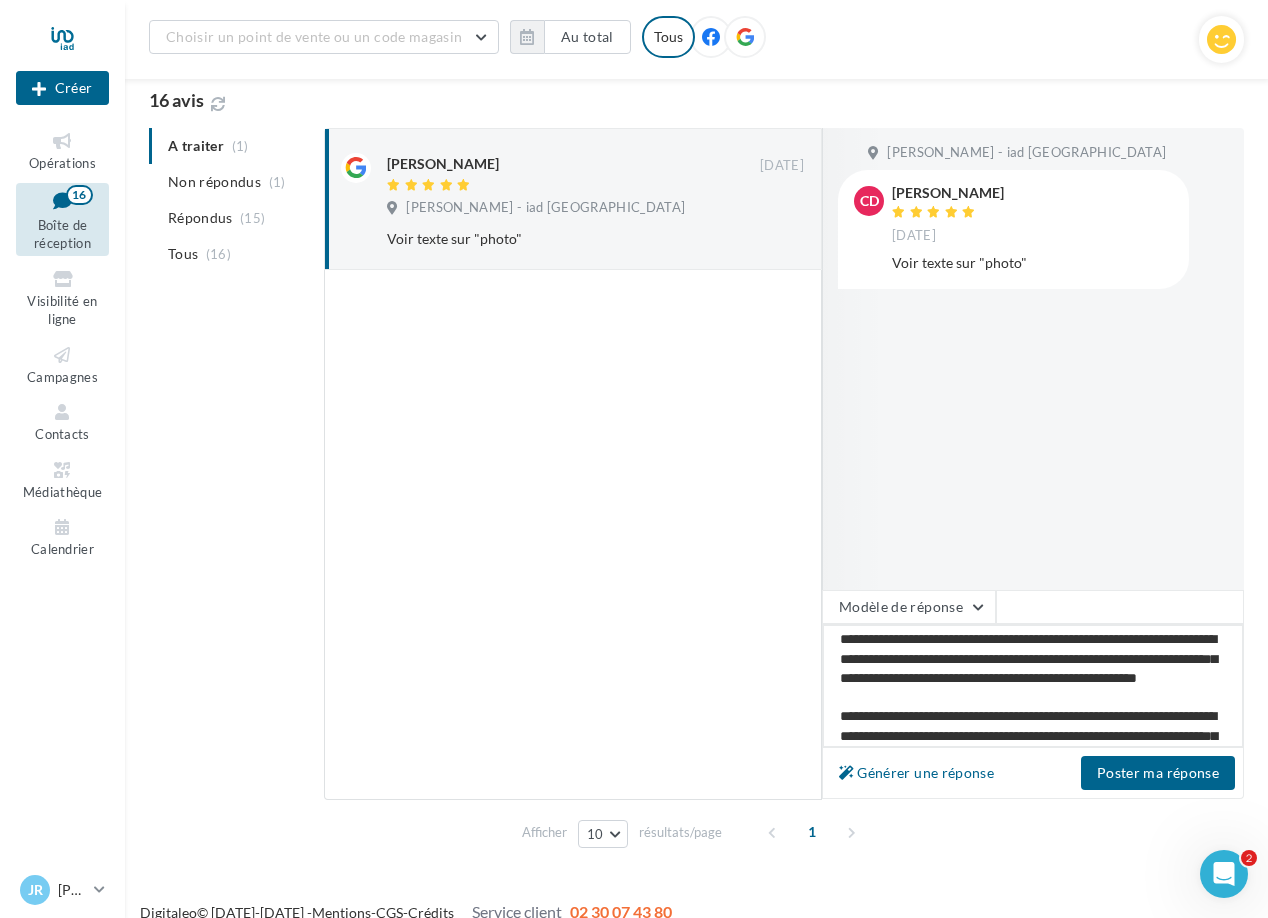 type on "**********" 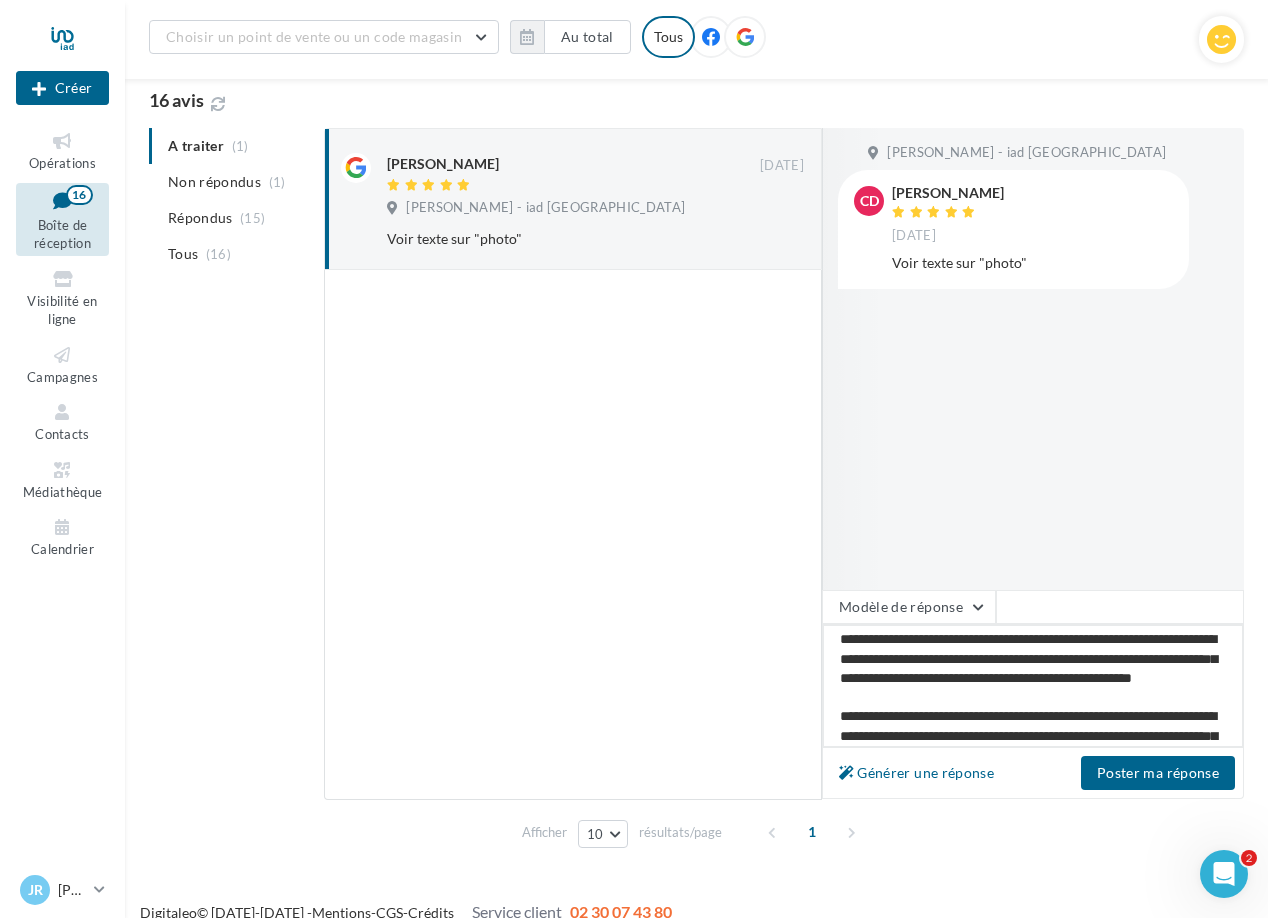 type on "**********" 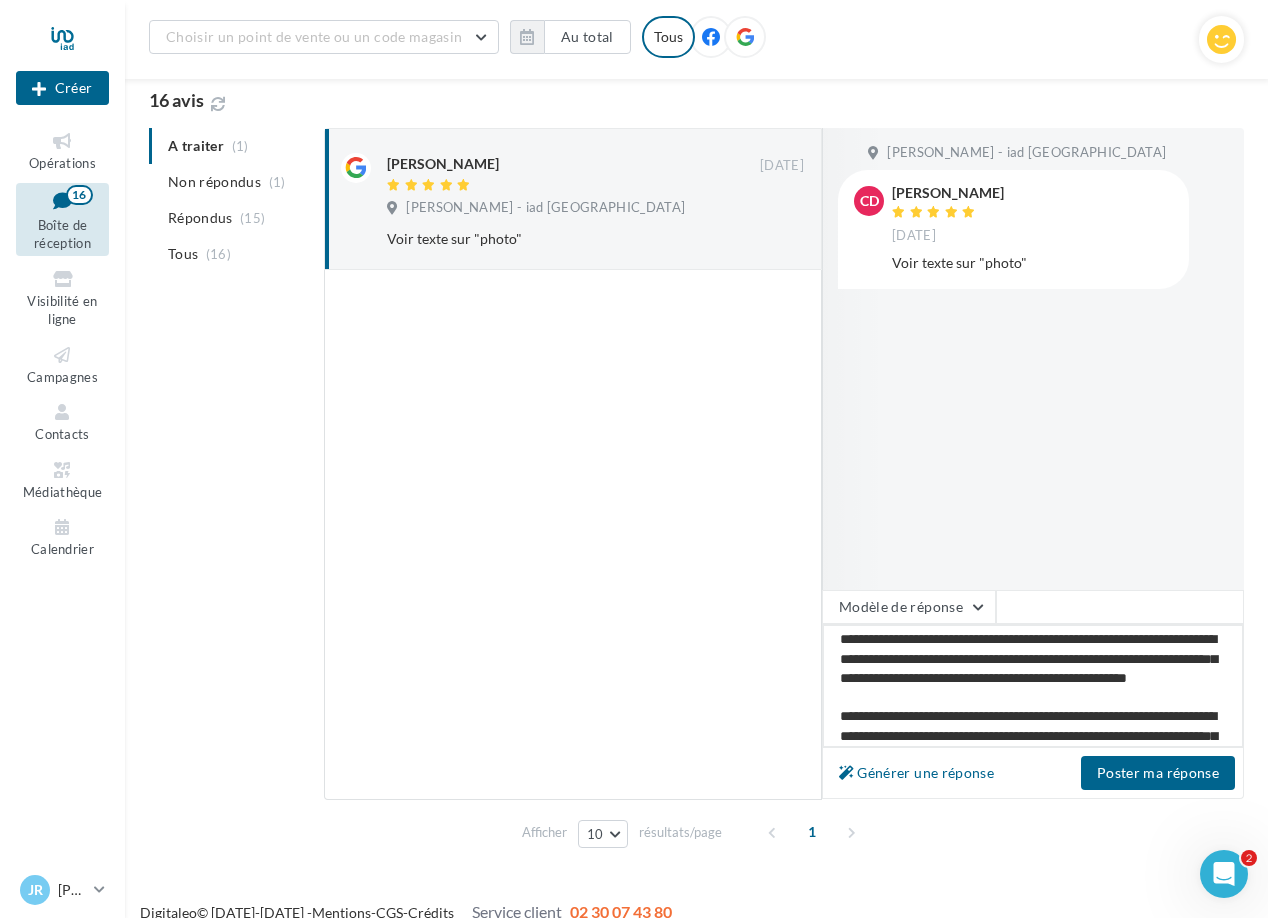 type on "**********" 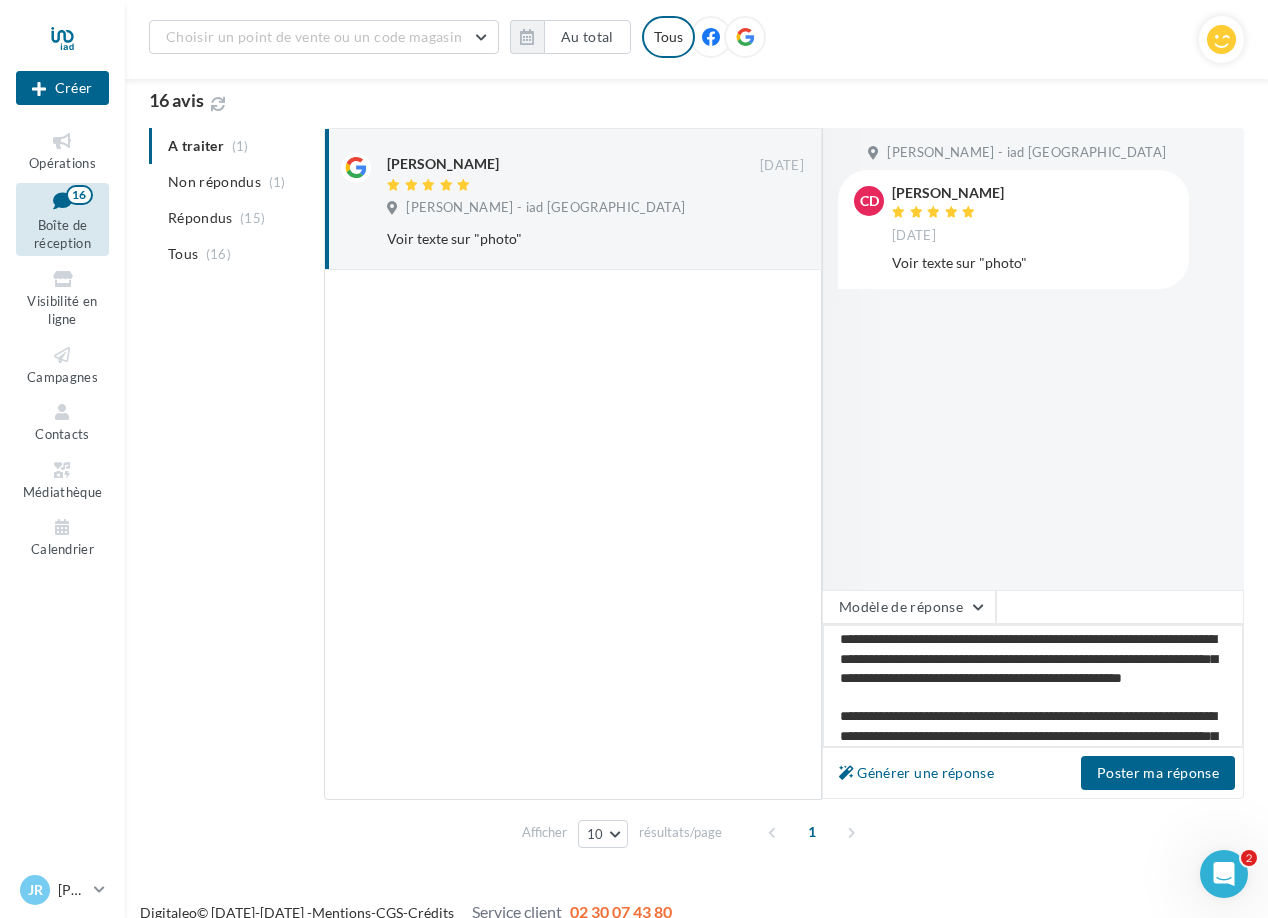 type on "**********" 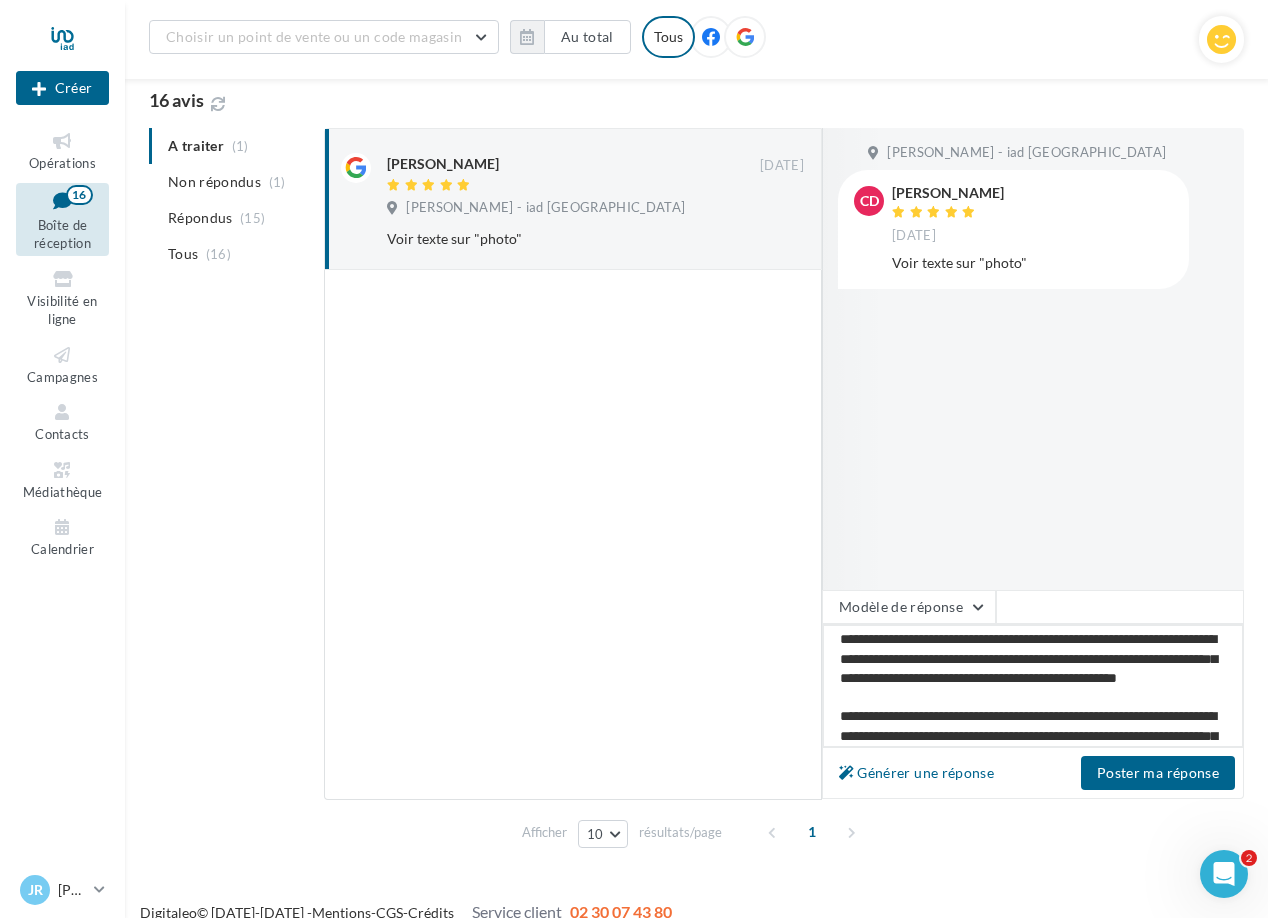 type on "**********" 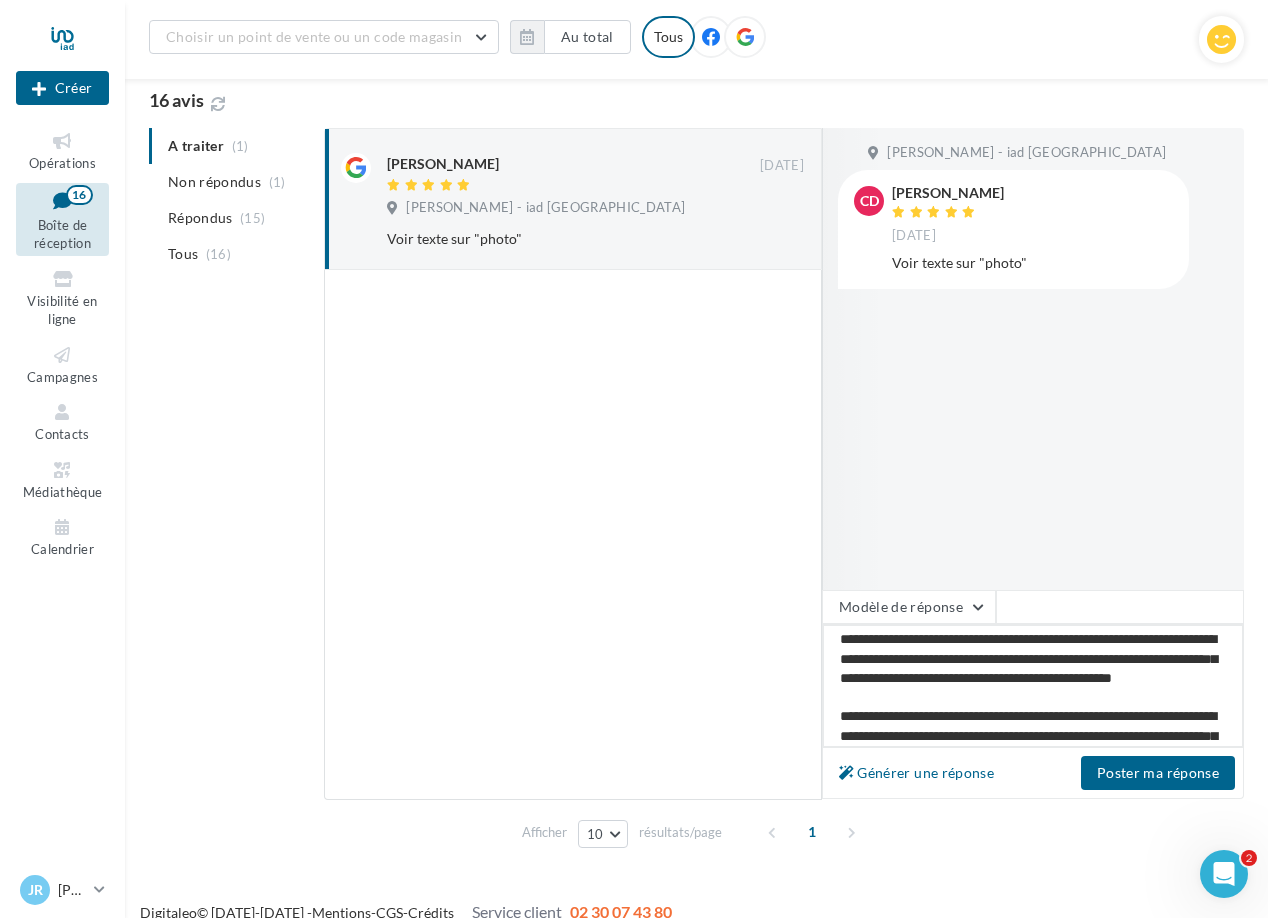 type on "**********" 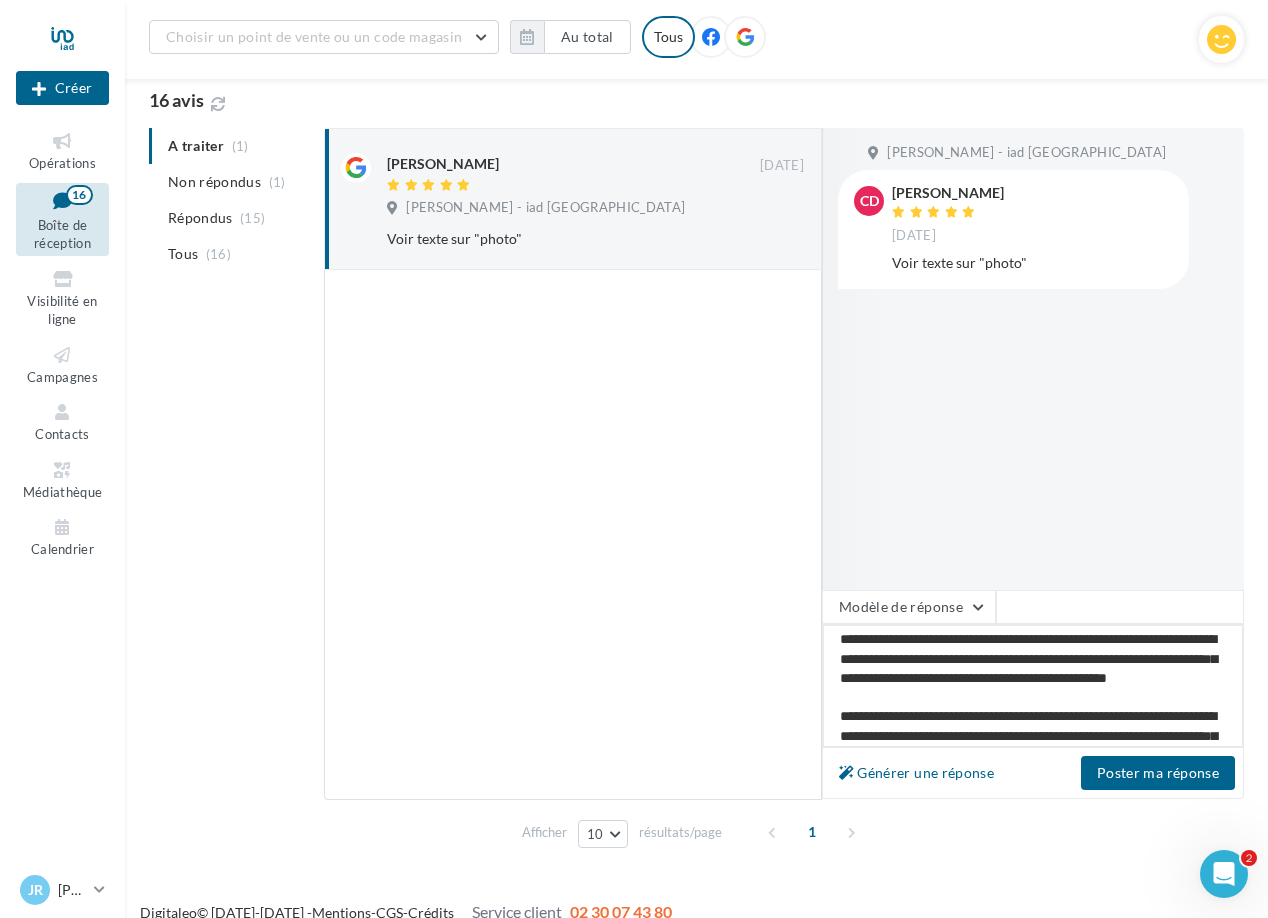 type on "**********" 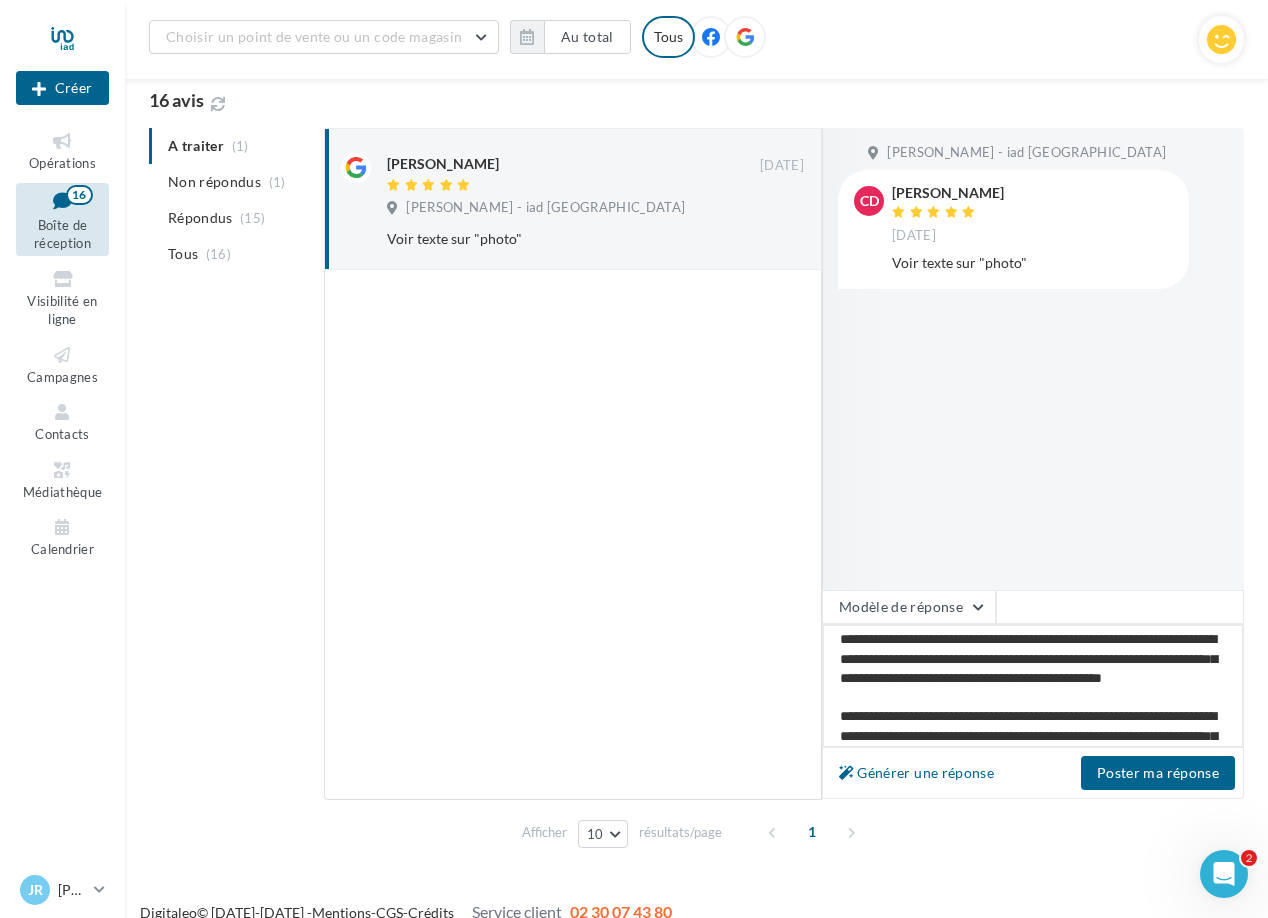type on "**********" 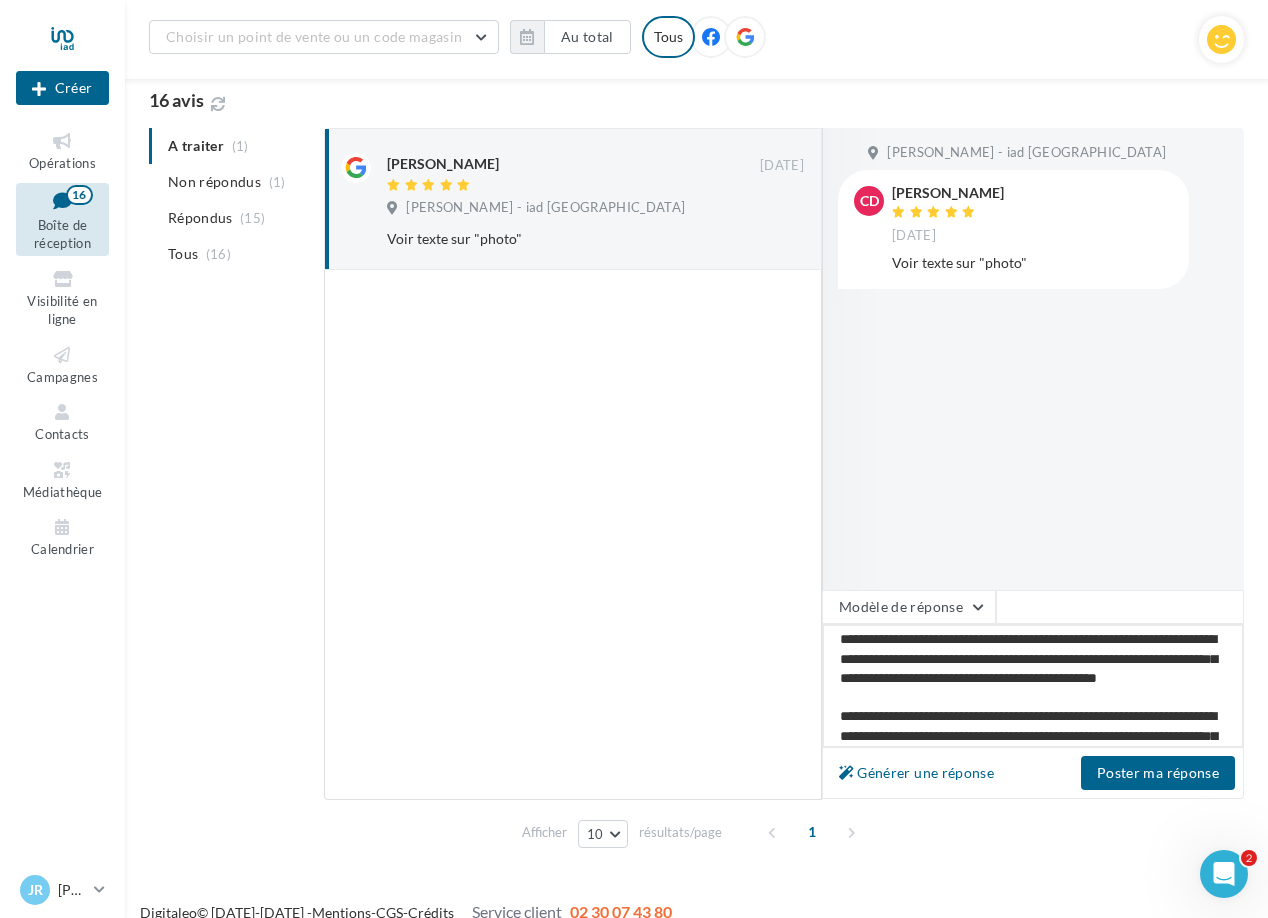 type on "**********" 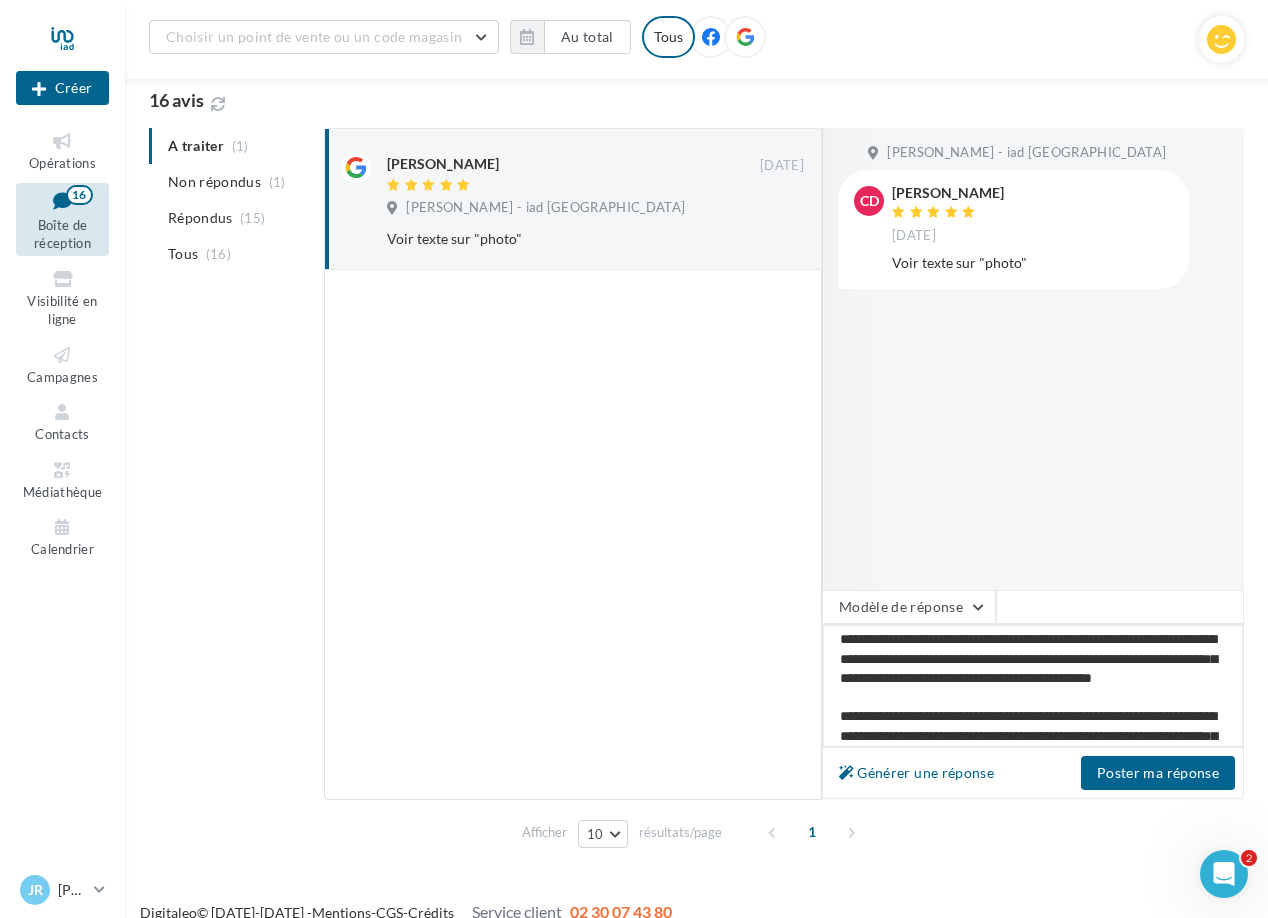 type on "**********" 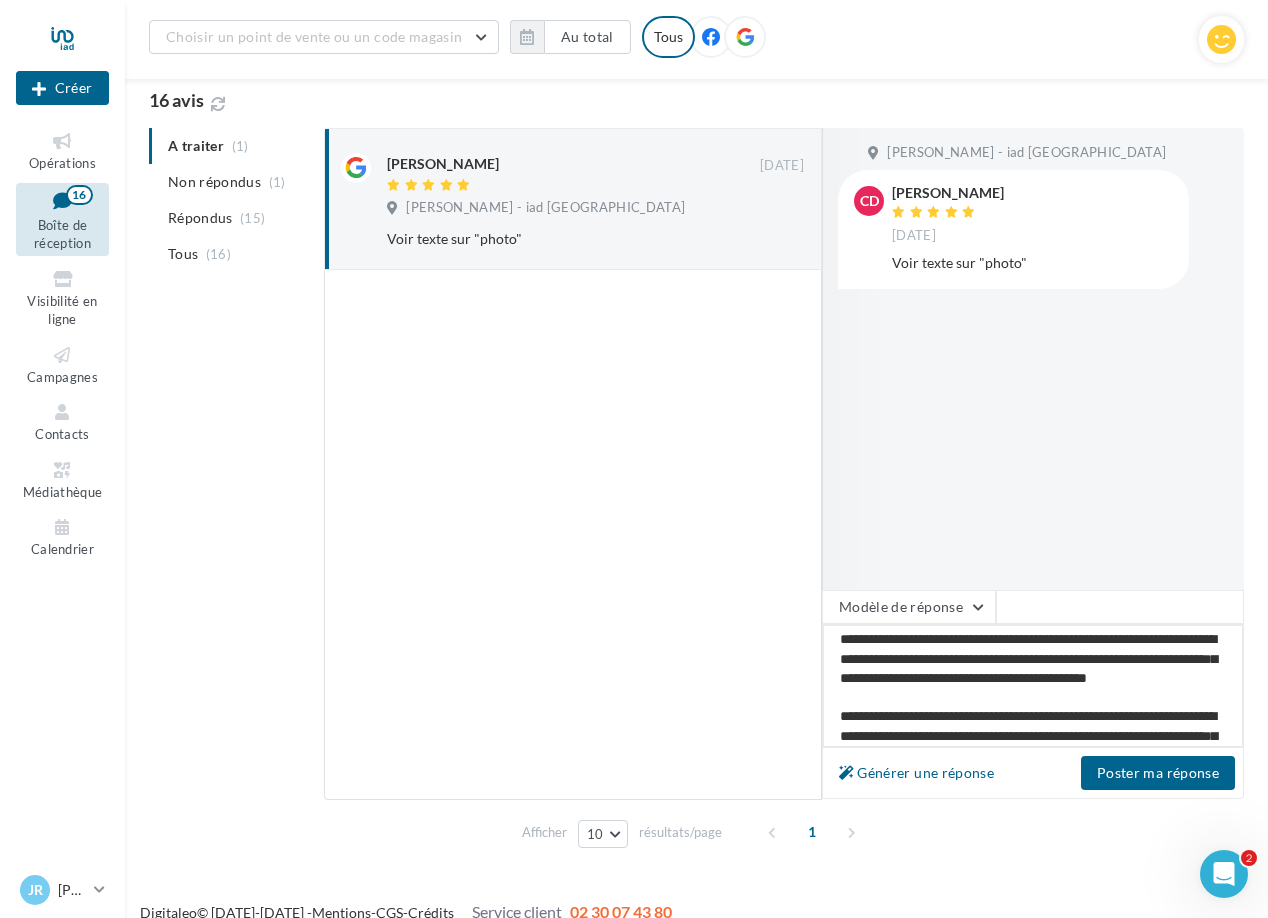 type on "**********" 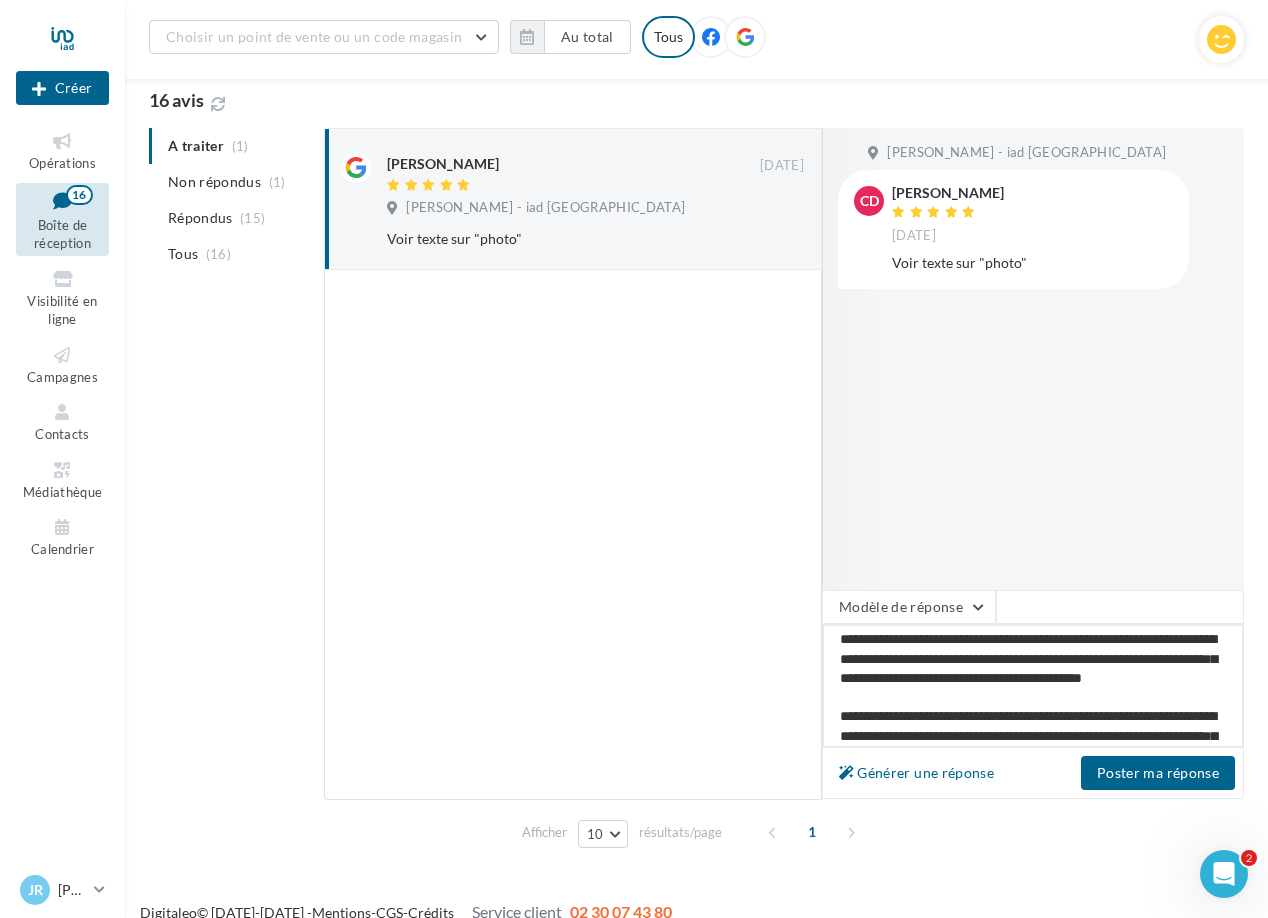 type on "**********" 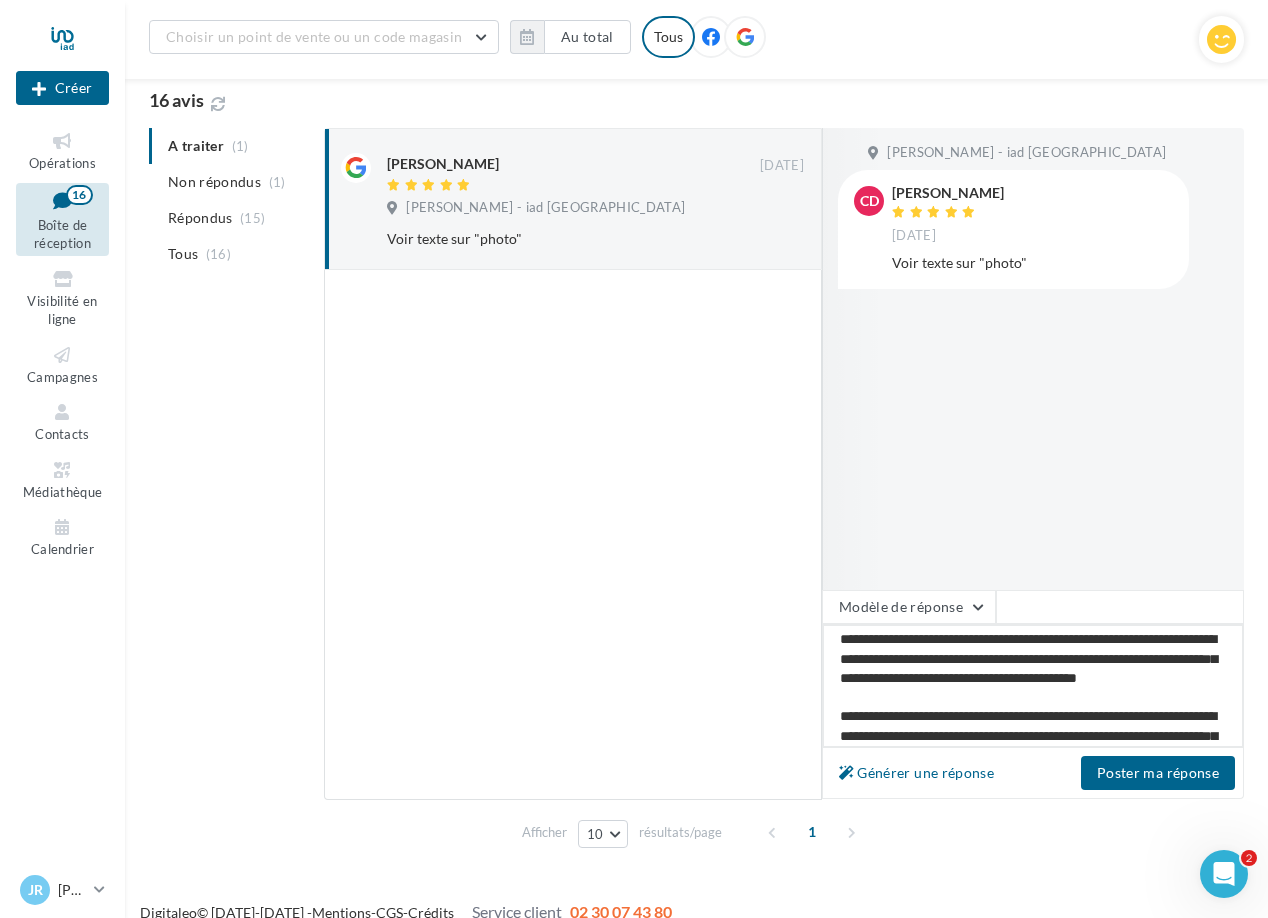 type on "**********" 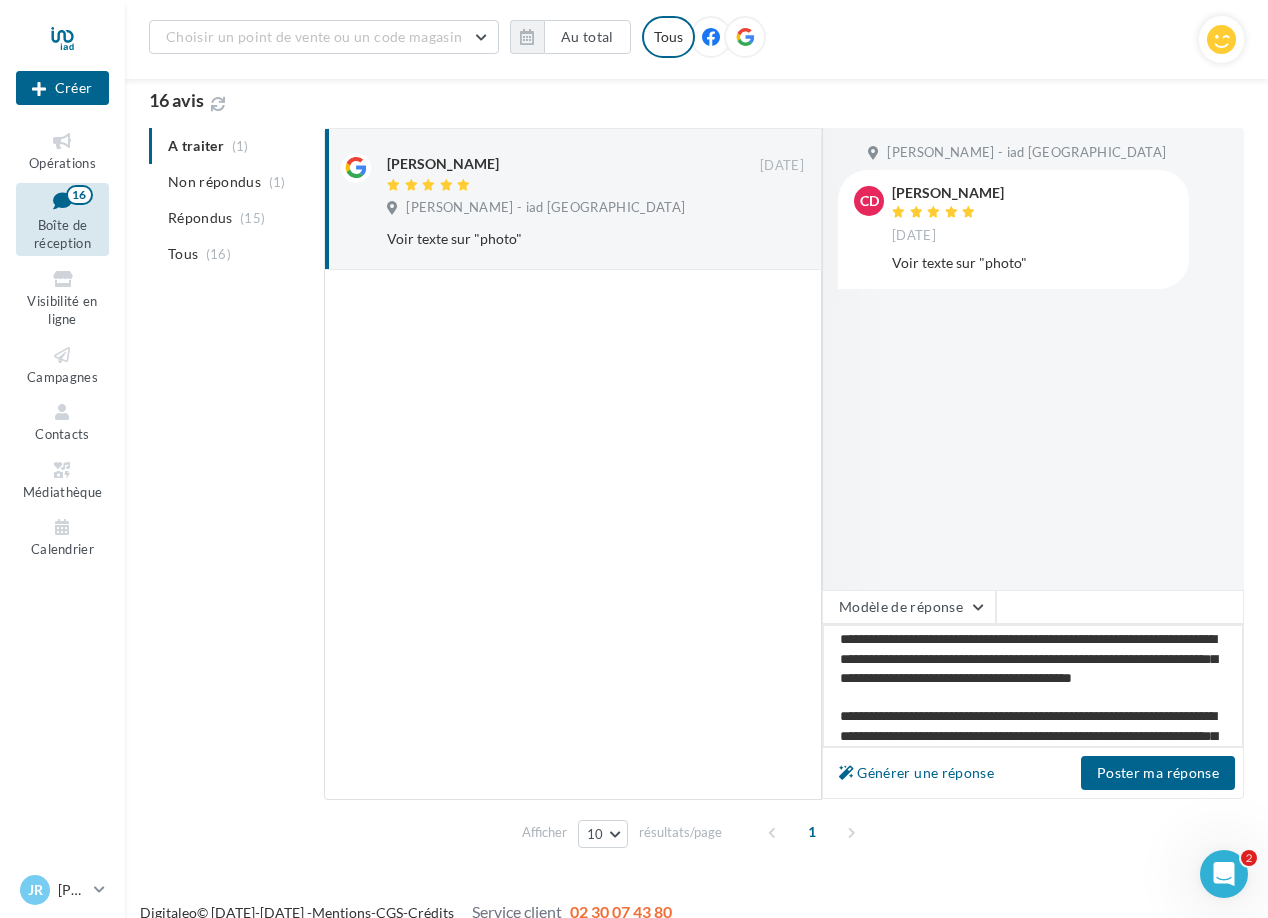 type on "**********" 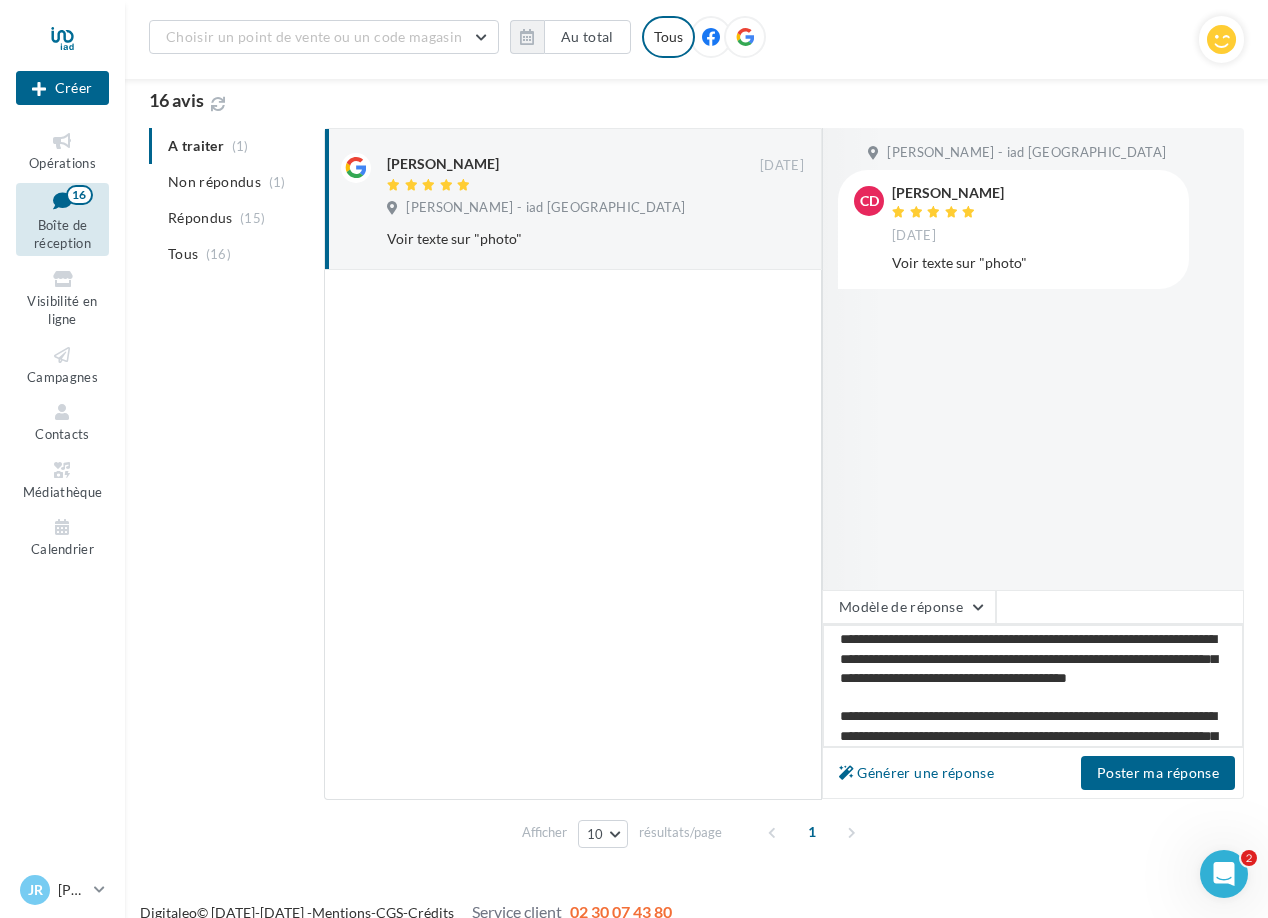 type on "**********" 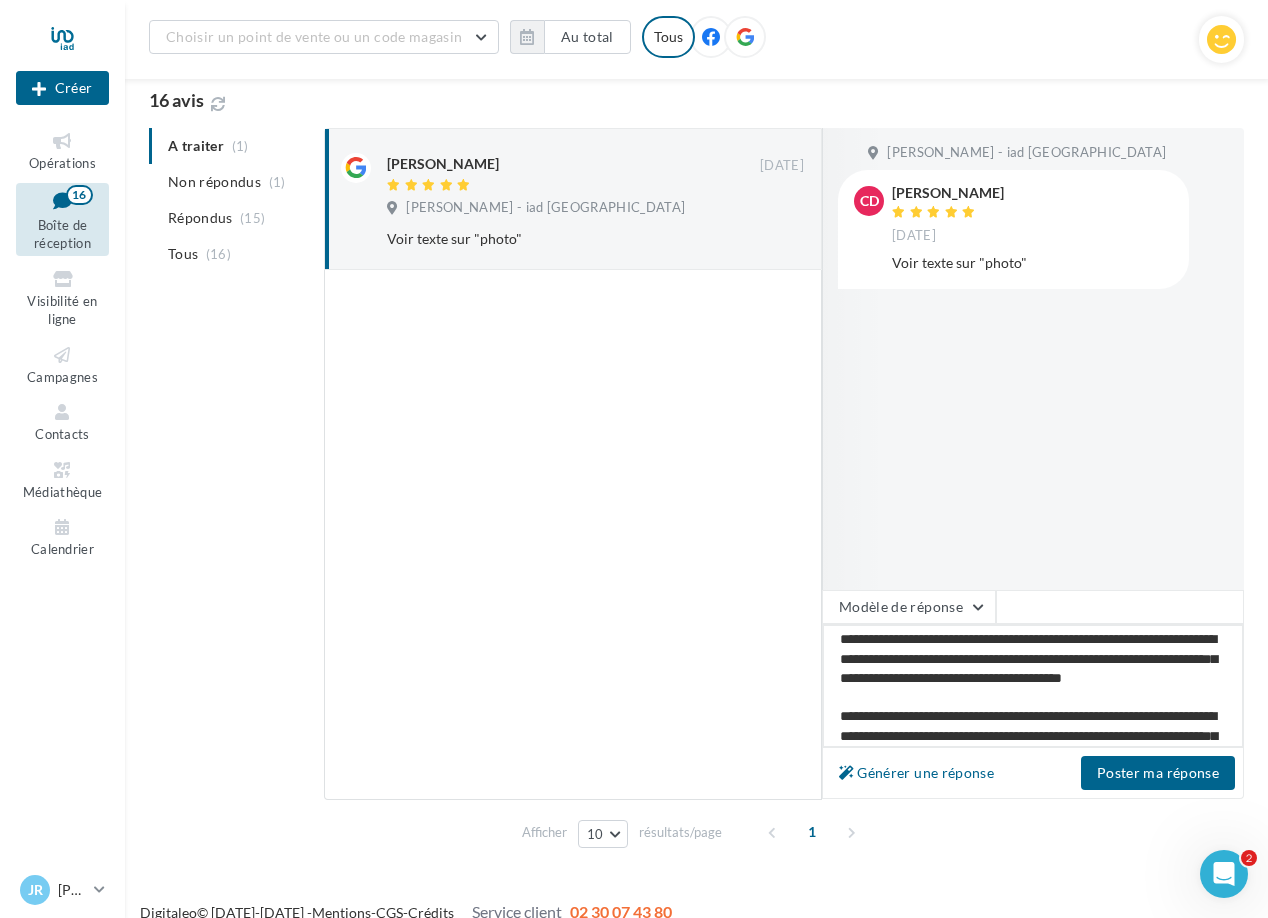 type on "**********" 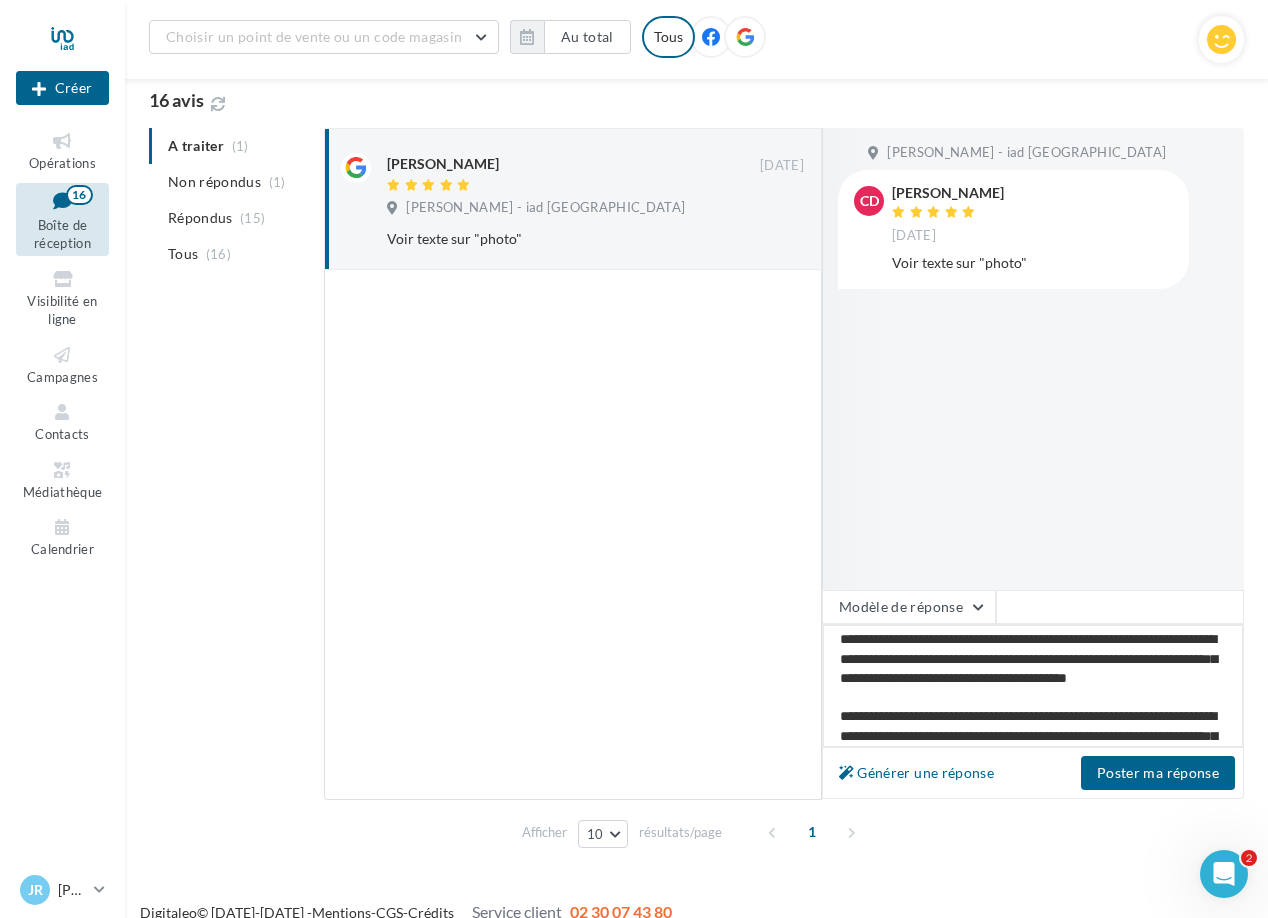 type on "**********" 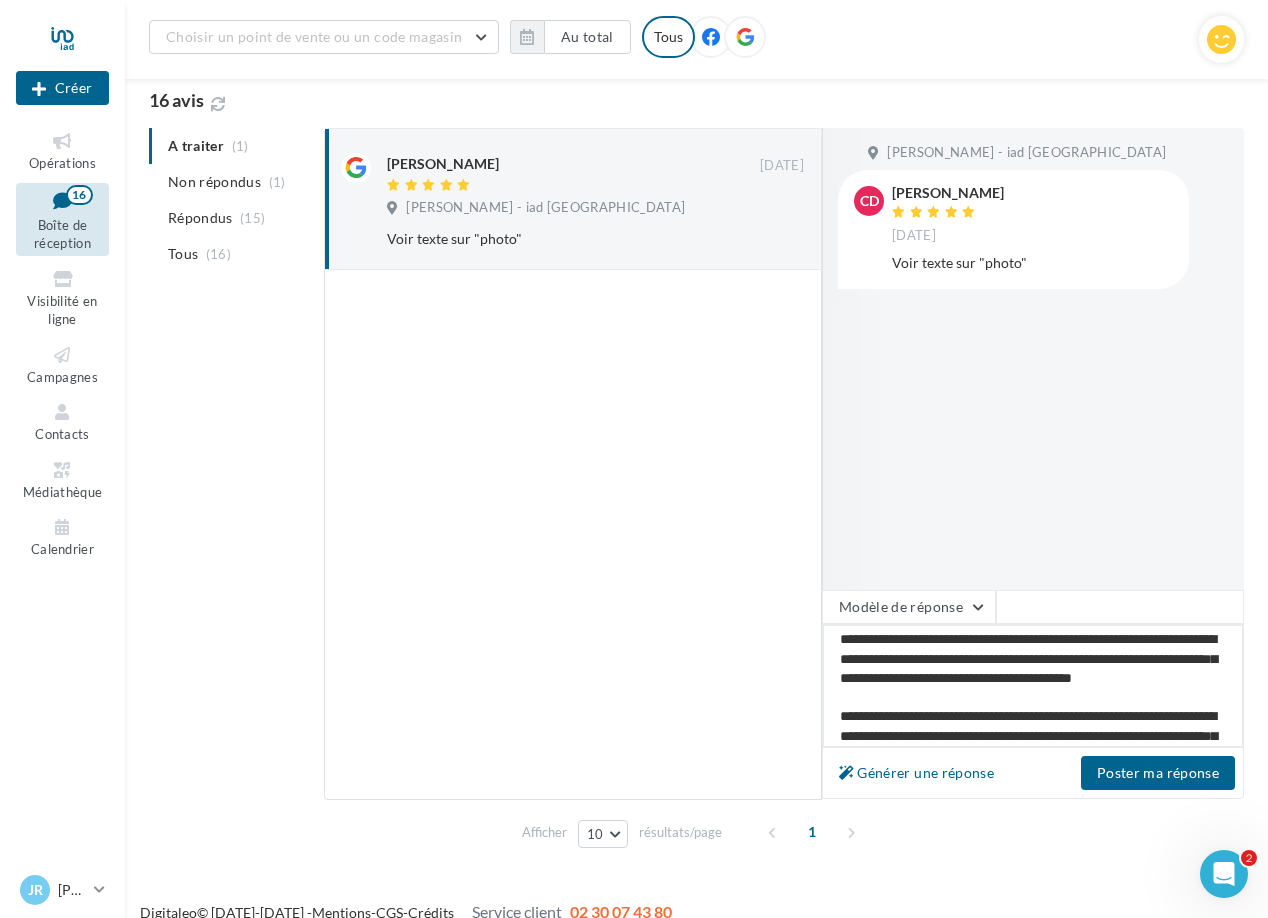 type on "**********" 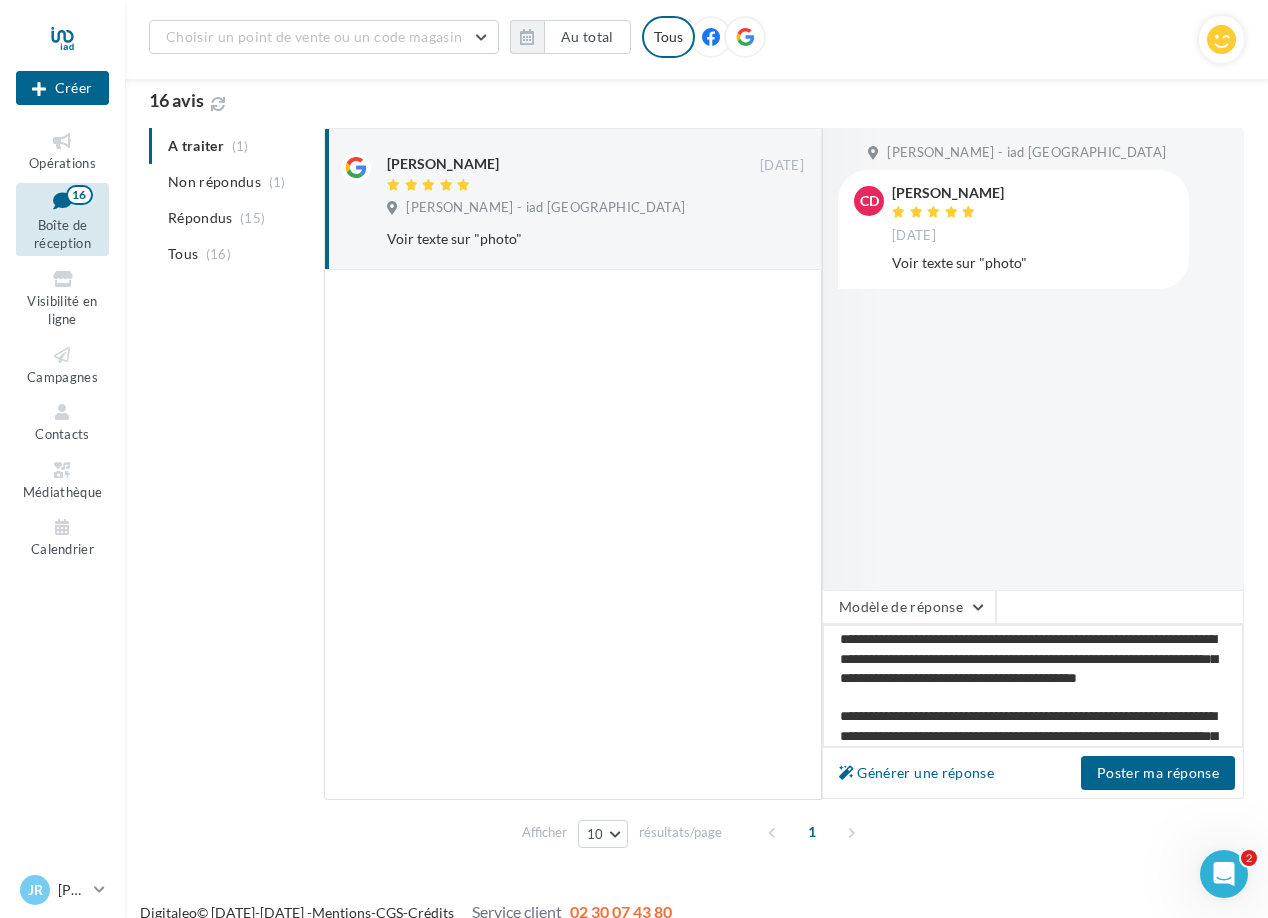 type on "**********" 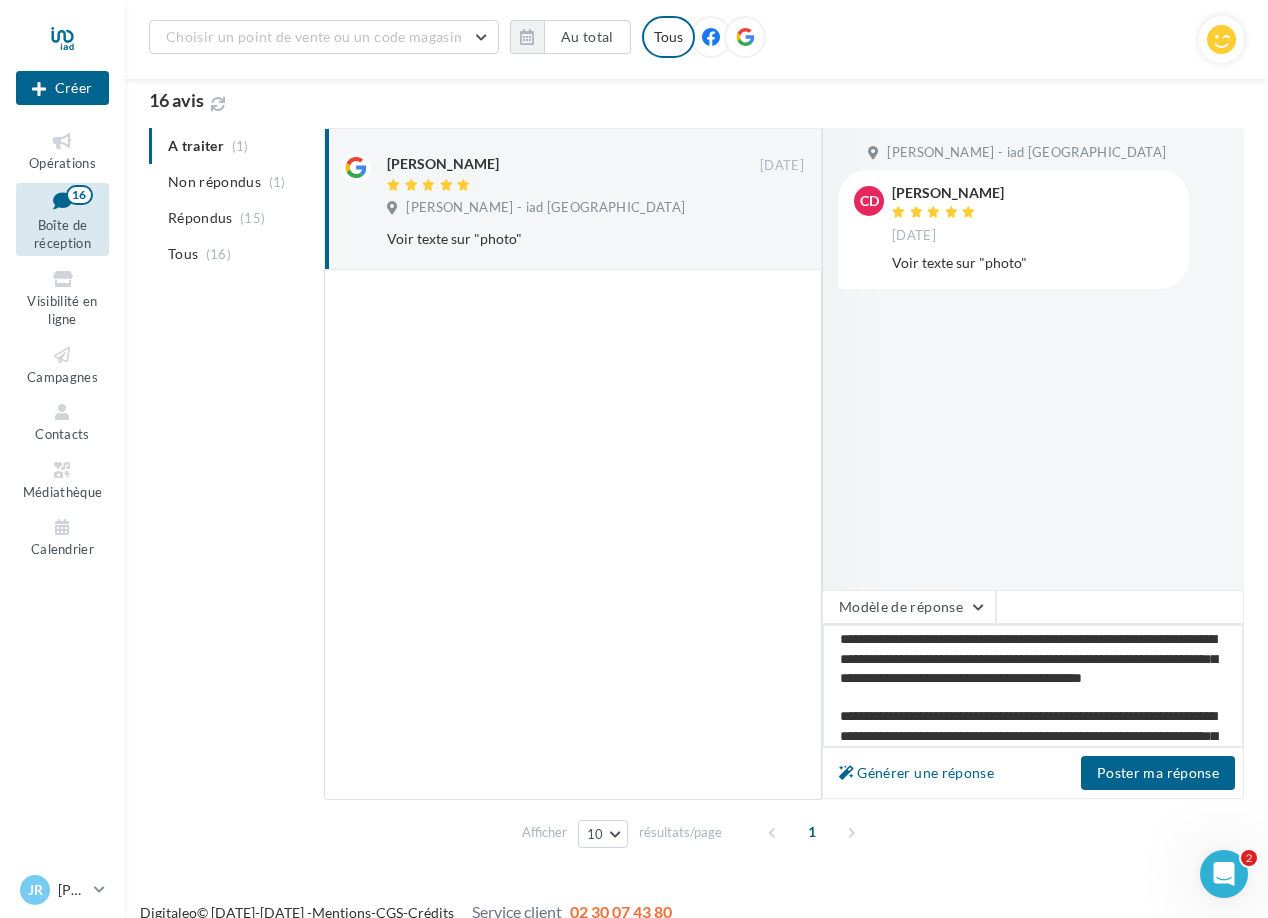 type on "**********" 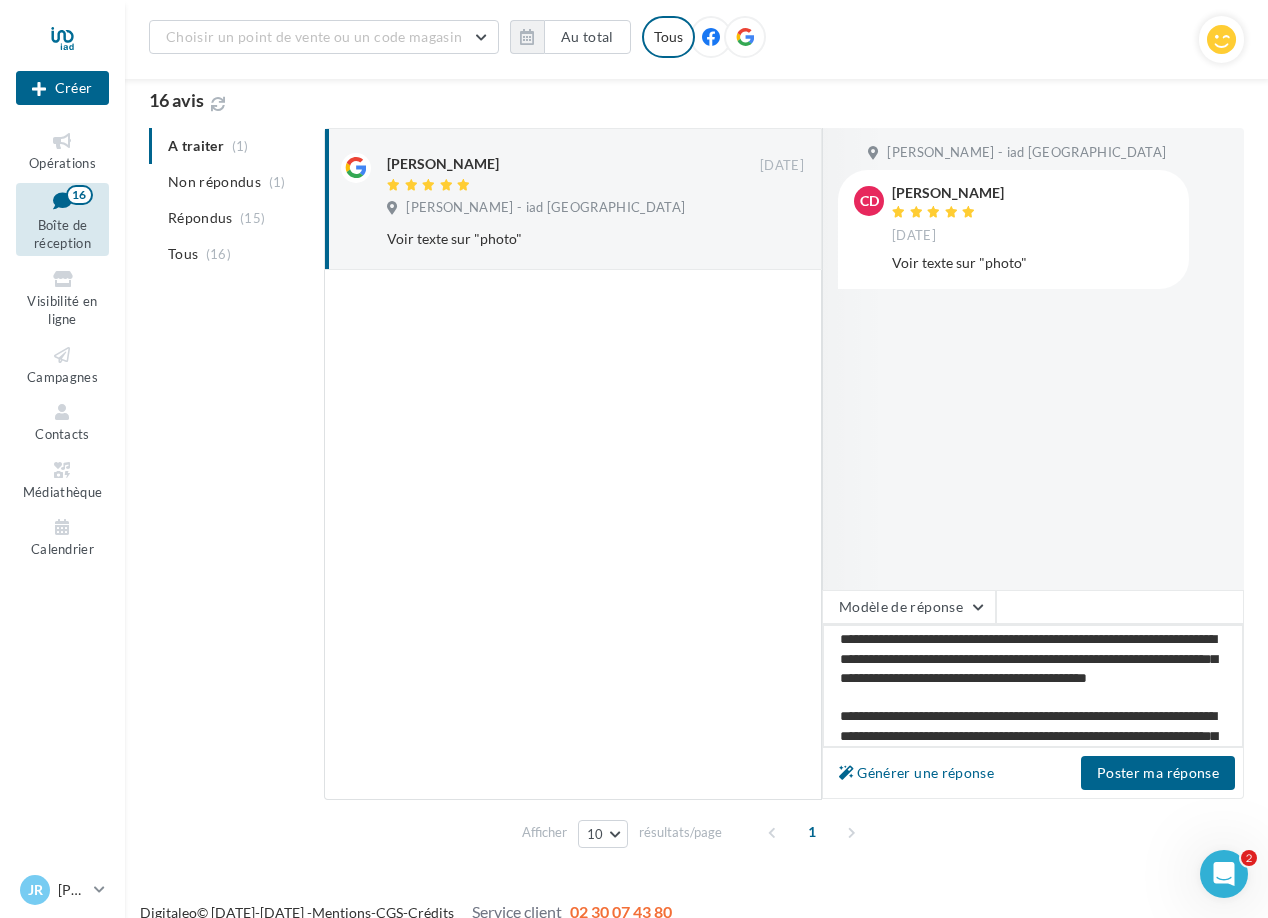 type on "**********" 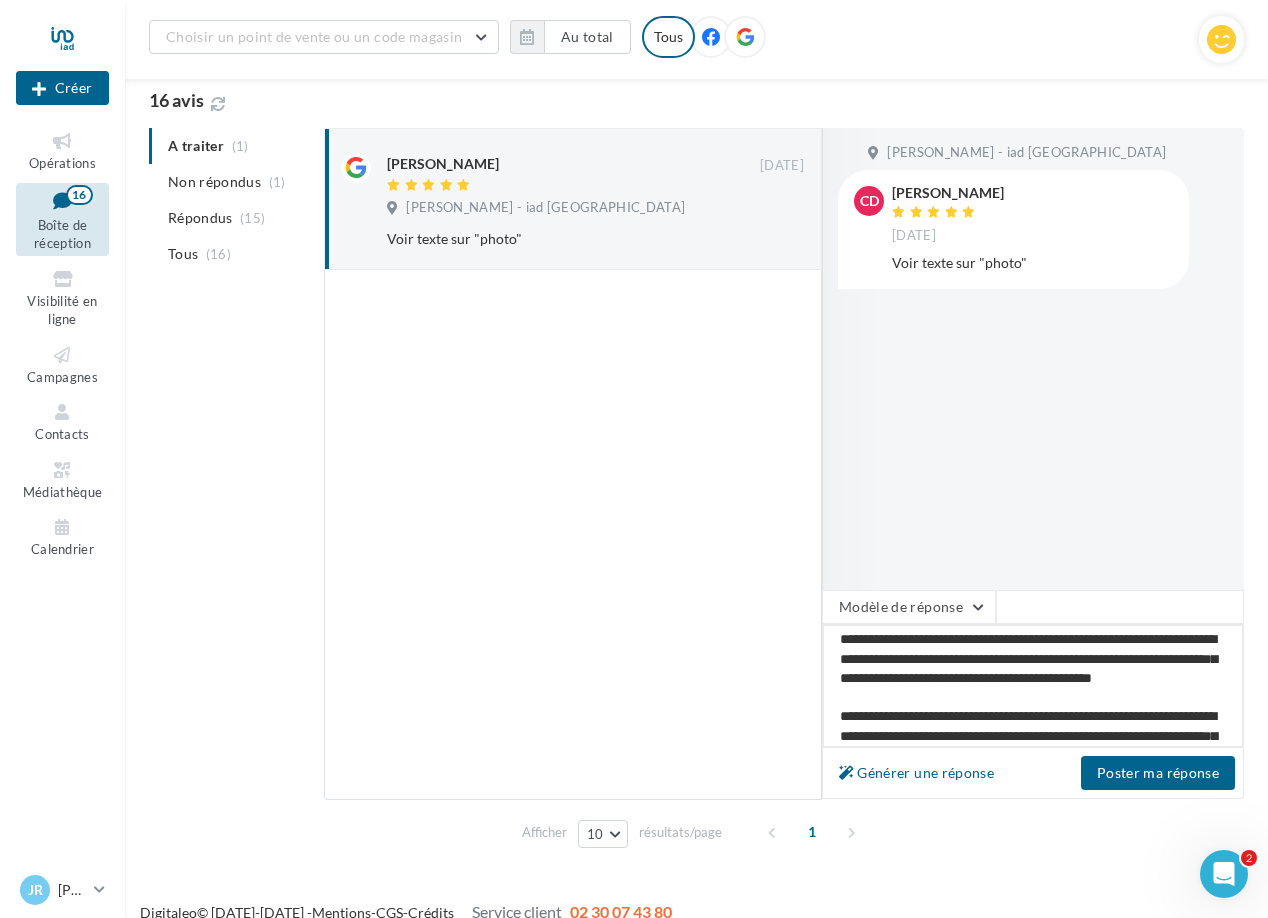 type on "**********" 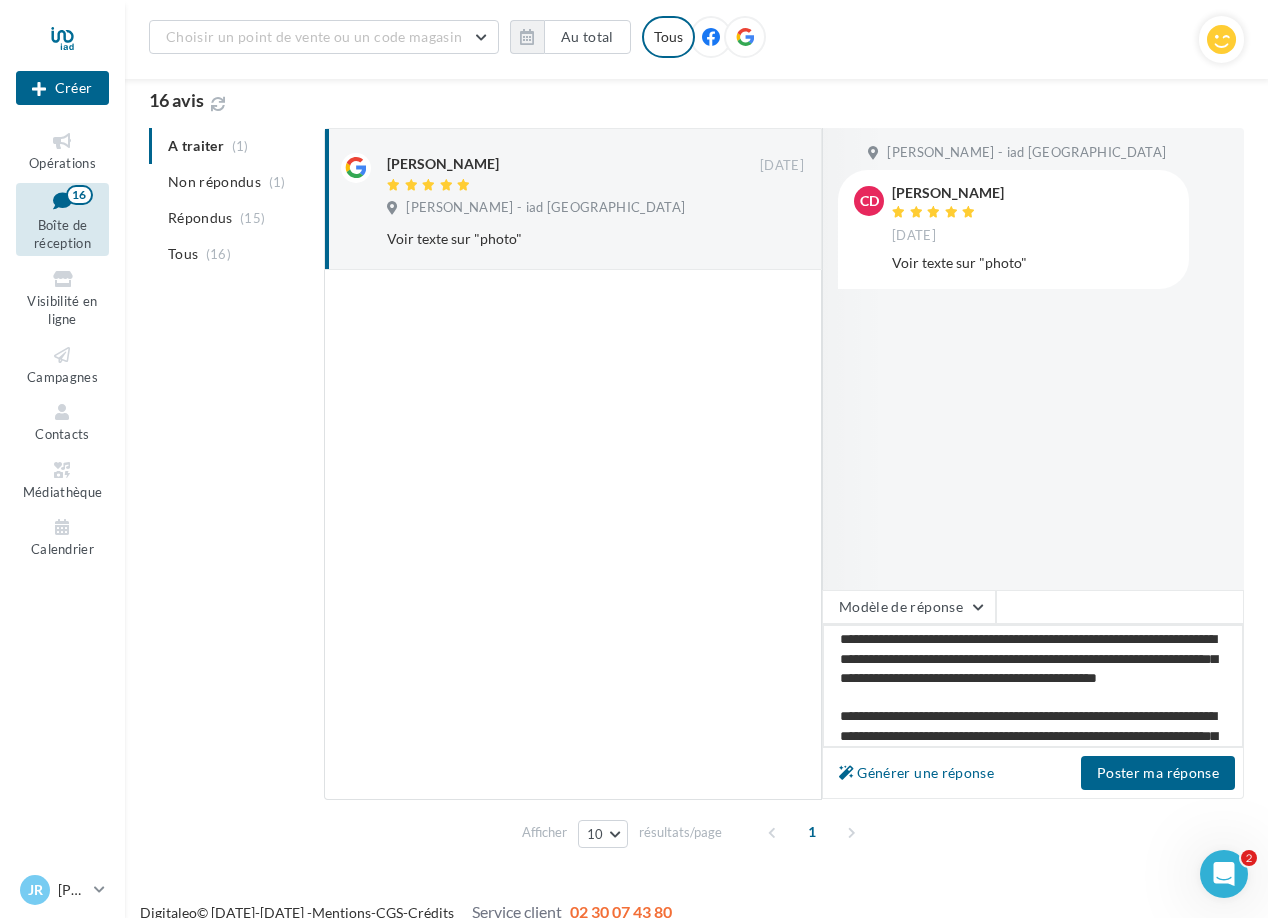 type on "**********" 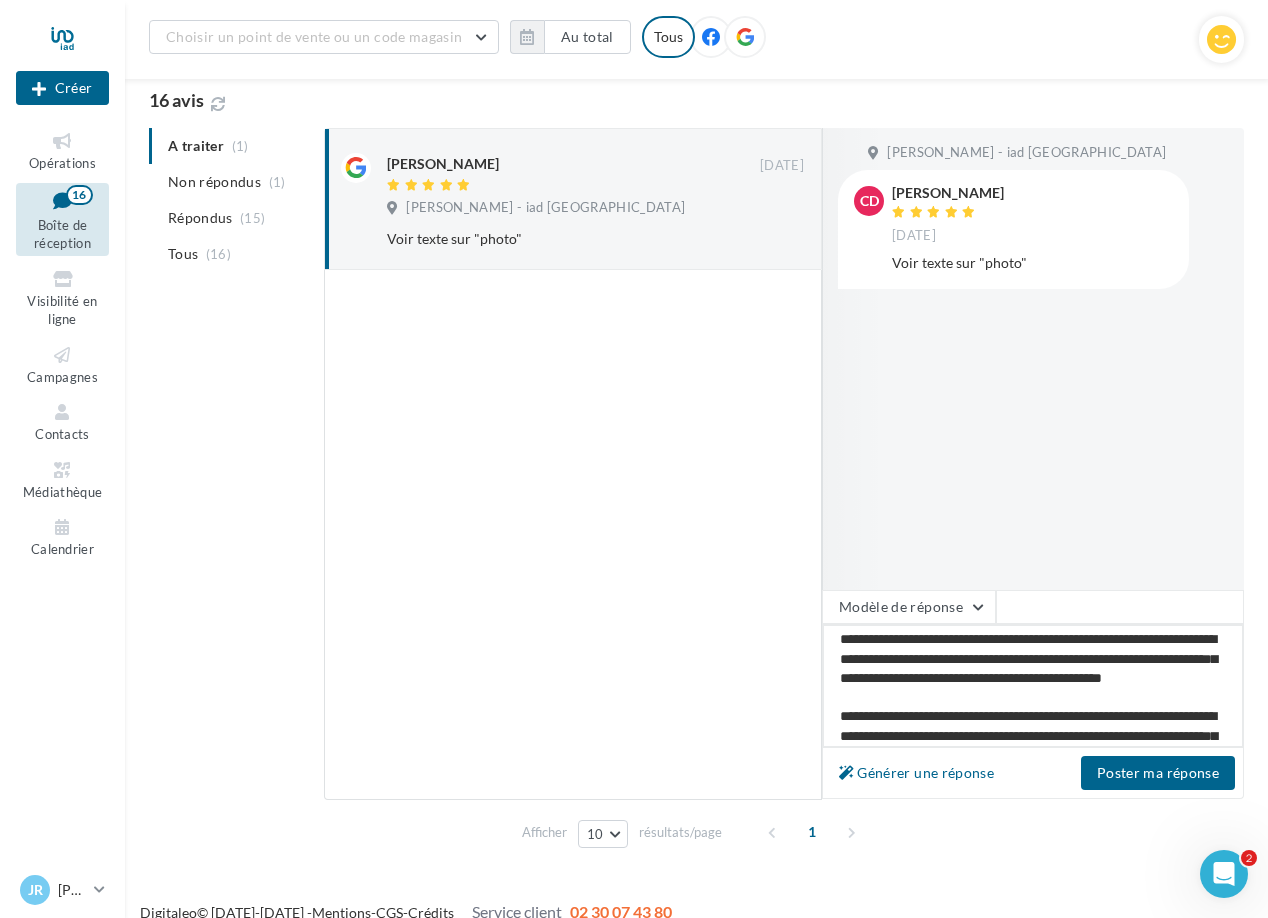type on "**********" 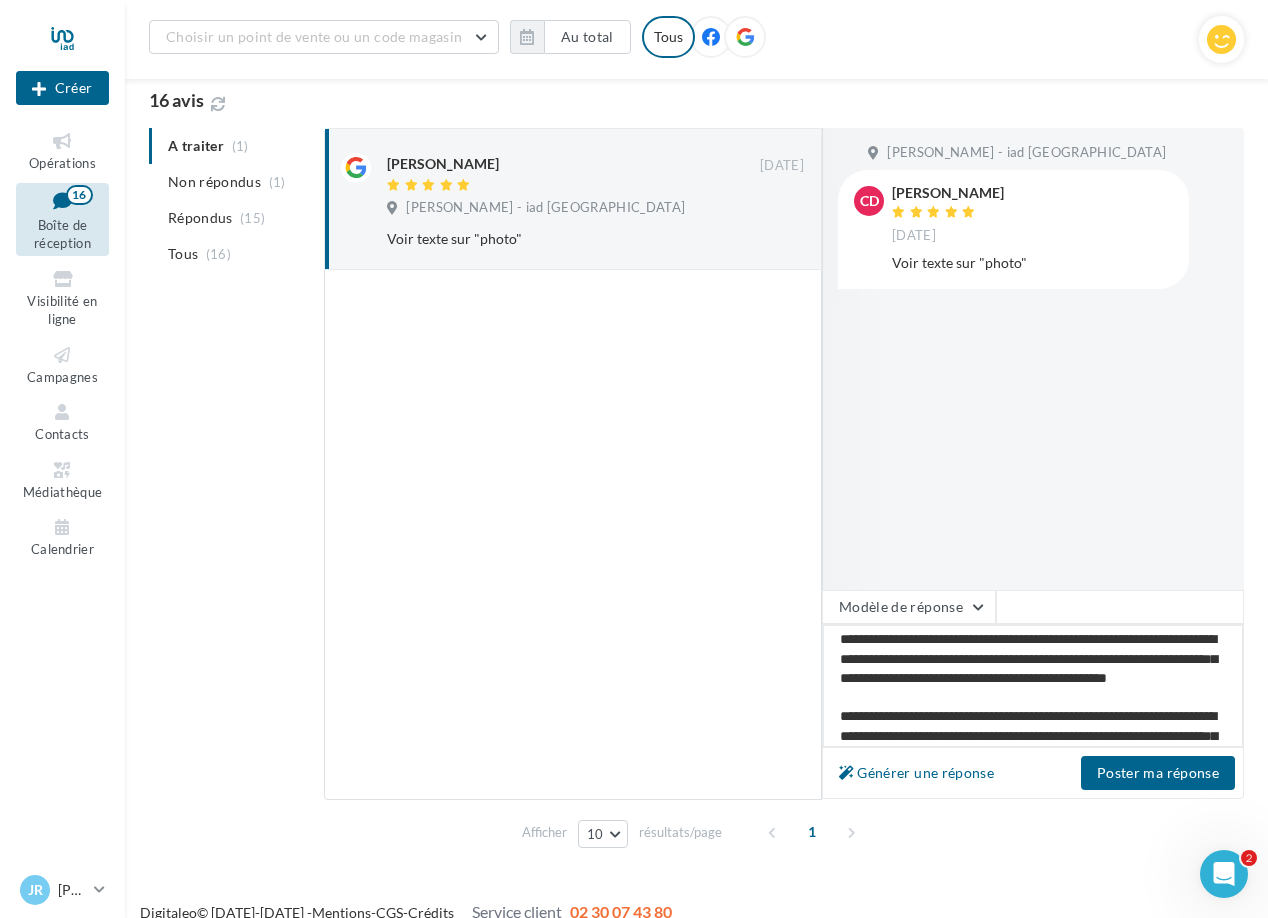 type on "**********" 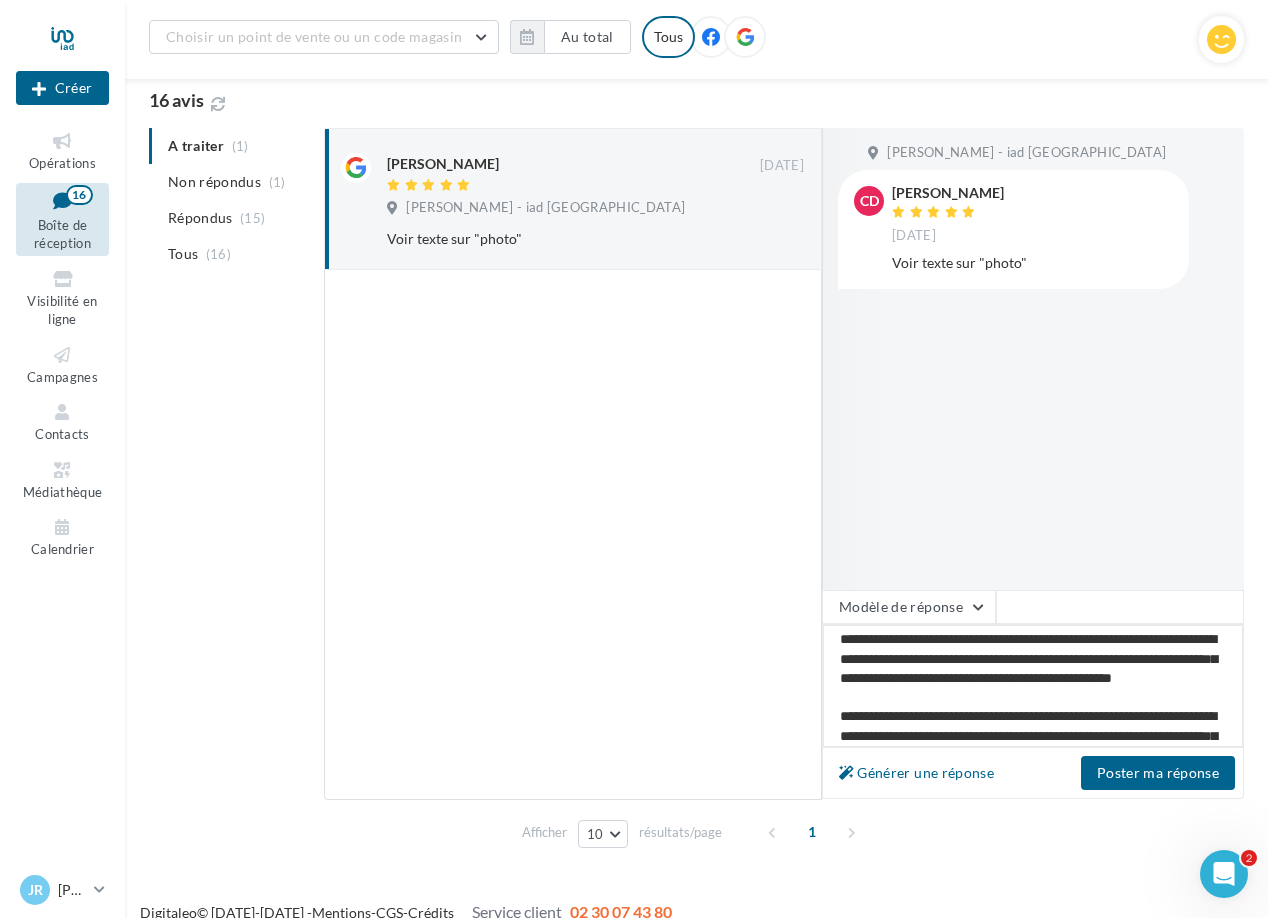 type on "**********" 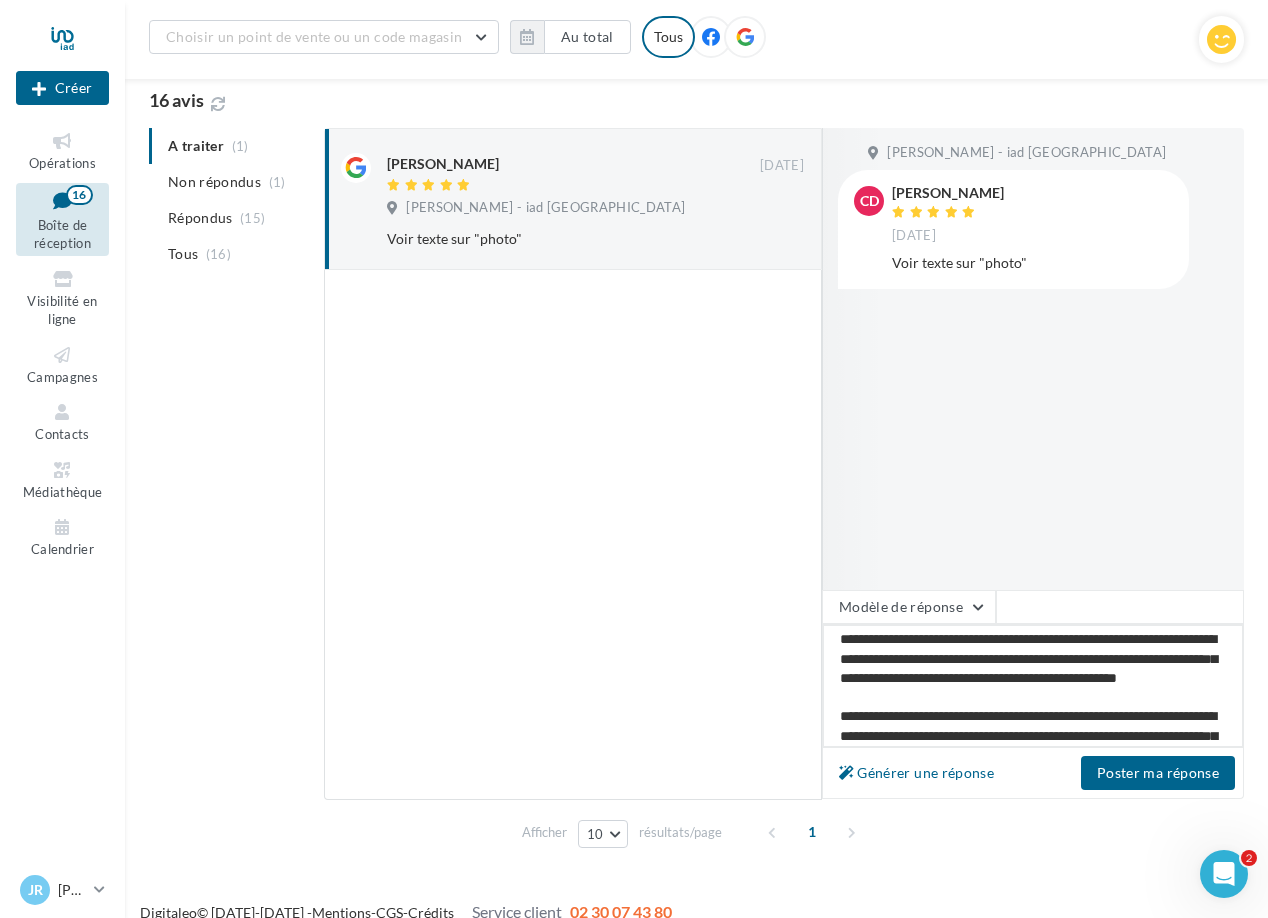 type on "**********" 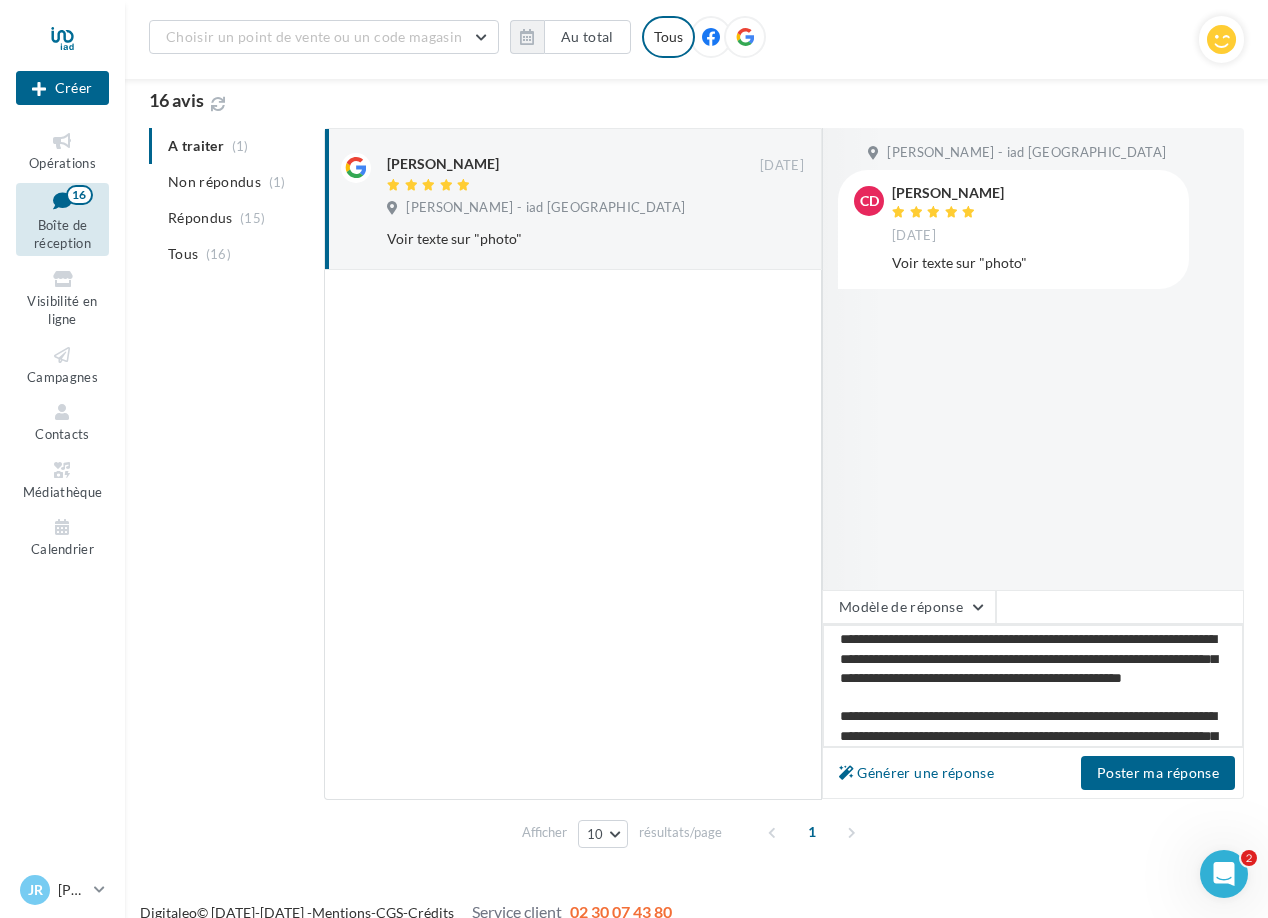 type on "**********" 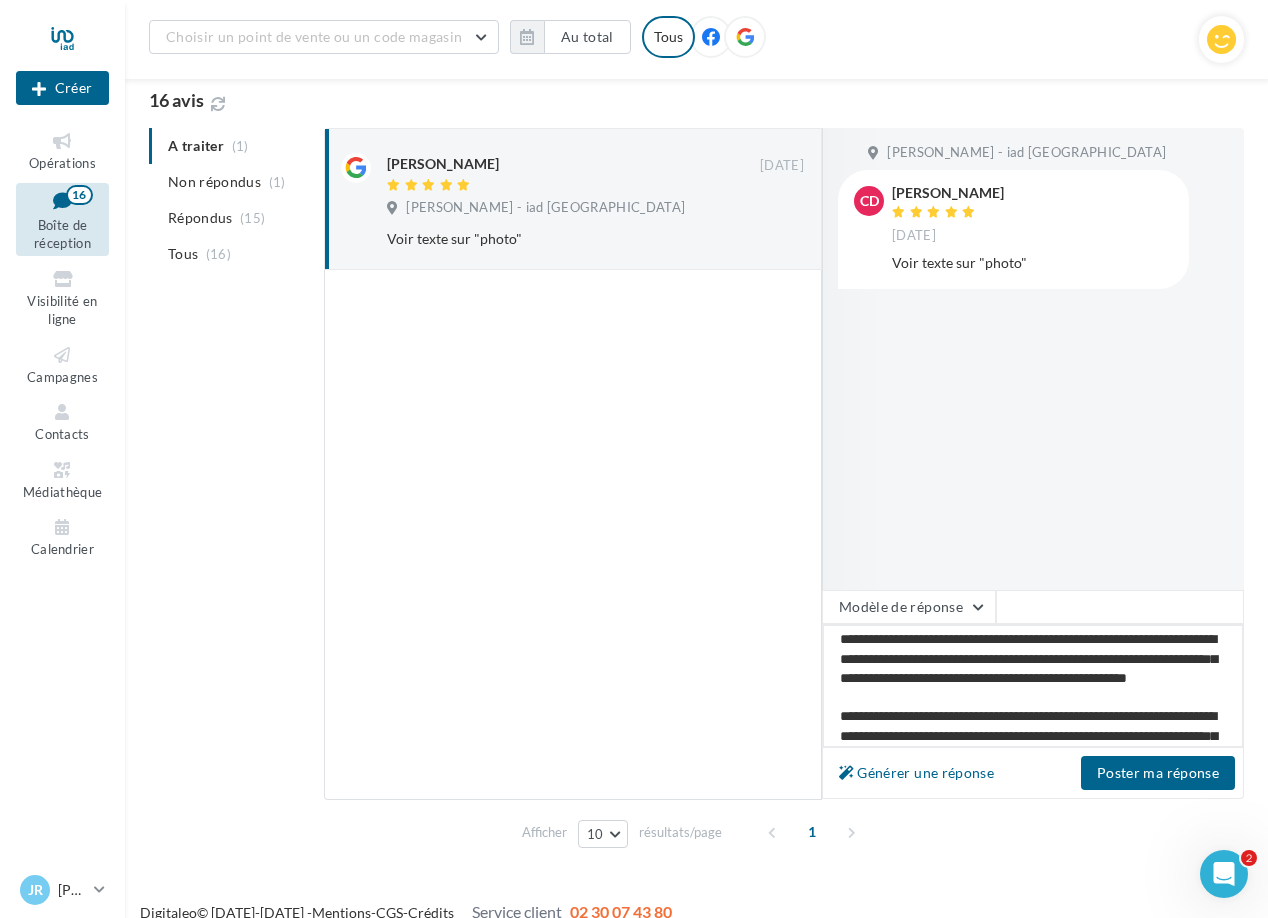 type on "**********" 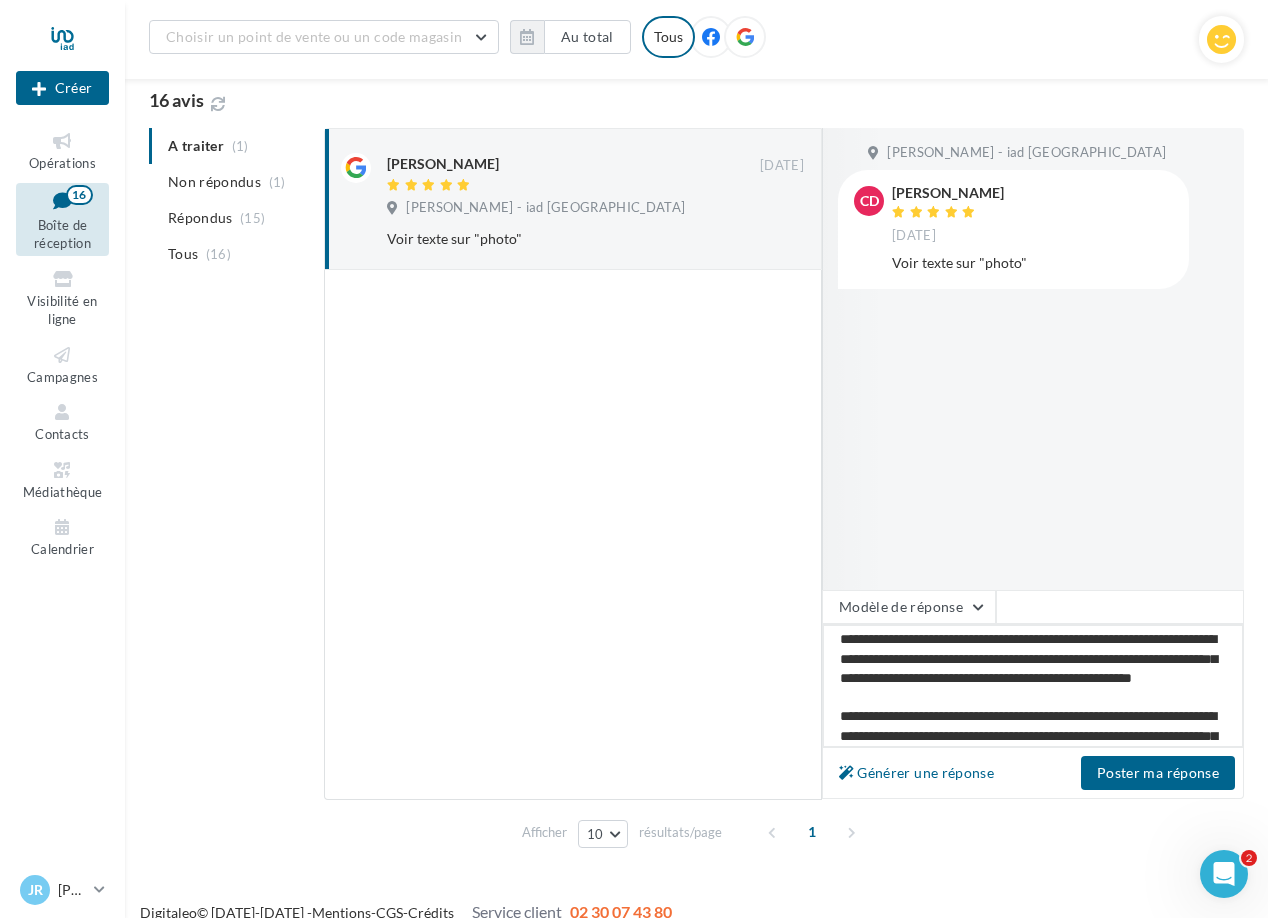 type on "**********" 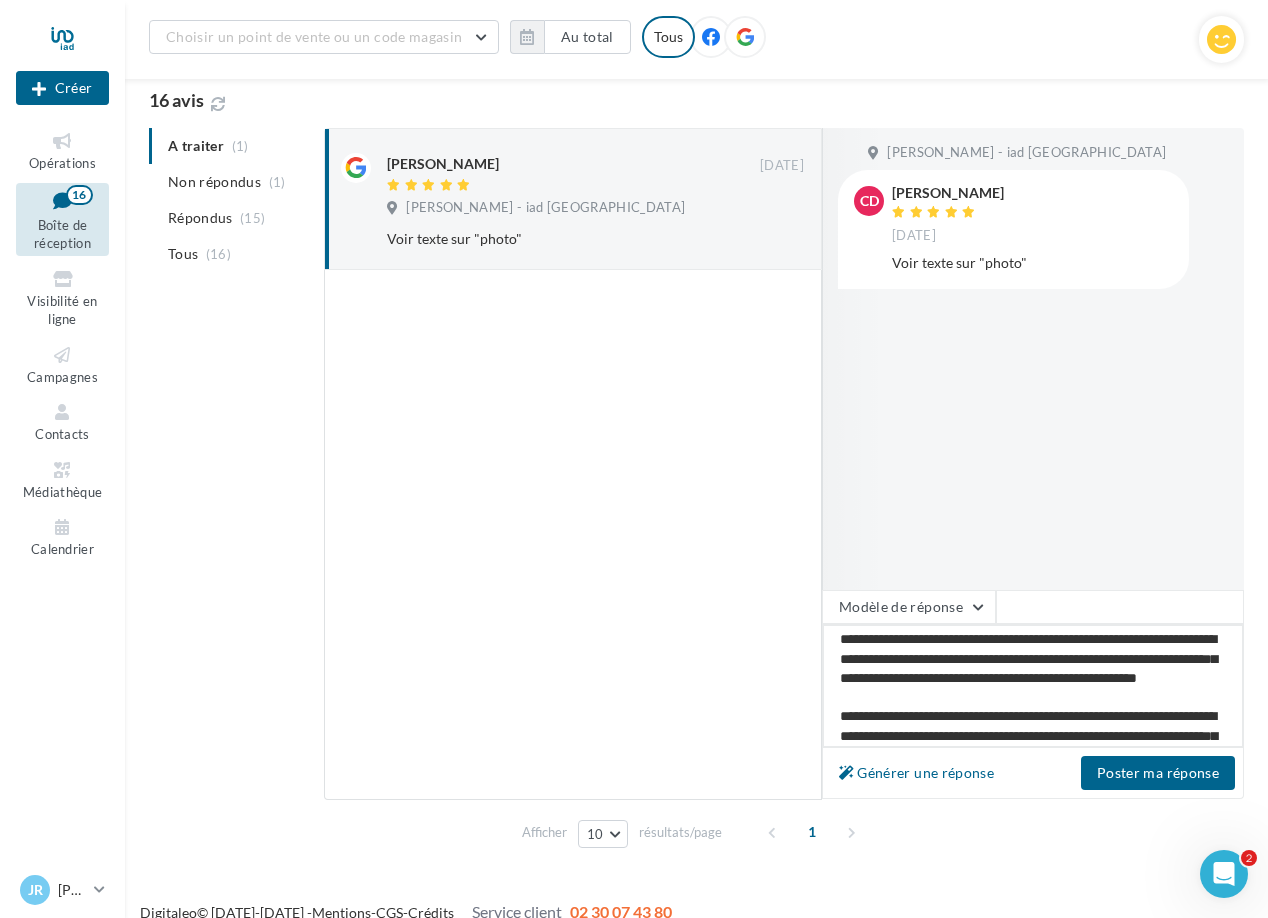 type on "**********" 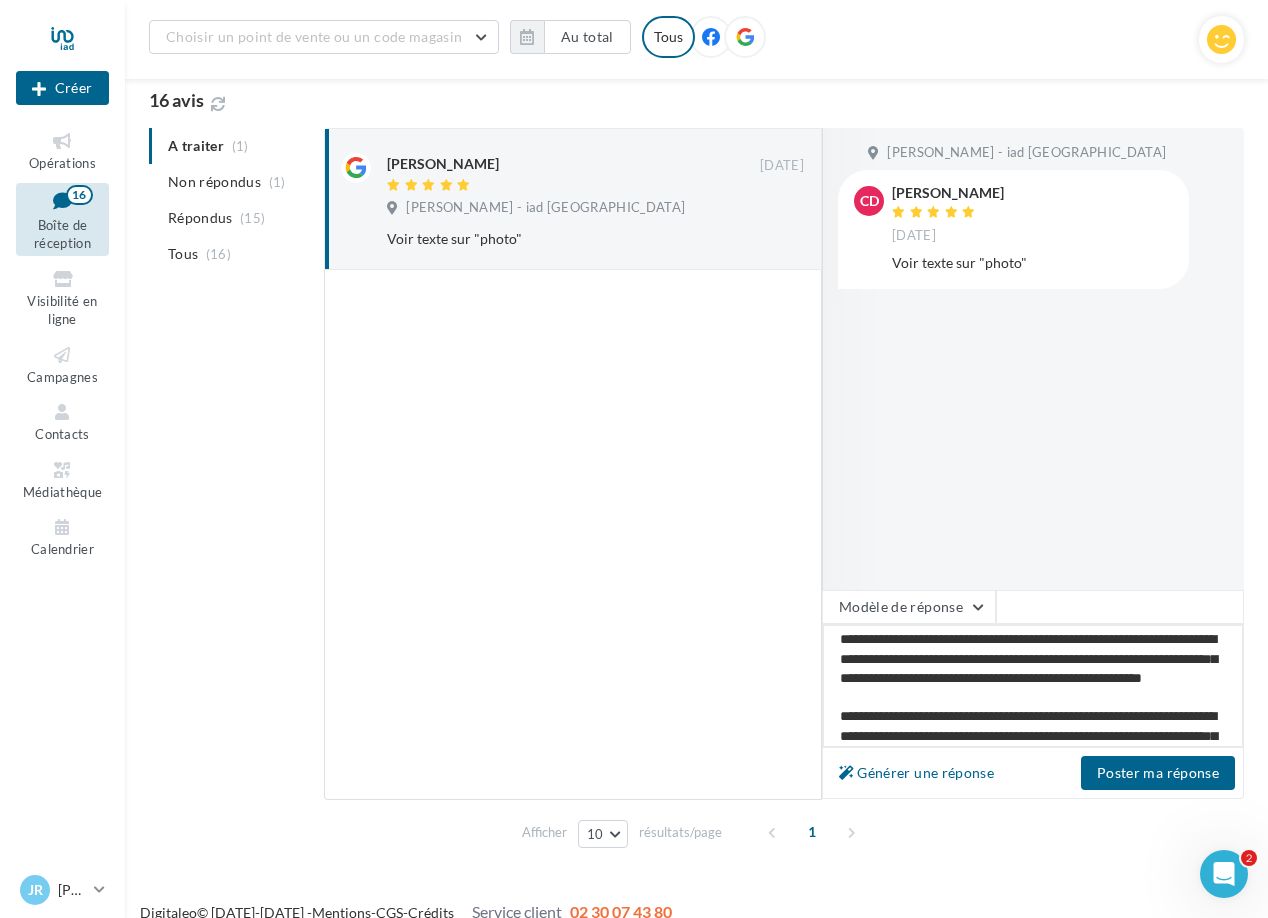 type on "**********" 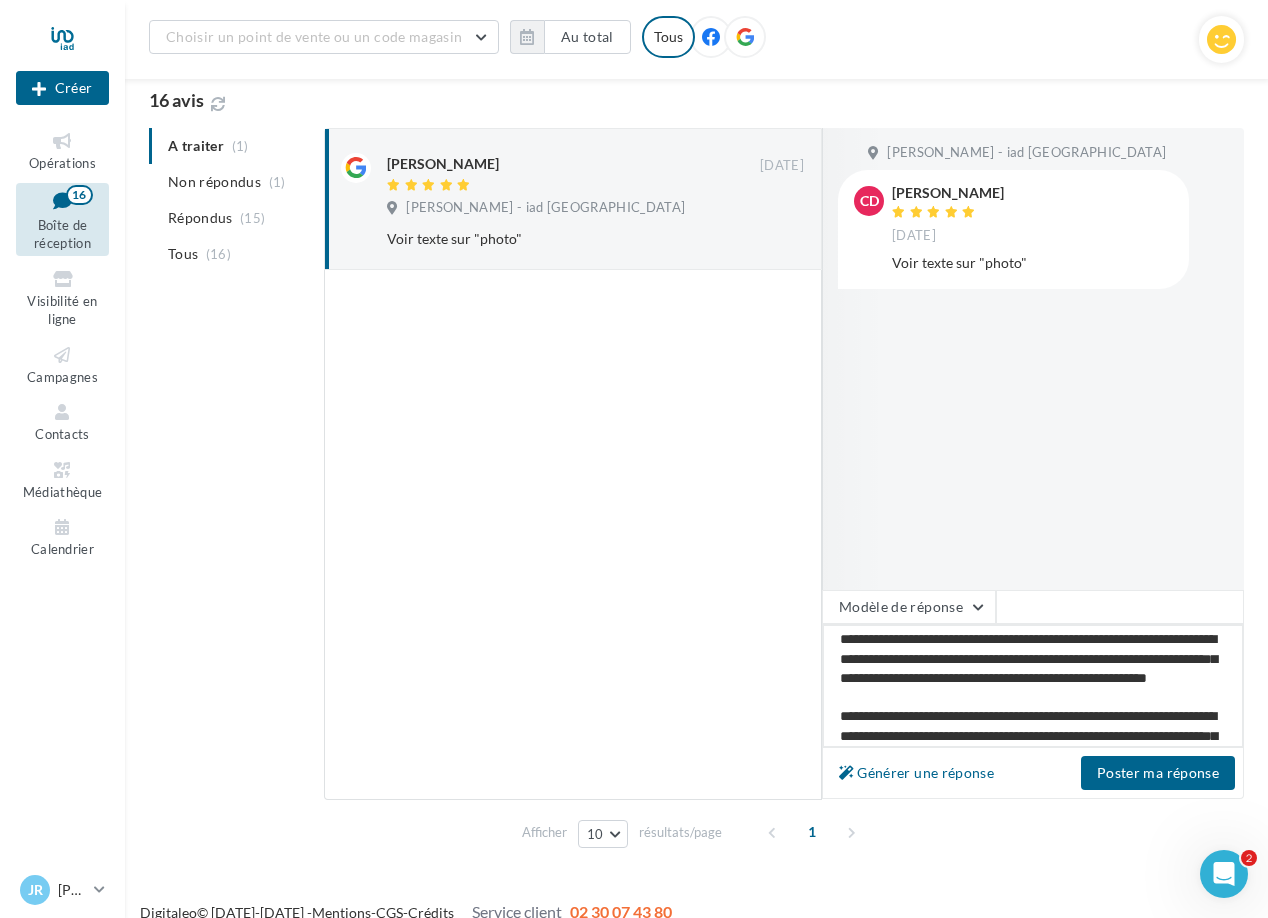 type on "**********" 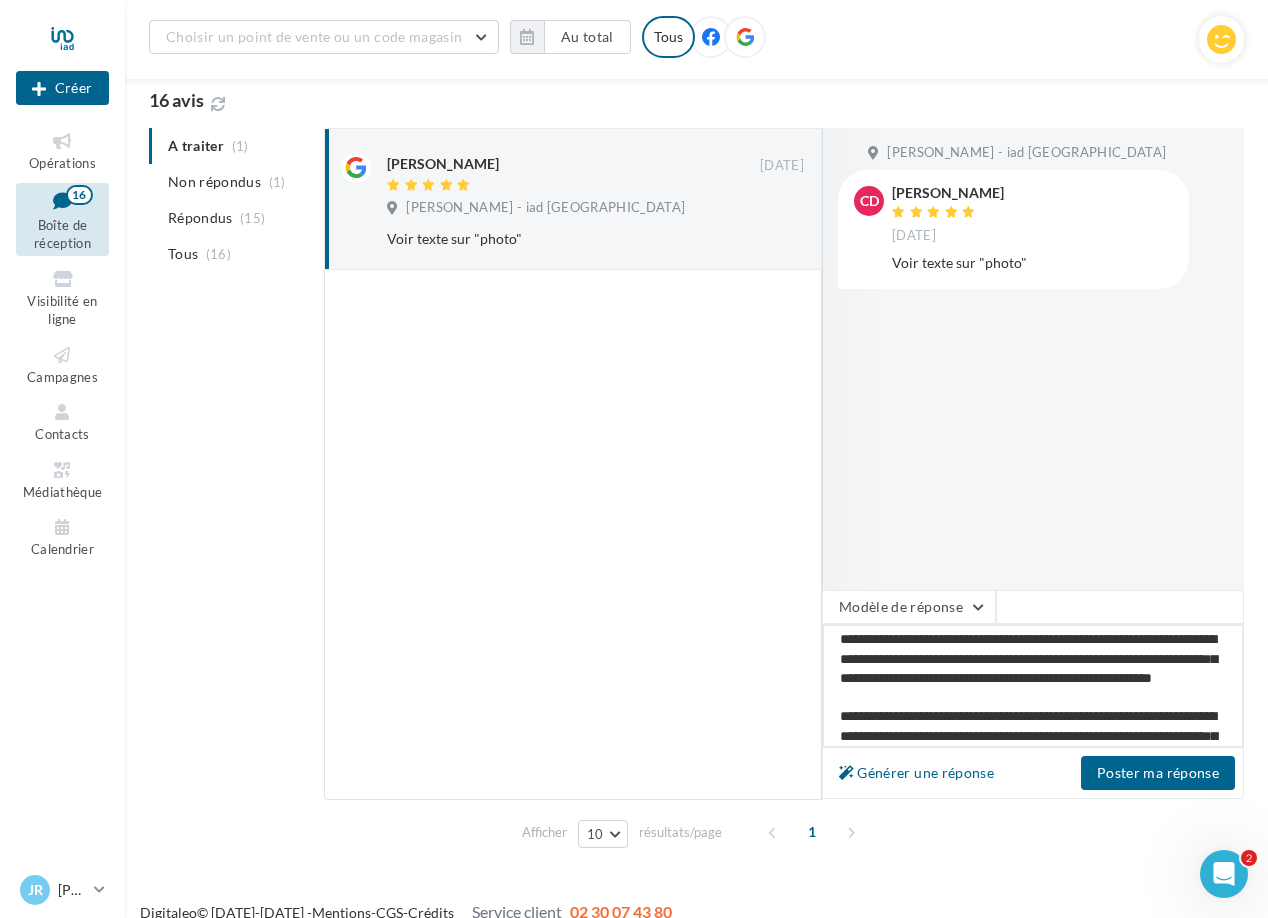type on "**********" 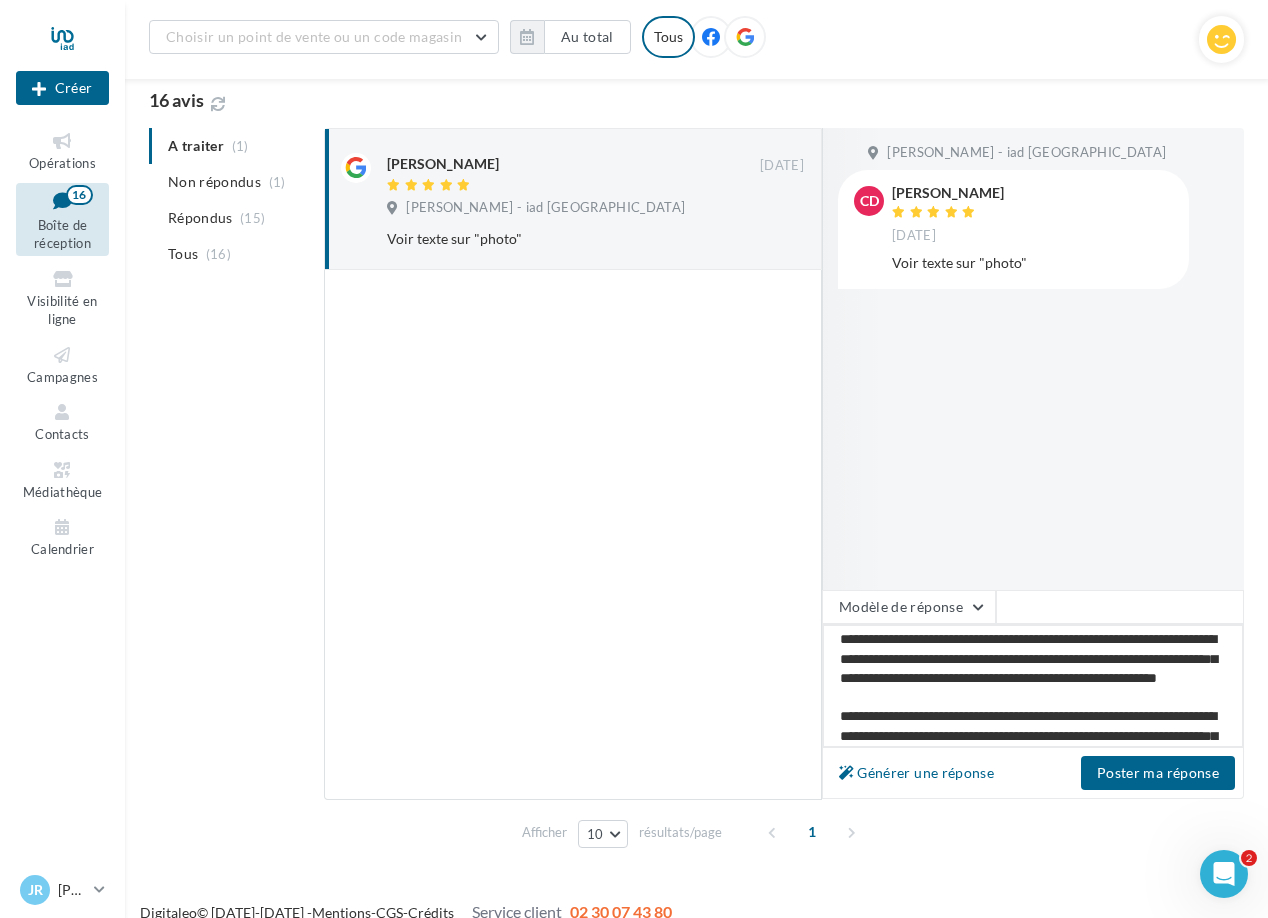 type on "**********" 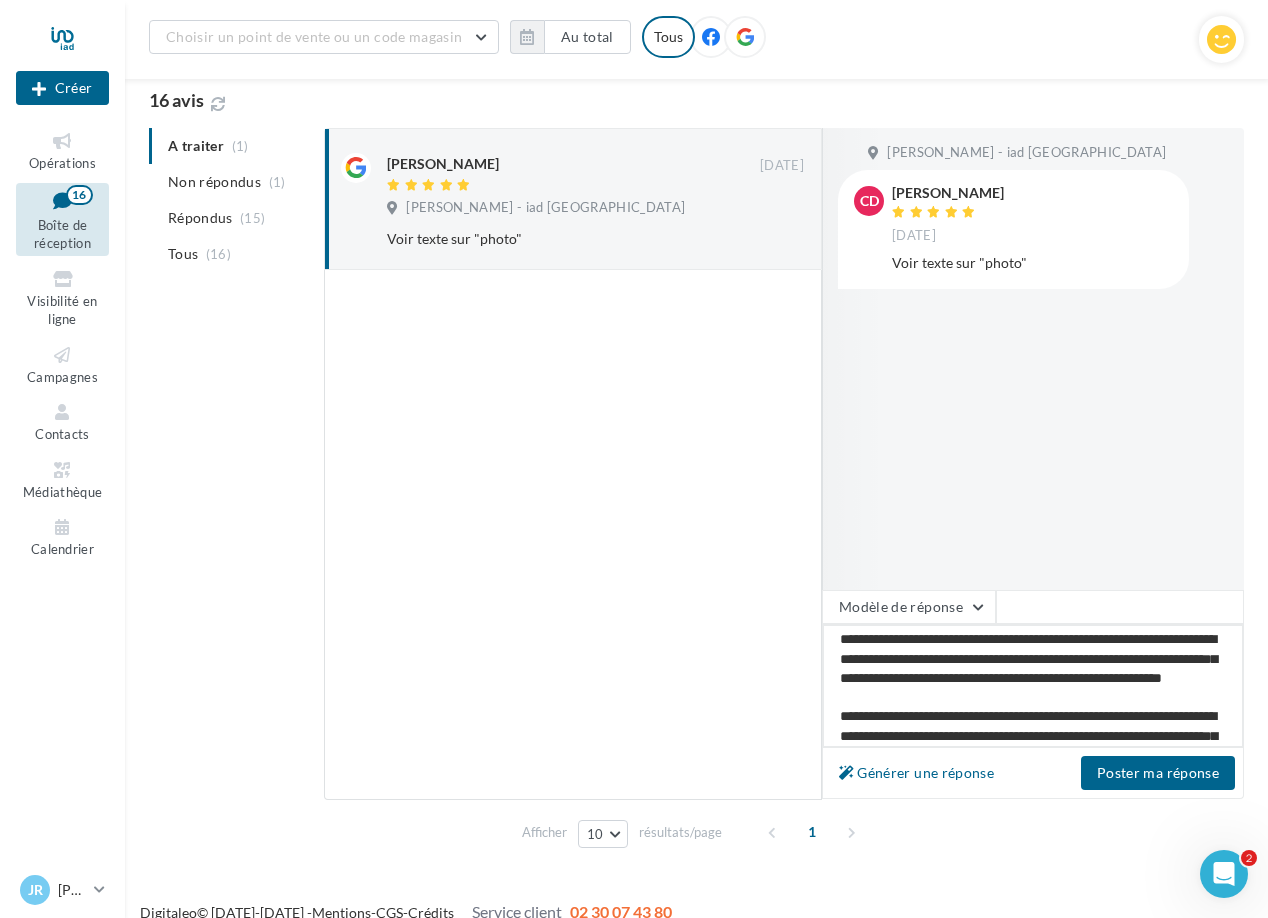 type on "**********" 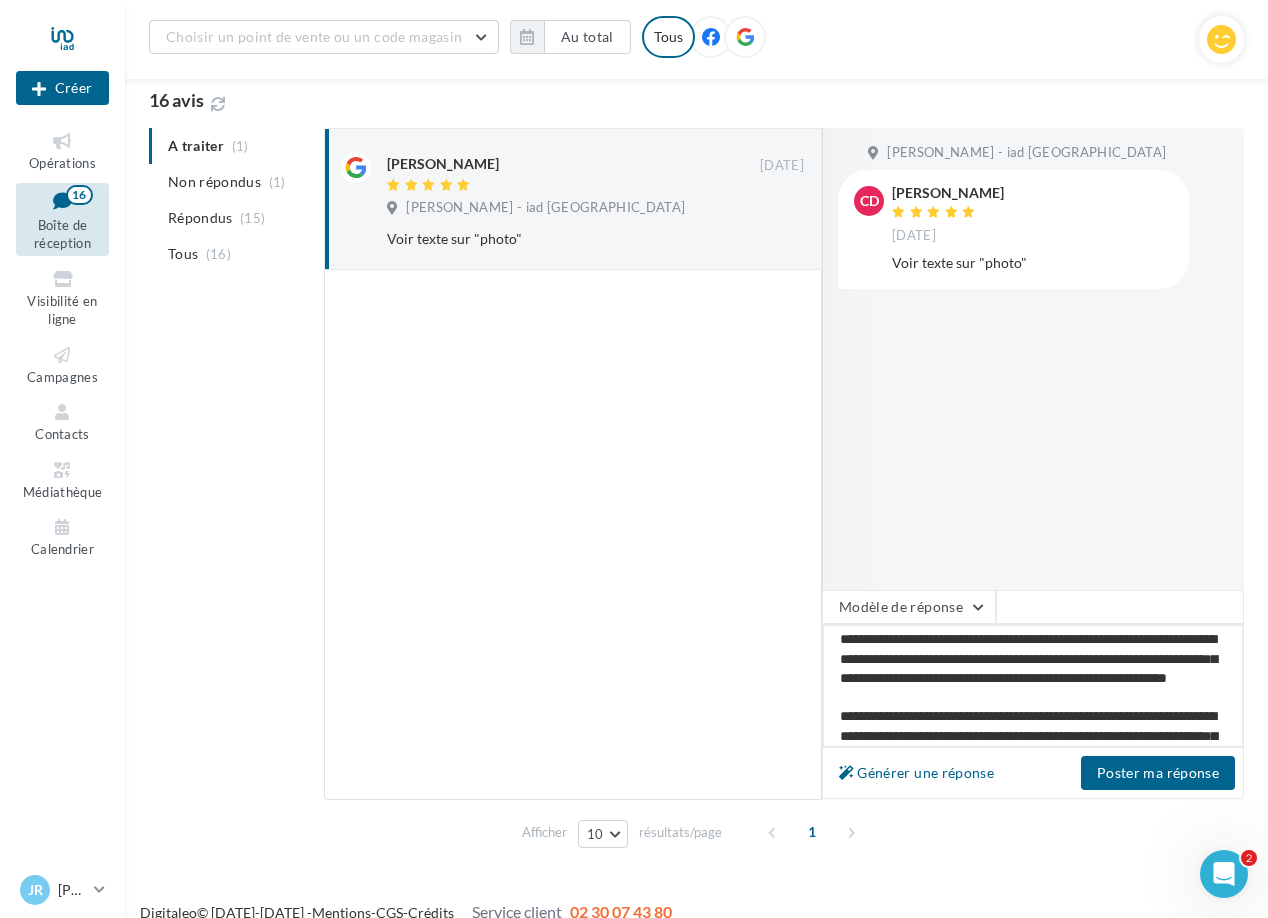 type on "**********" 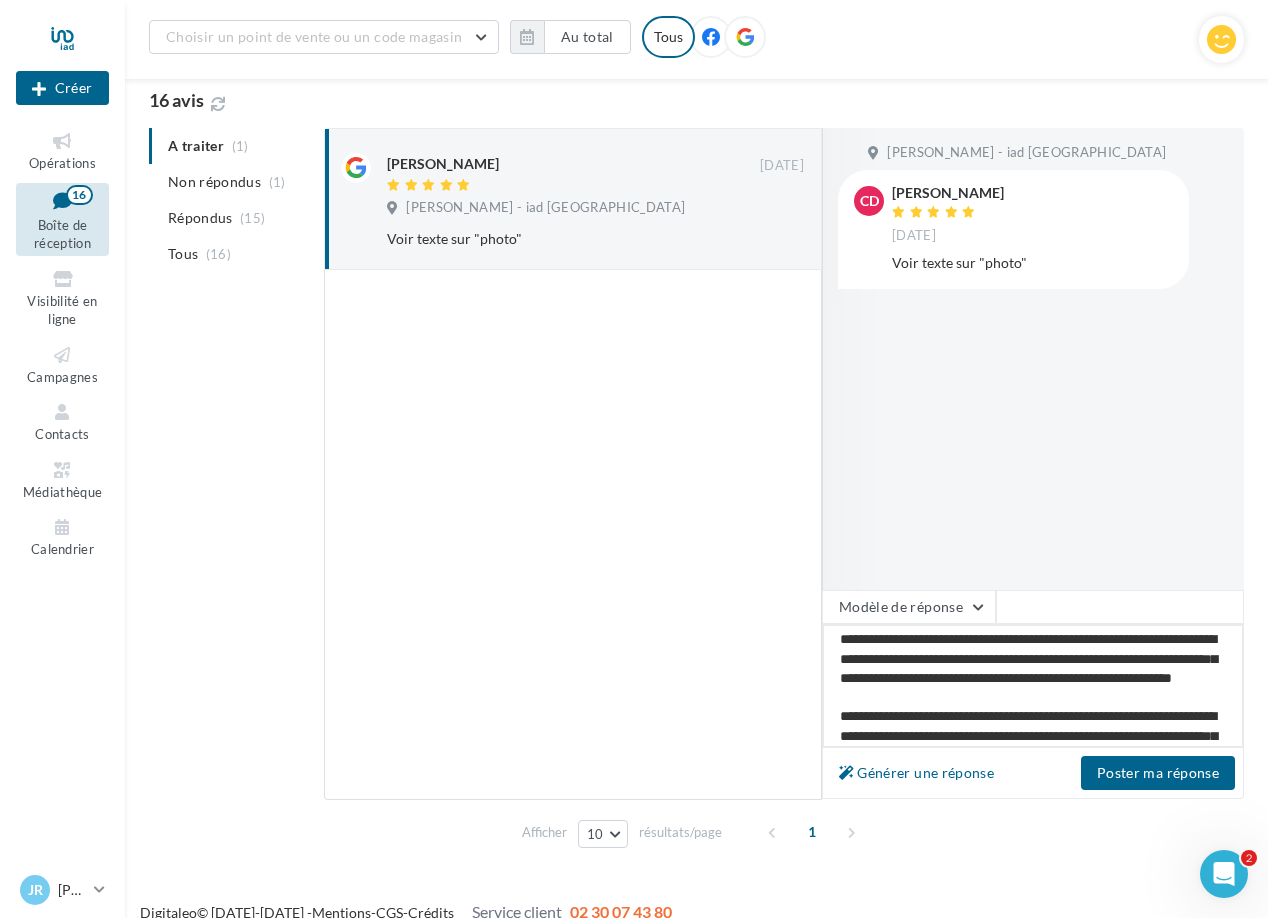 type on "**********" 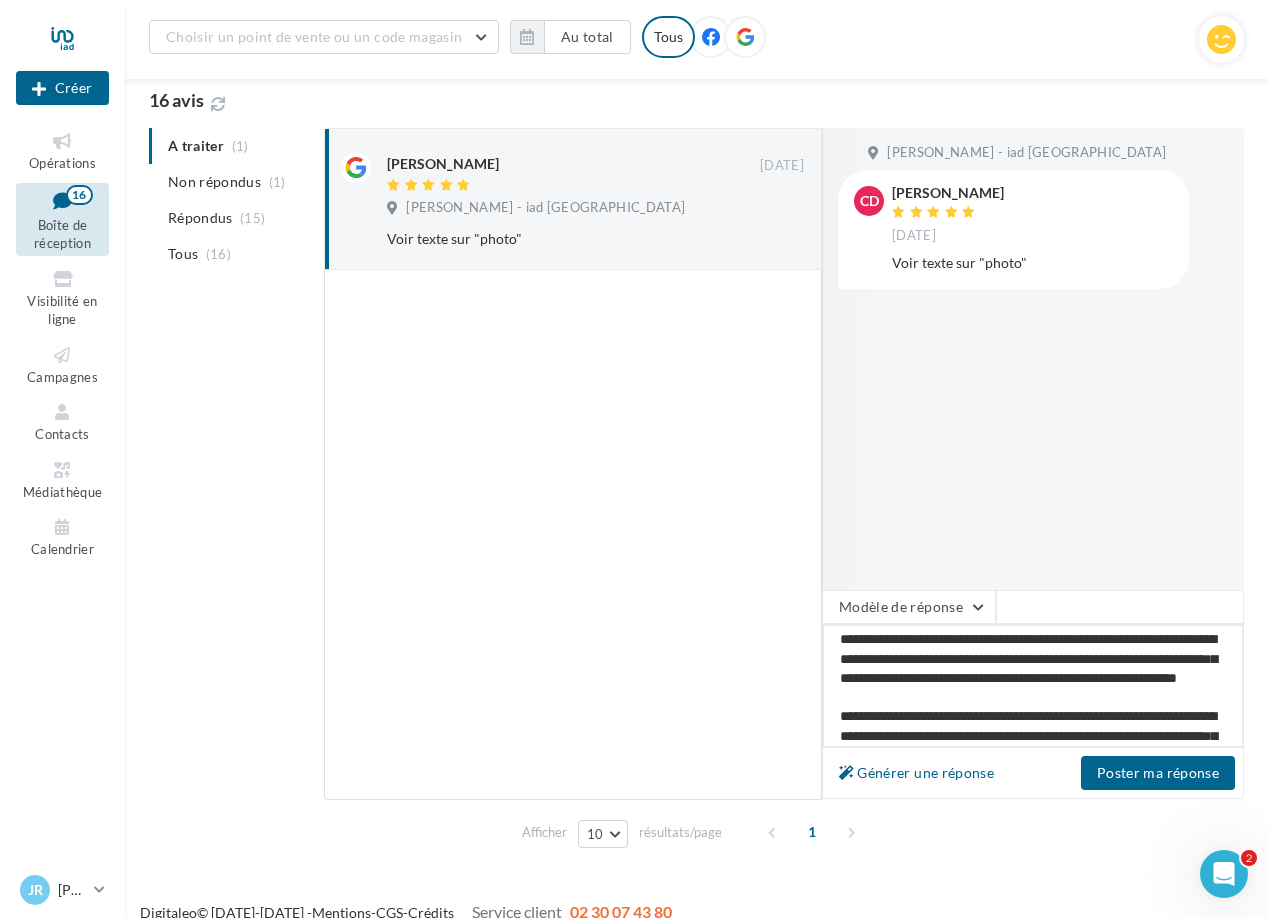 type on "**********" 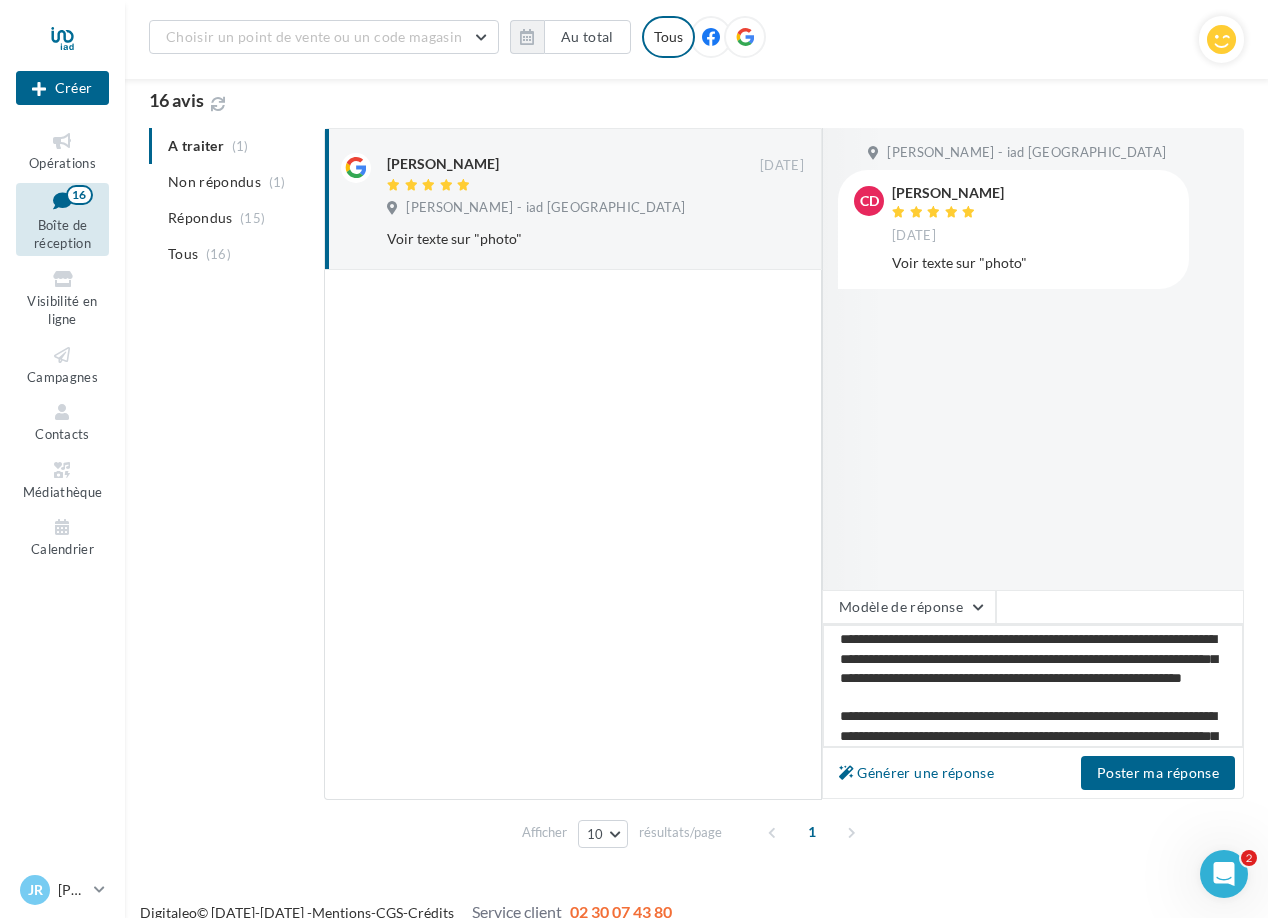 type on "**********" 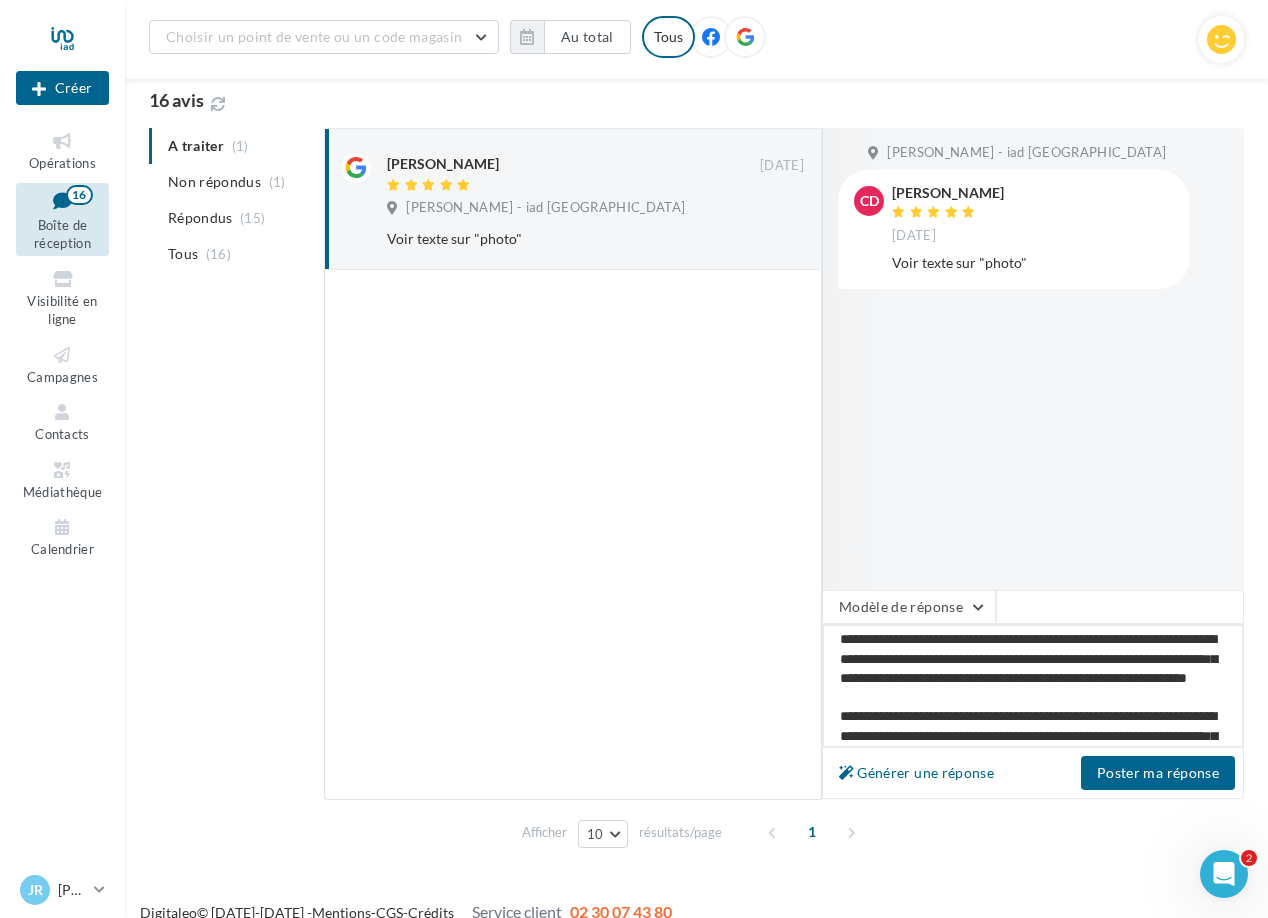 type on "**********" 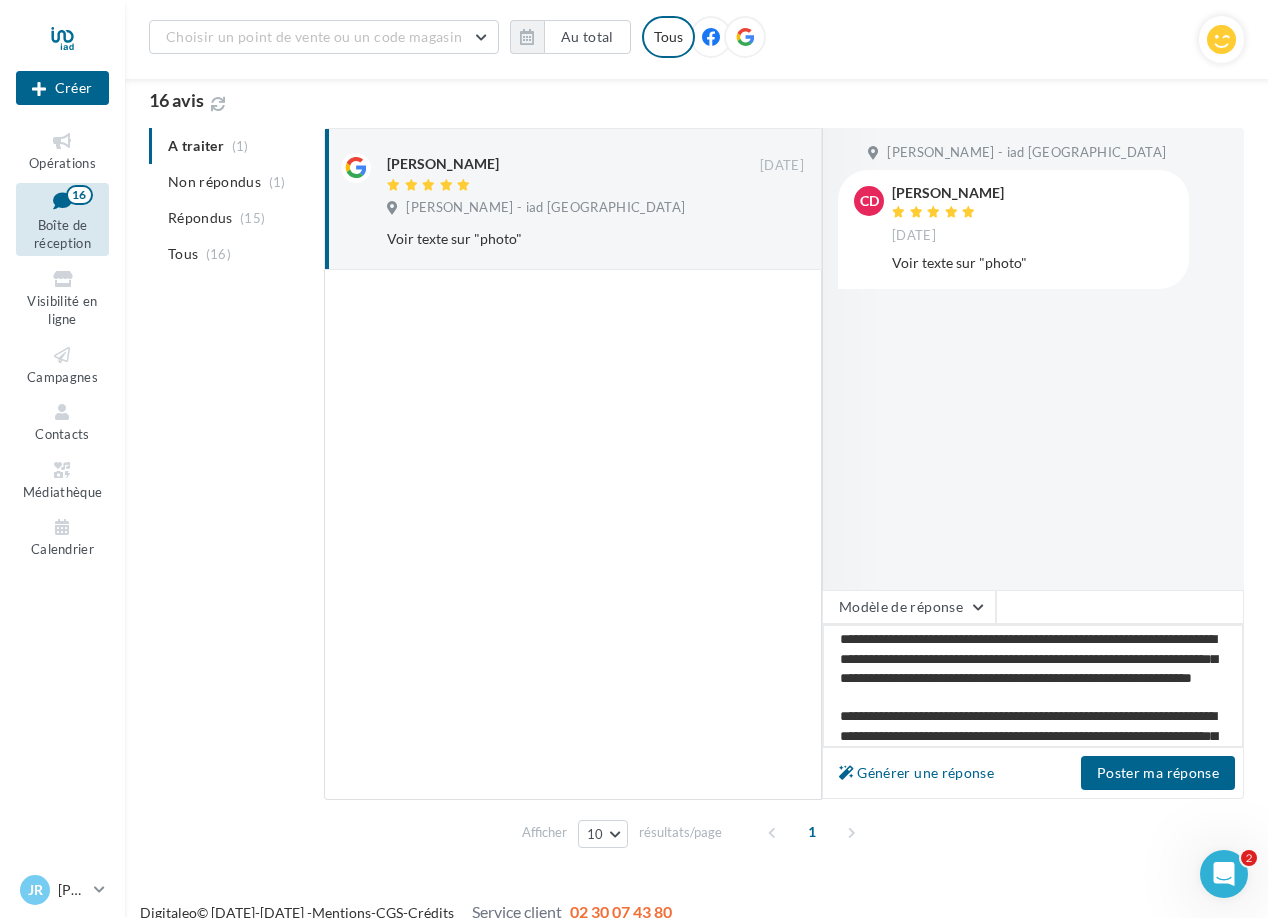 type on "**********" 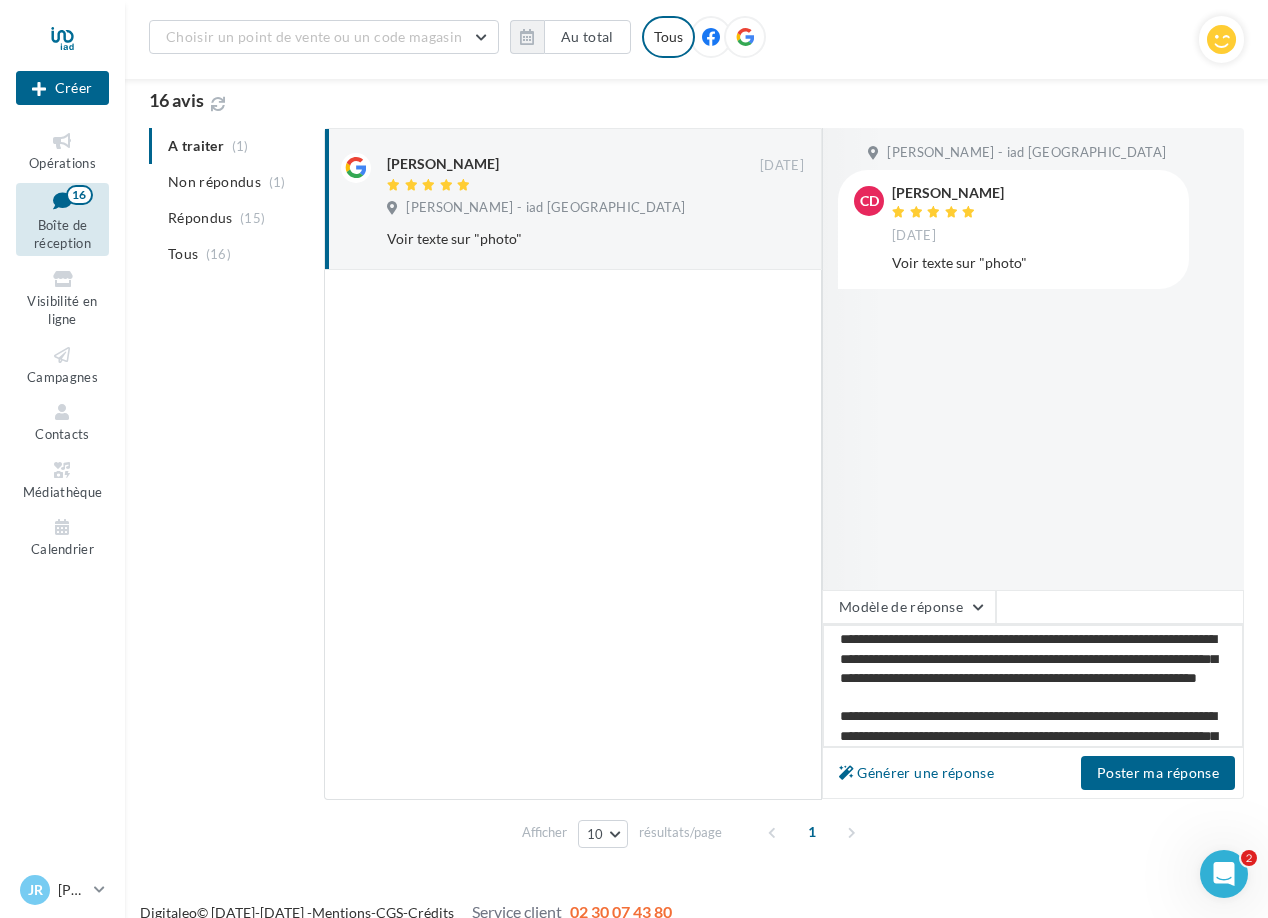 type on "**********" 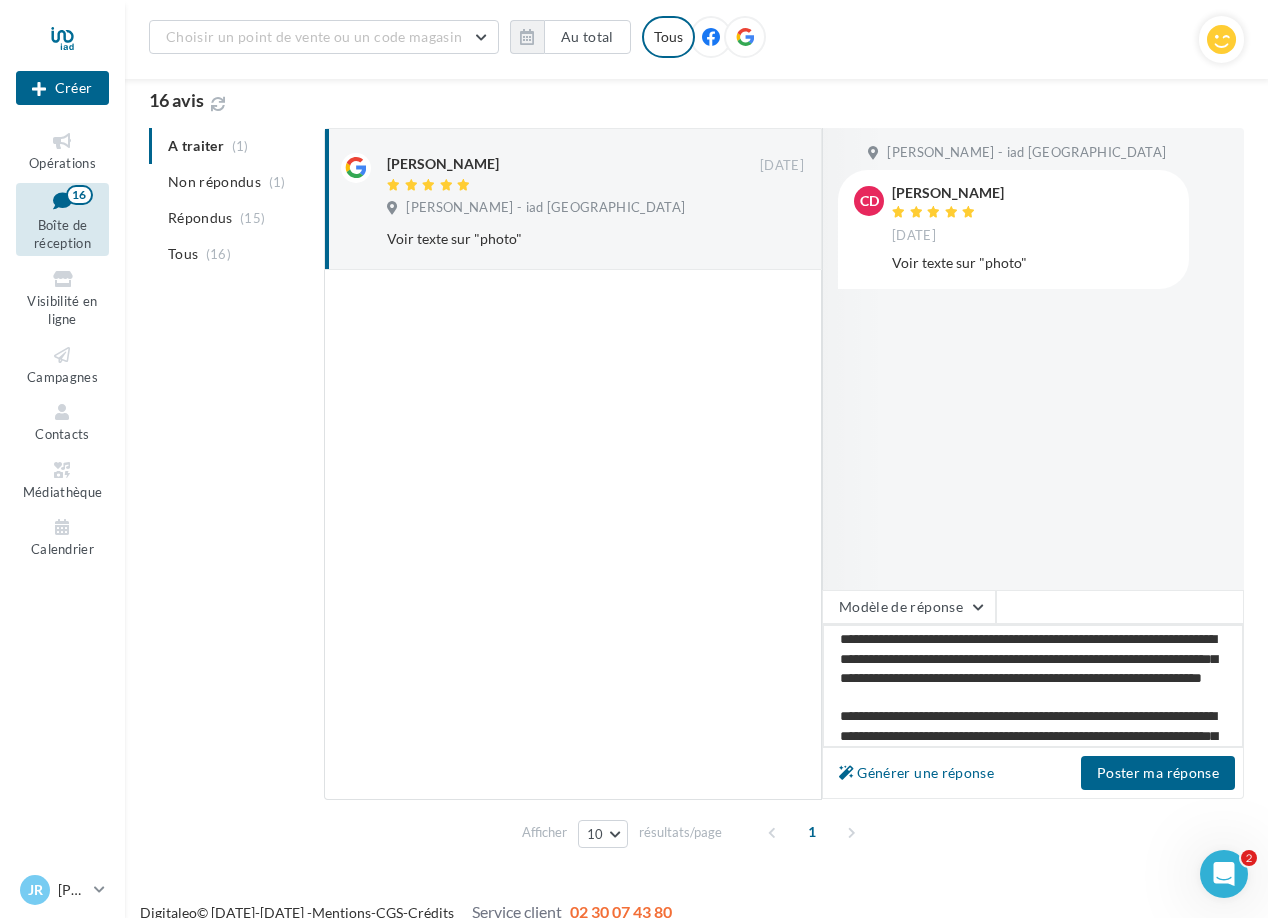 type on "**********" 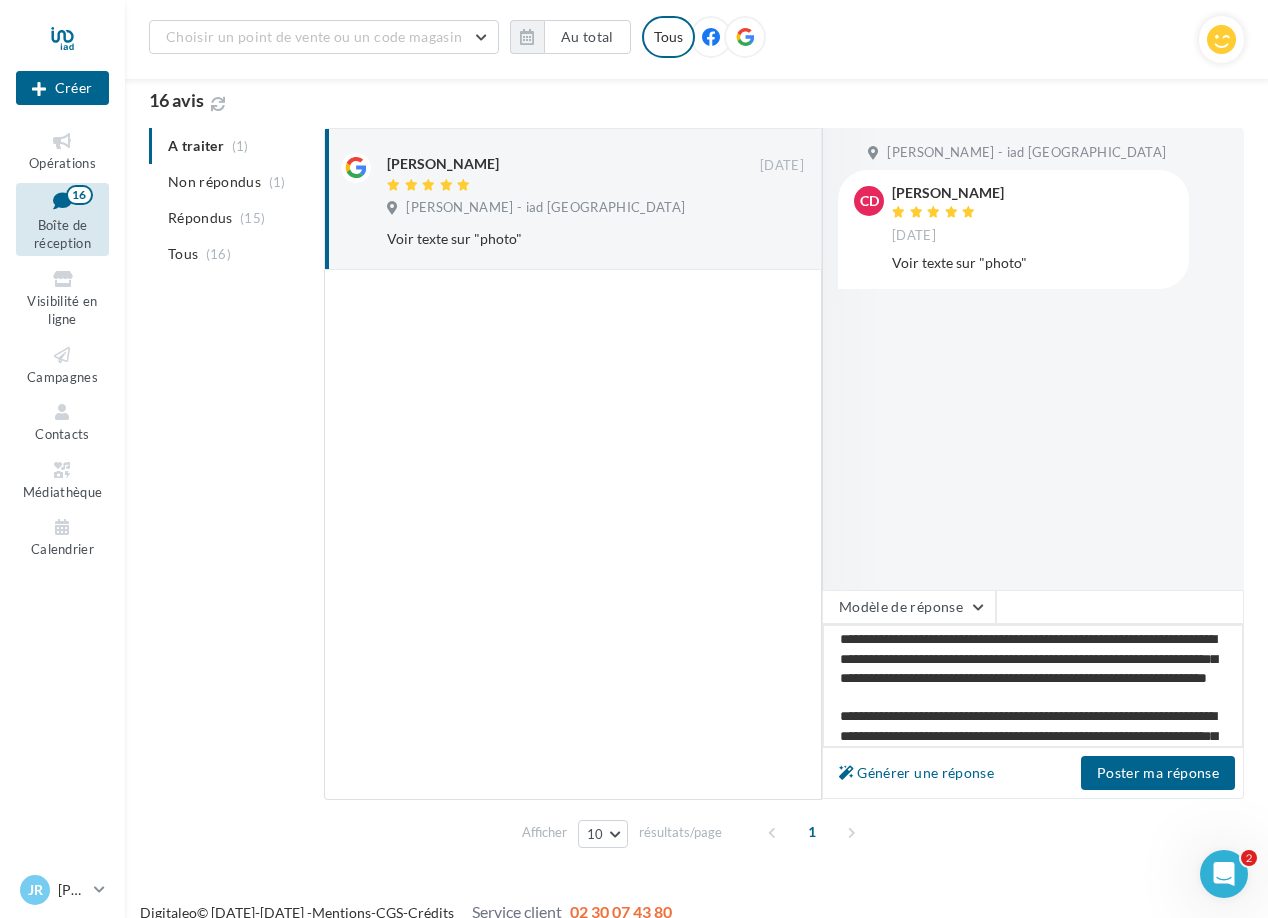 type on "**********" 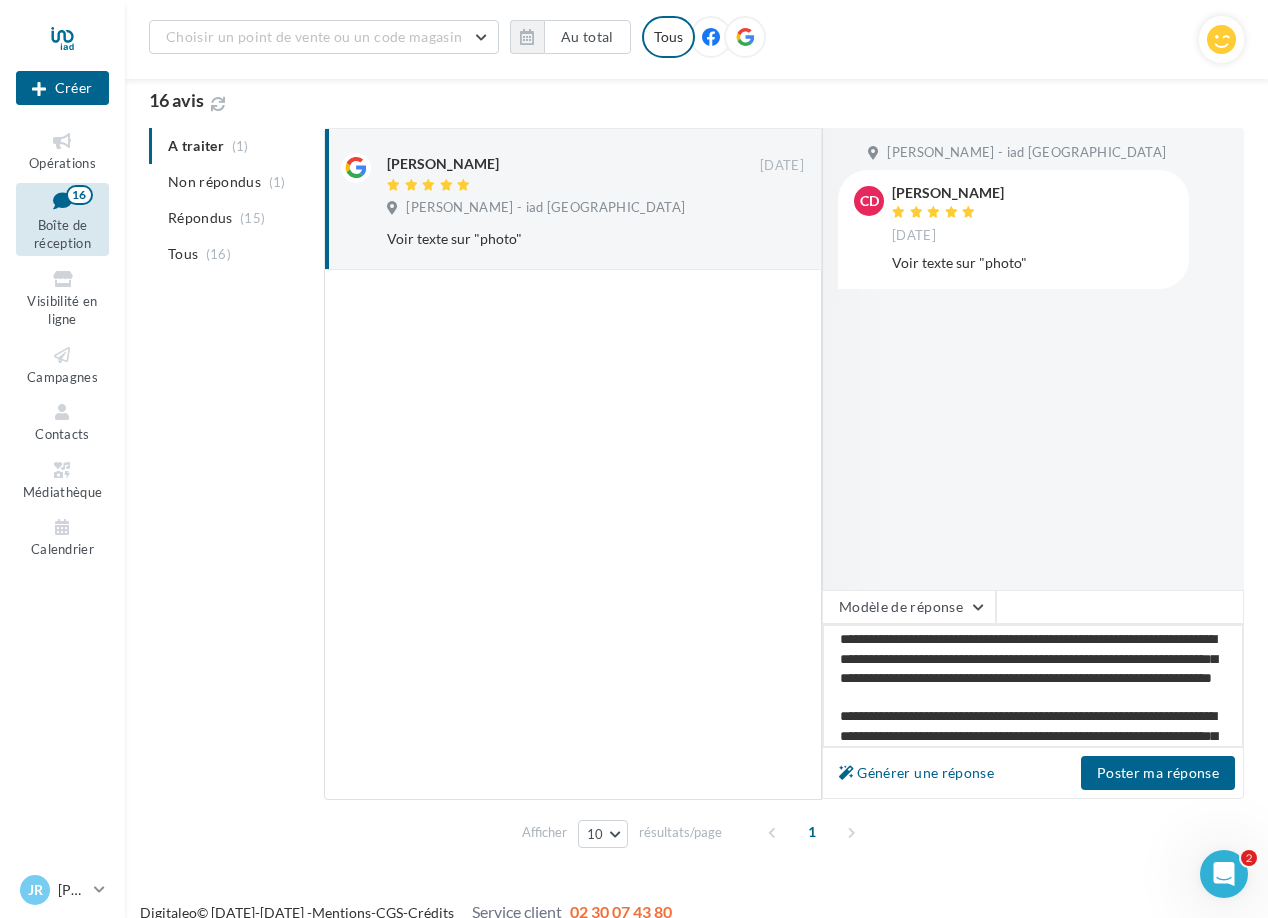 type on "**********" 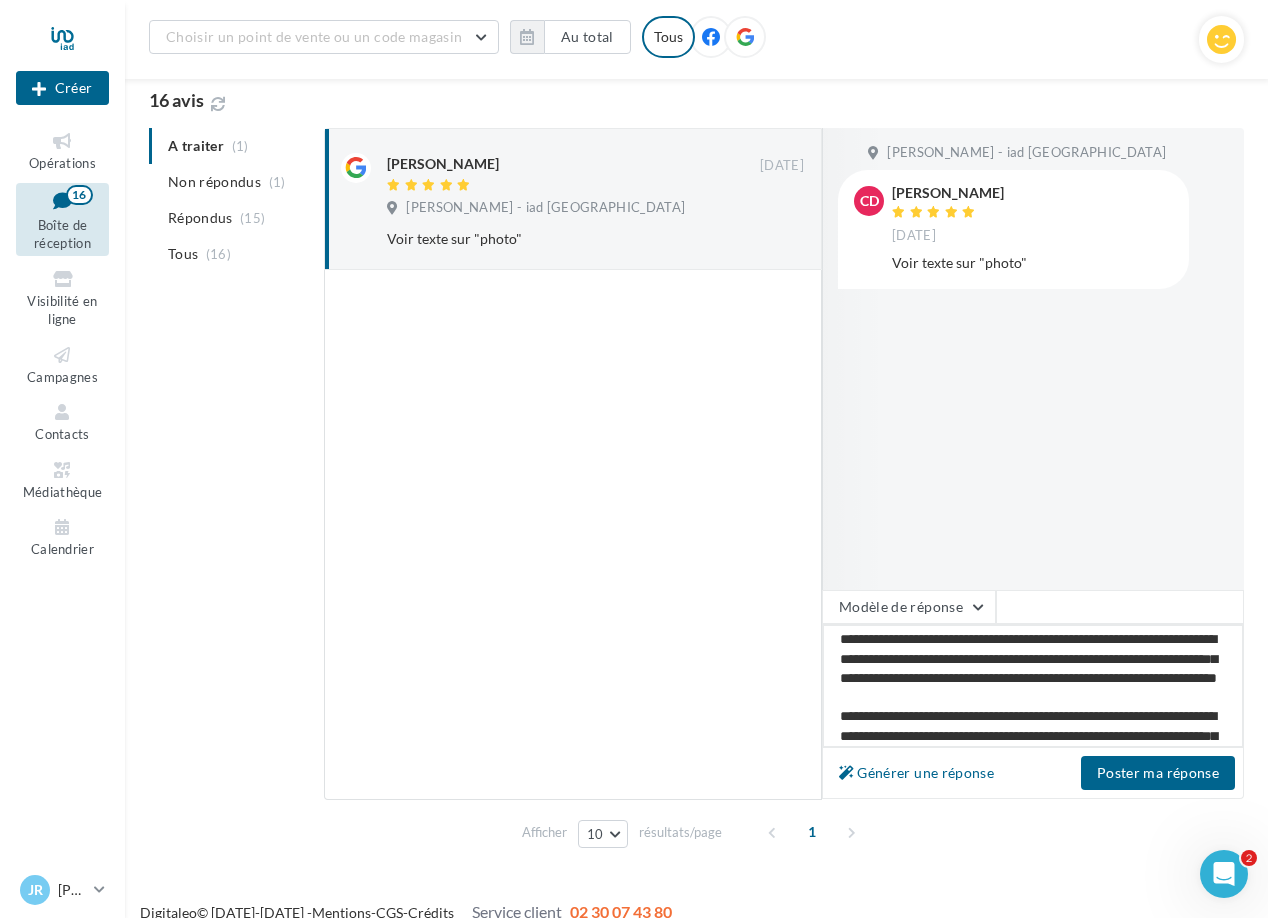 type on "**********" 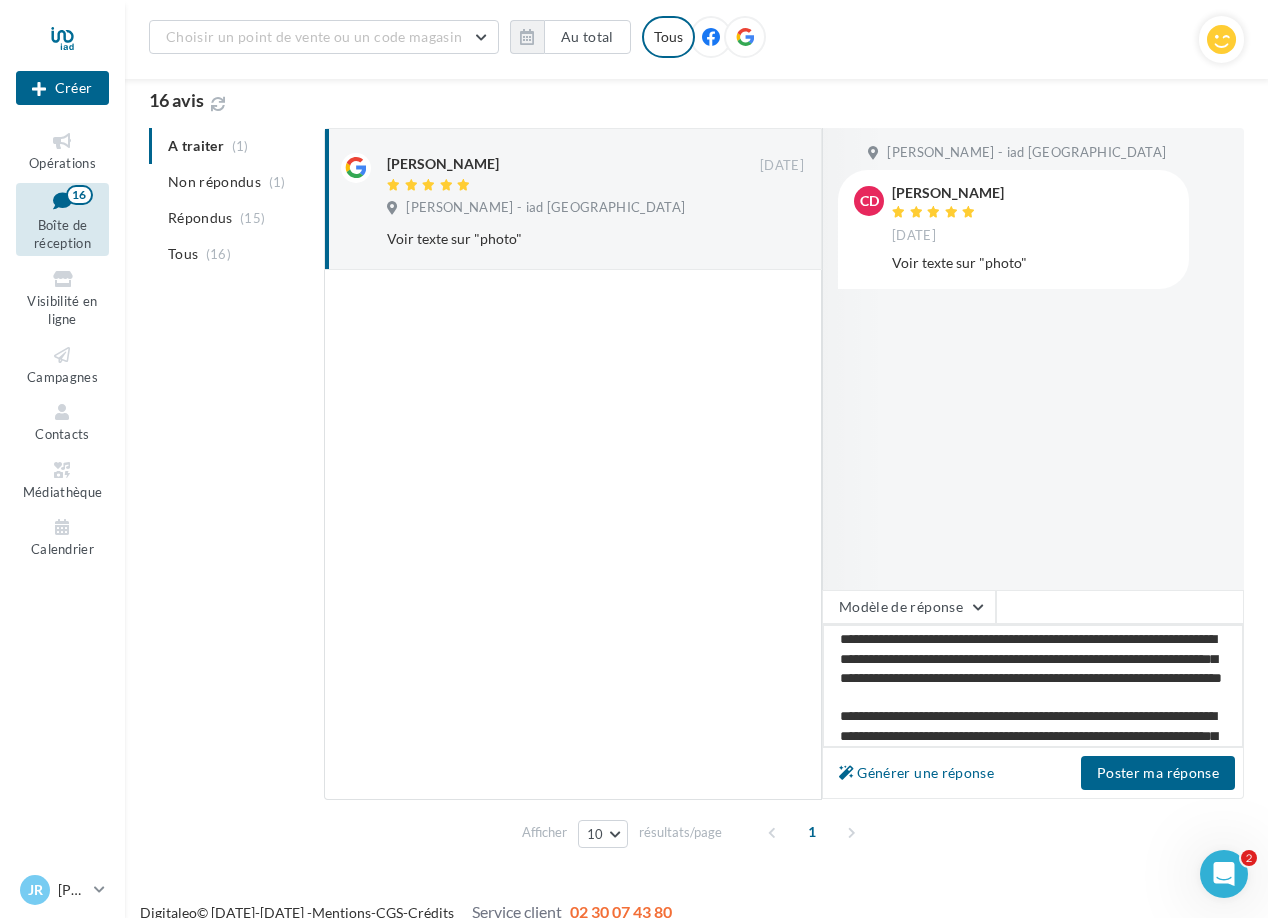 type on "**********" 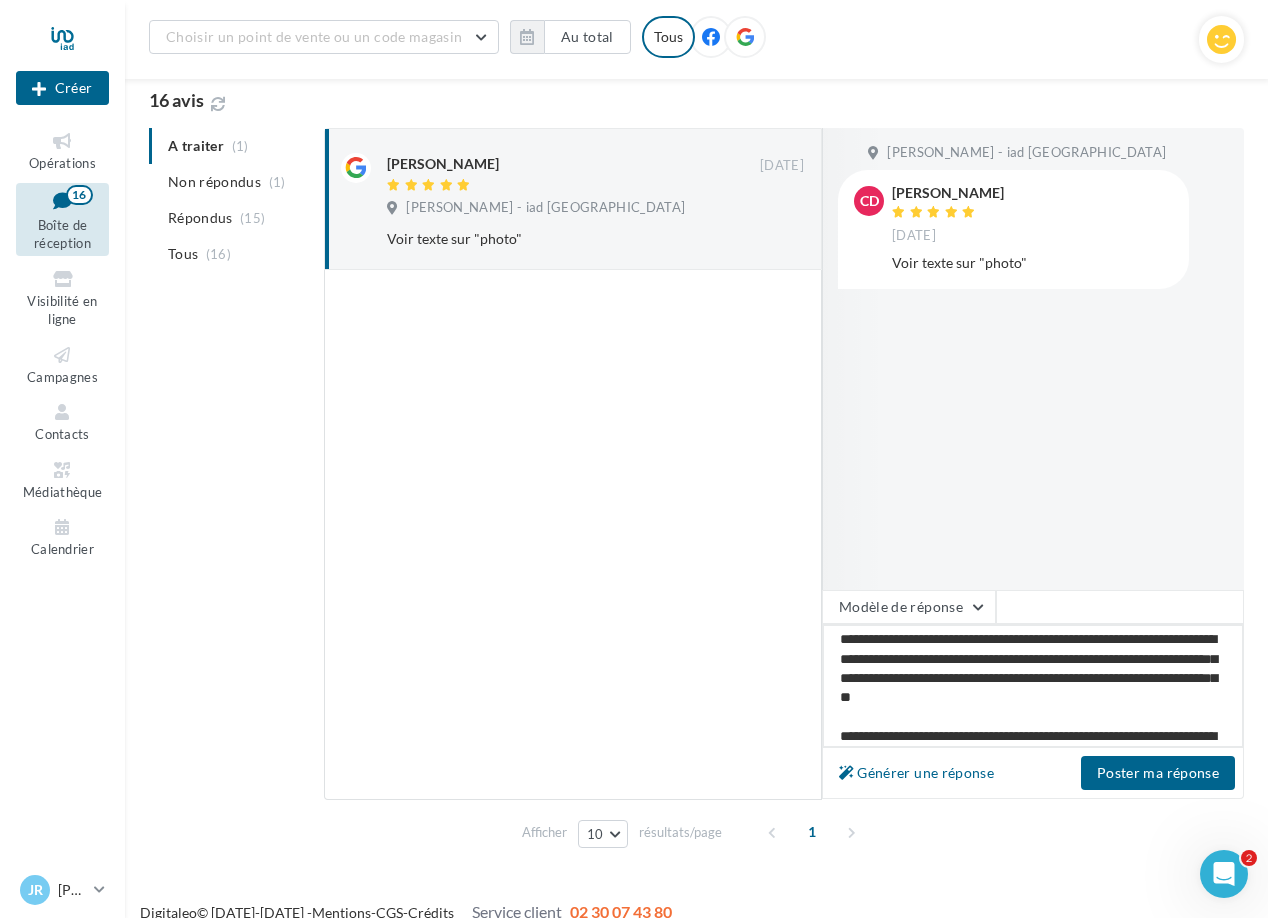 type on "**********" 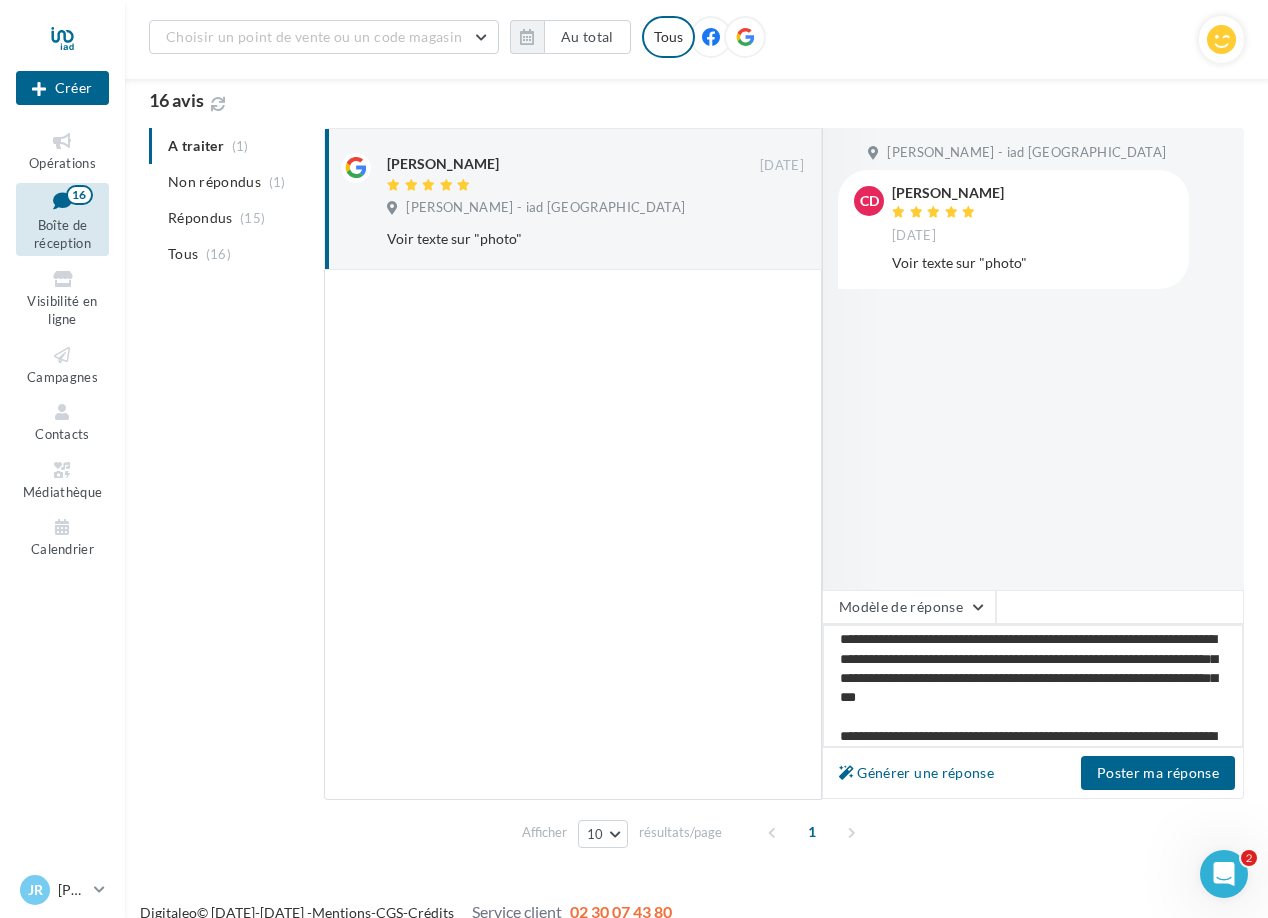 type on "**********" 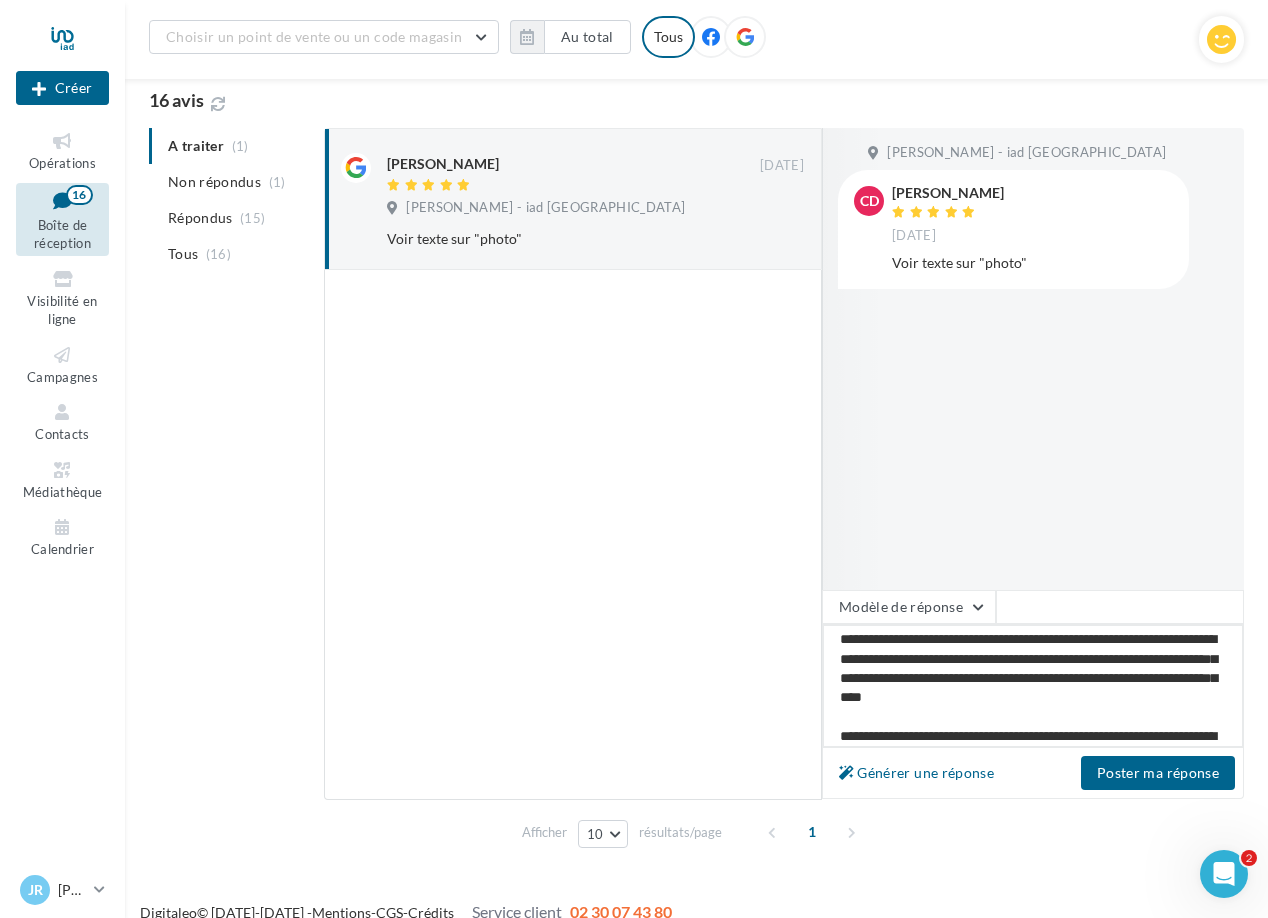 type on "**********" 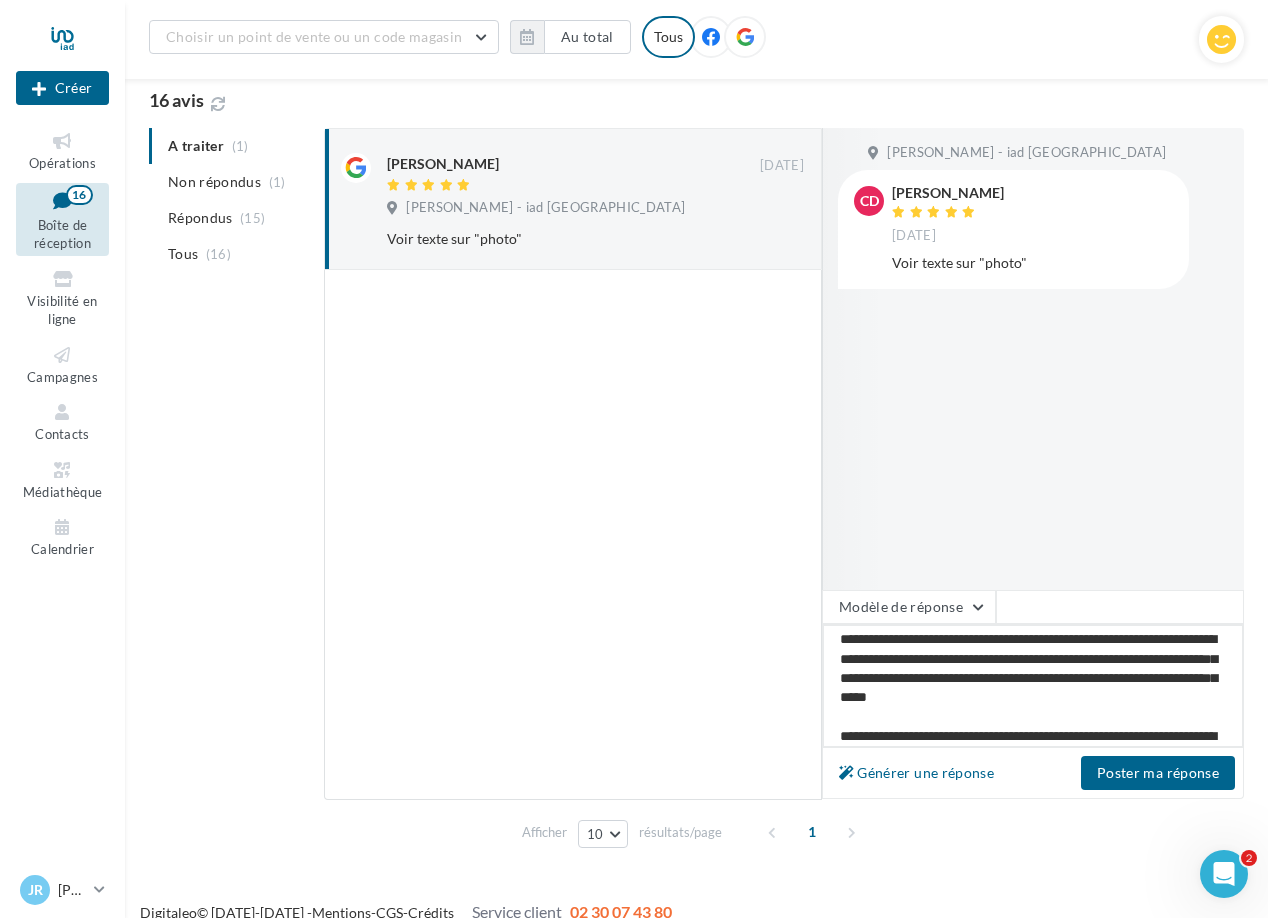 type on "**********" 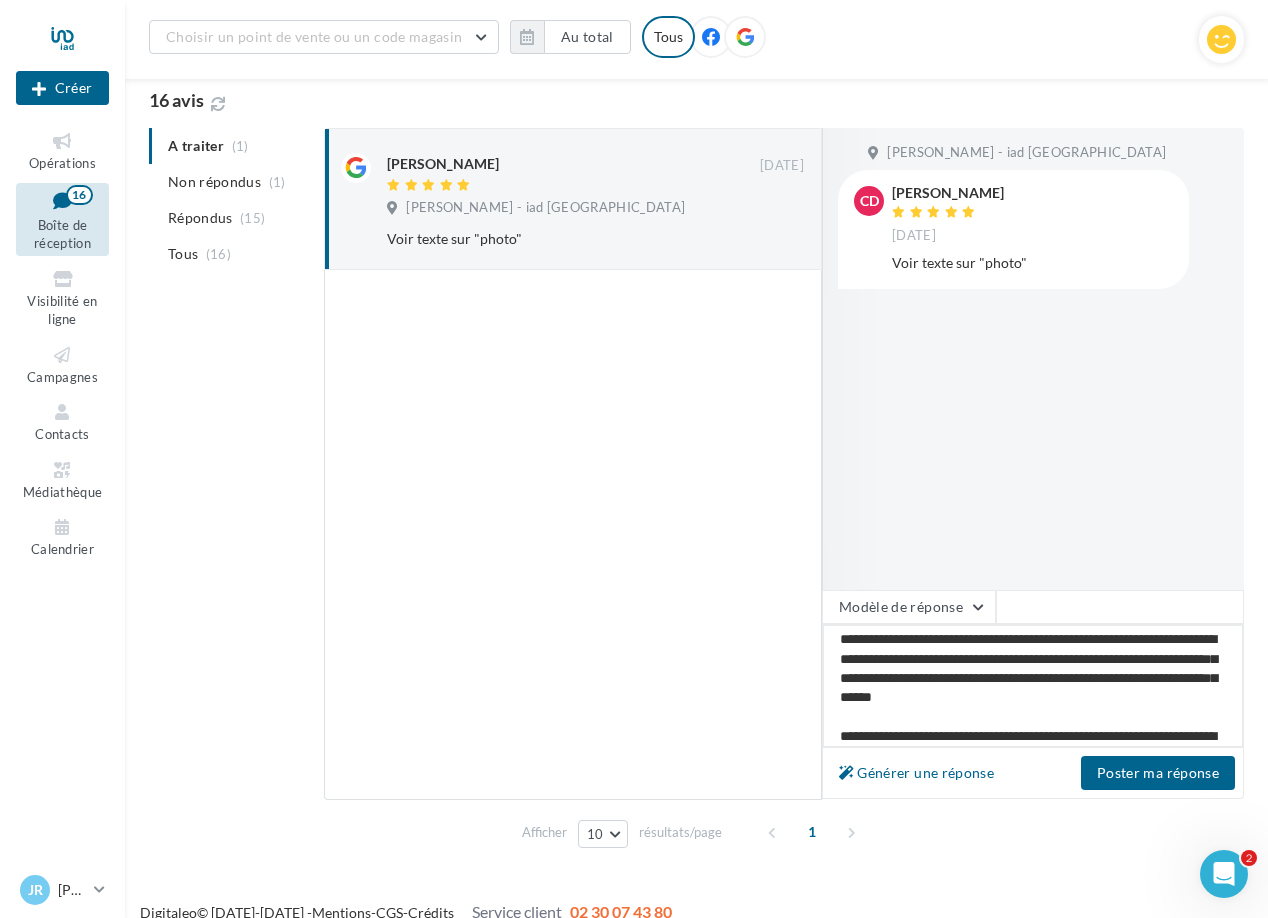 type on "**********" 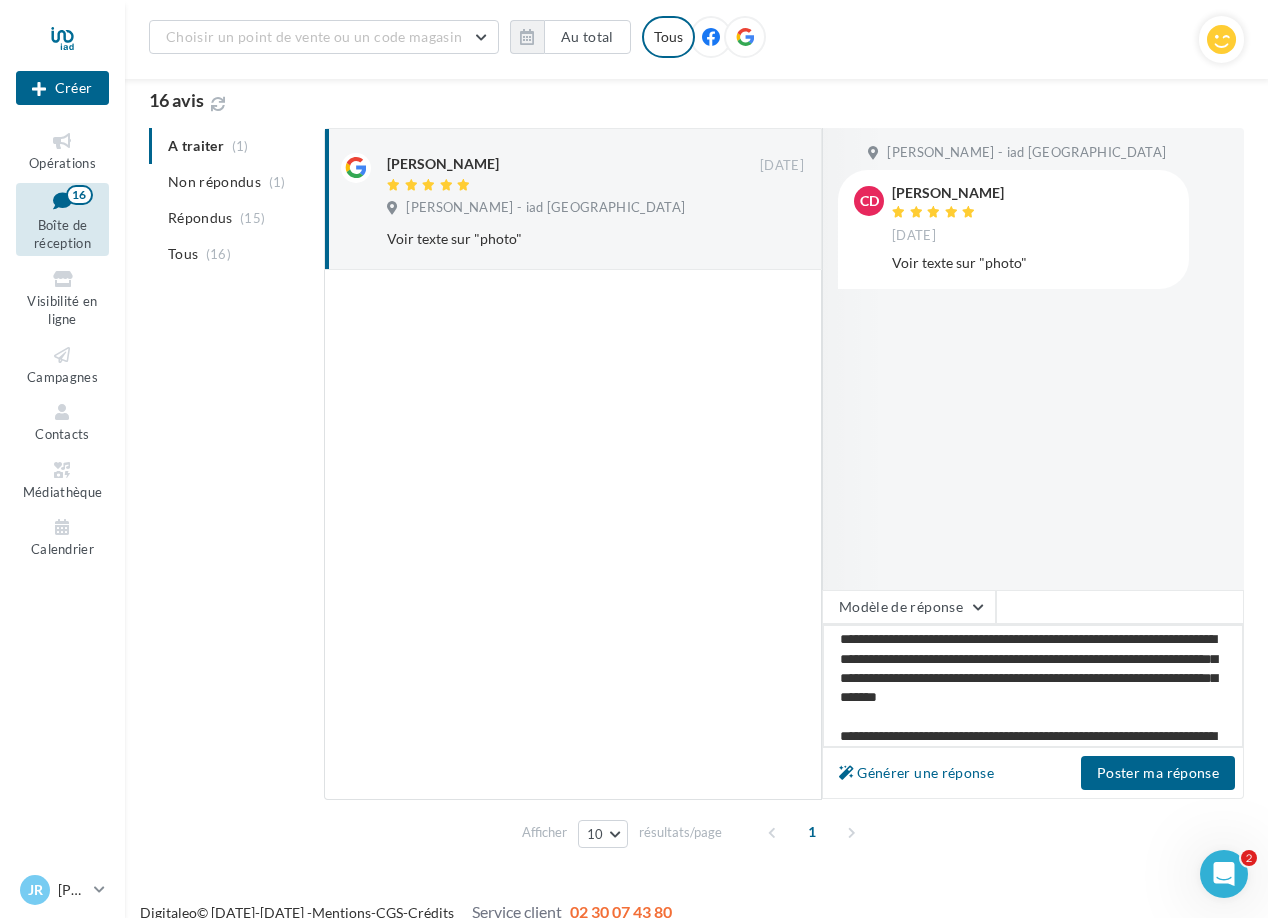 type on "**********" 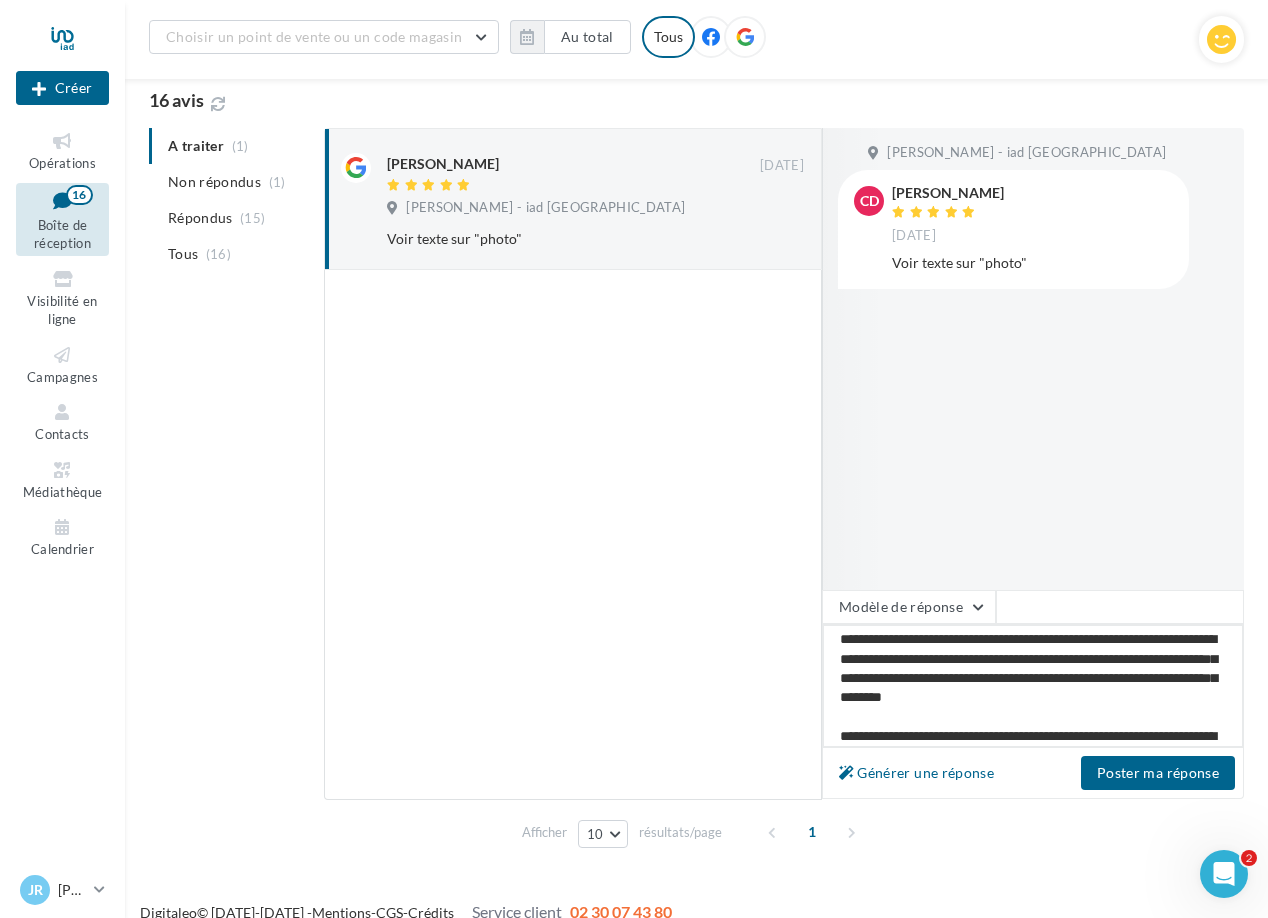 type on "**********" 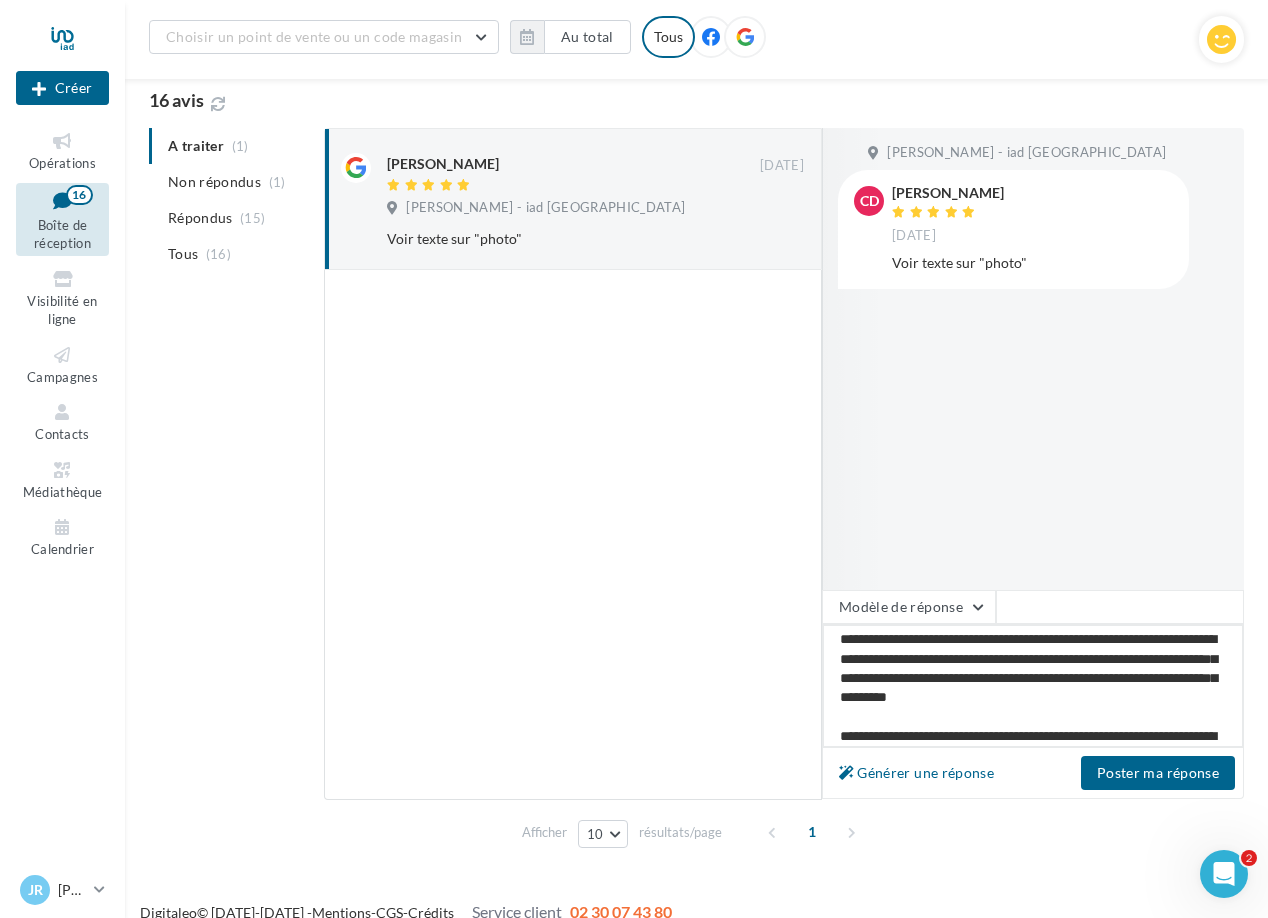 type on "**********" 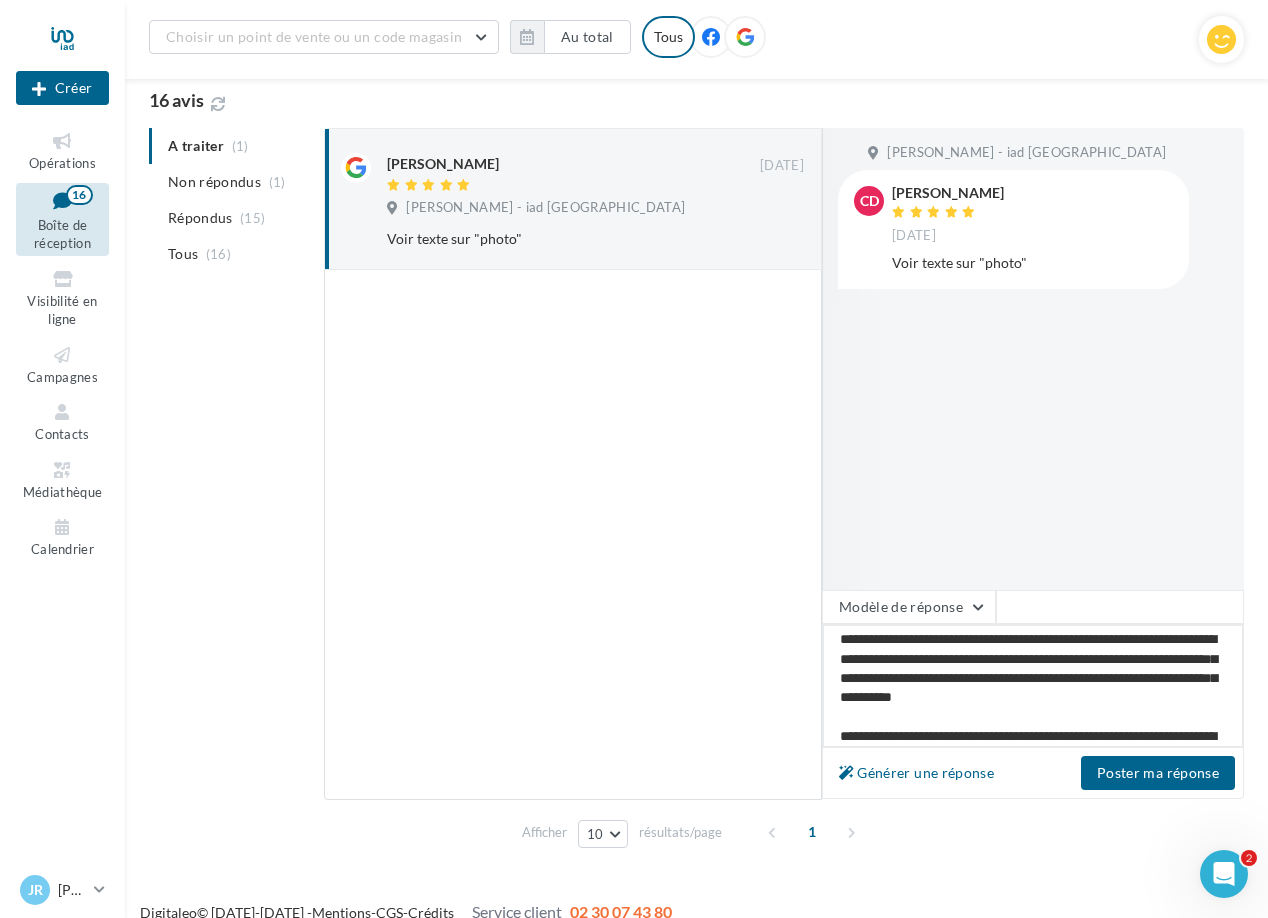 type on "**********" 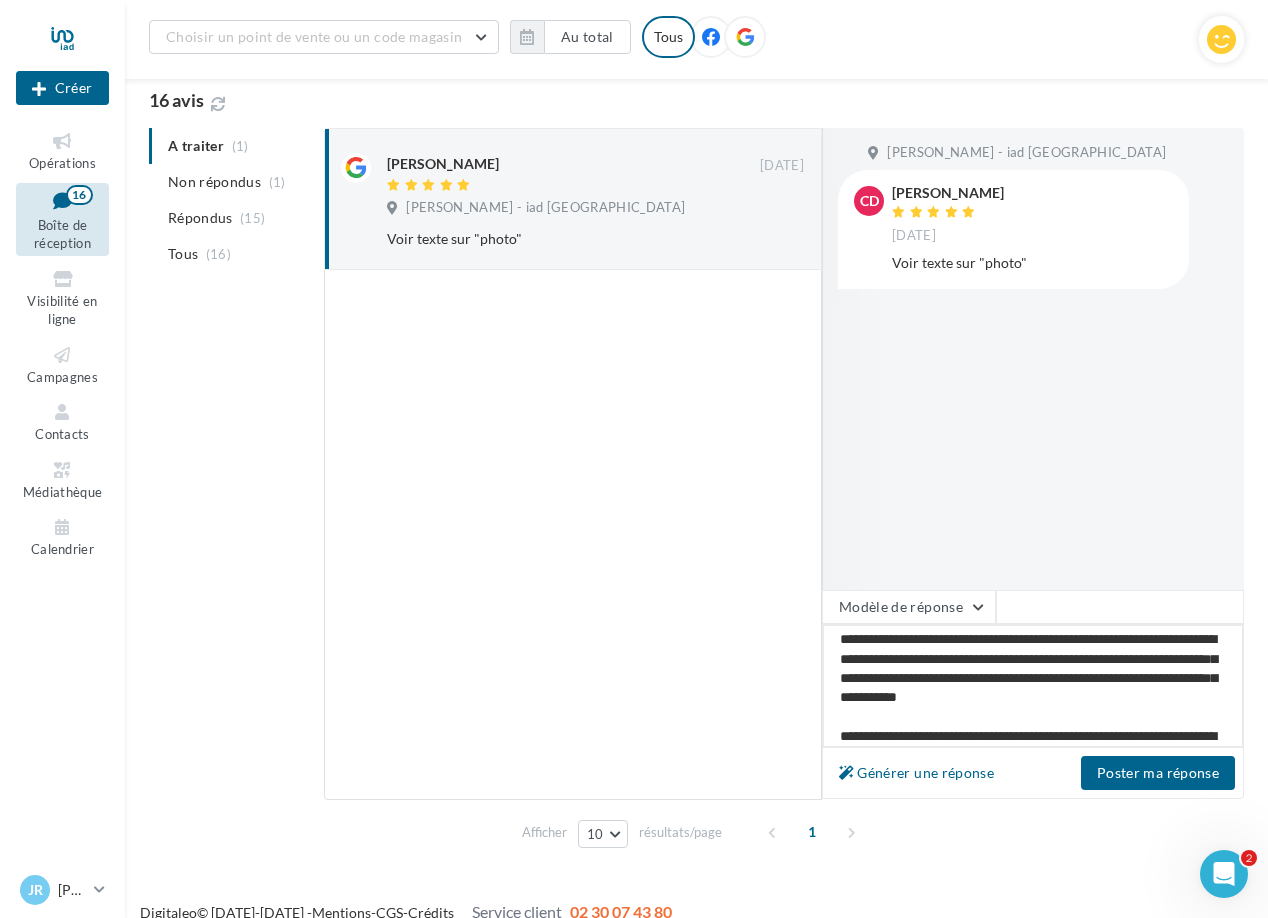 type on "**********" 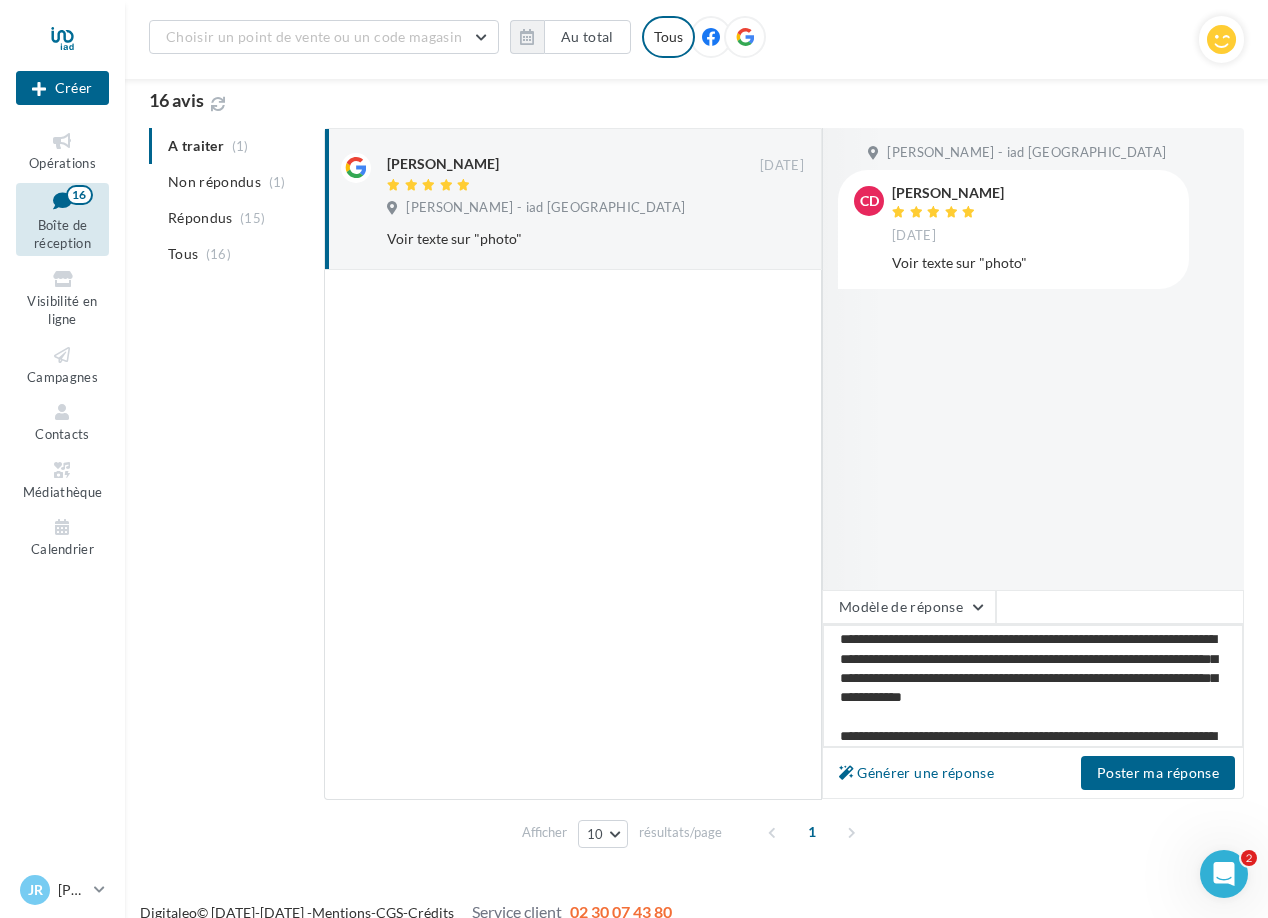 type on "**********" 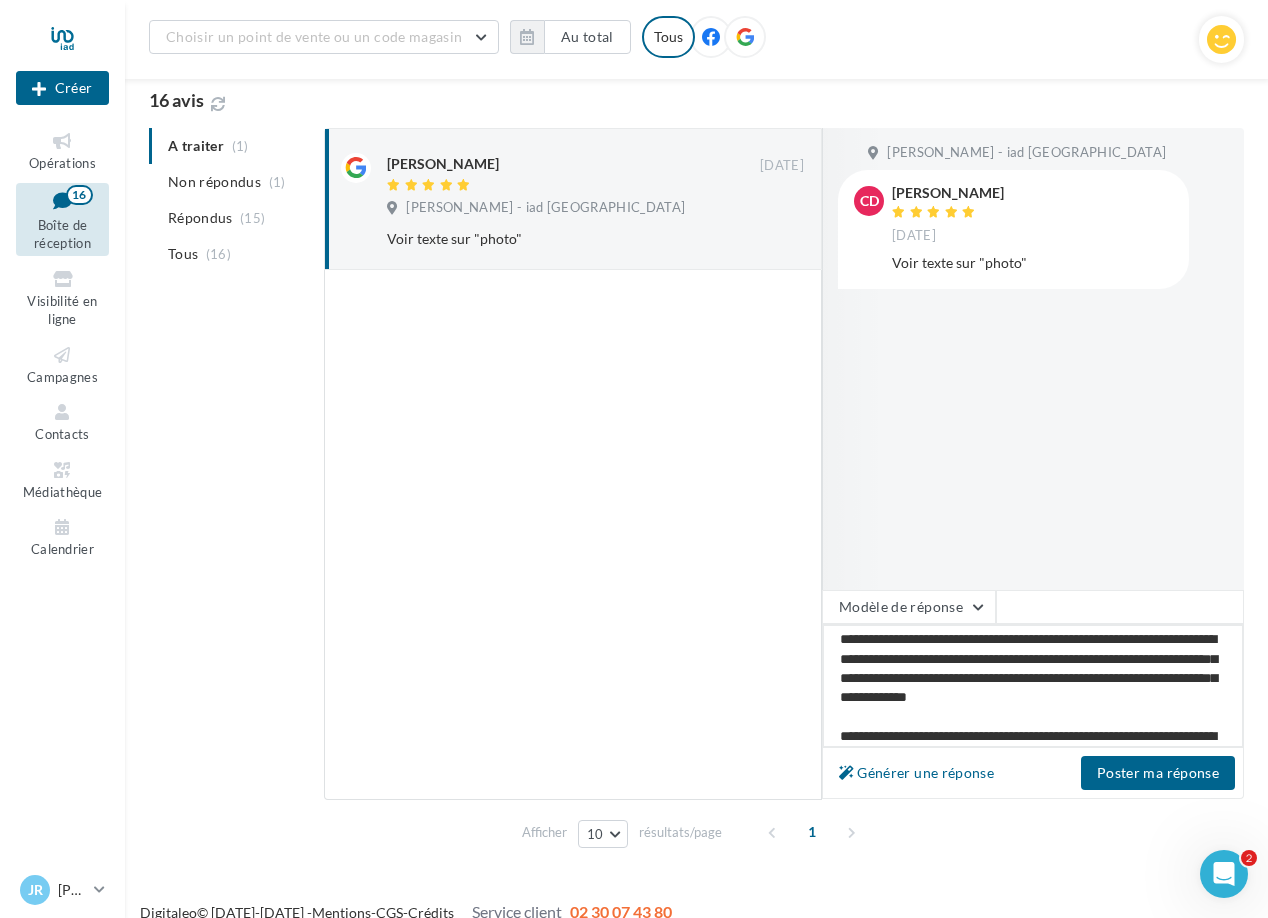 type on "**********" 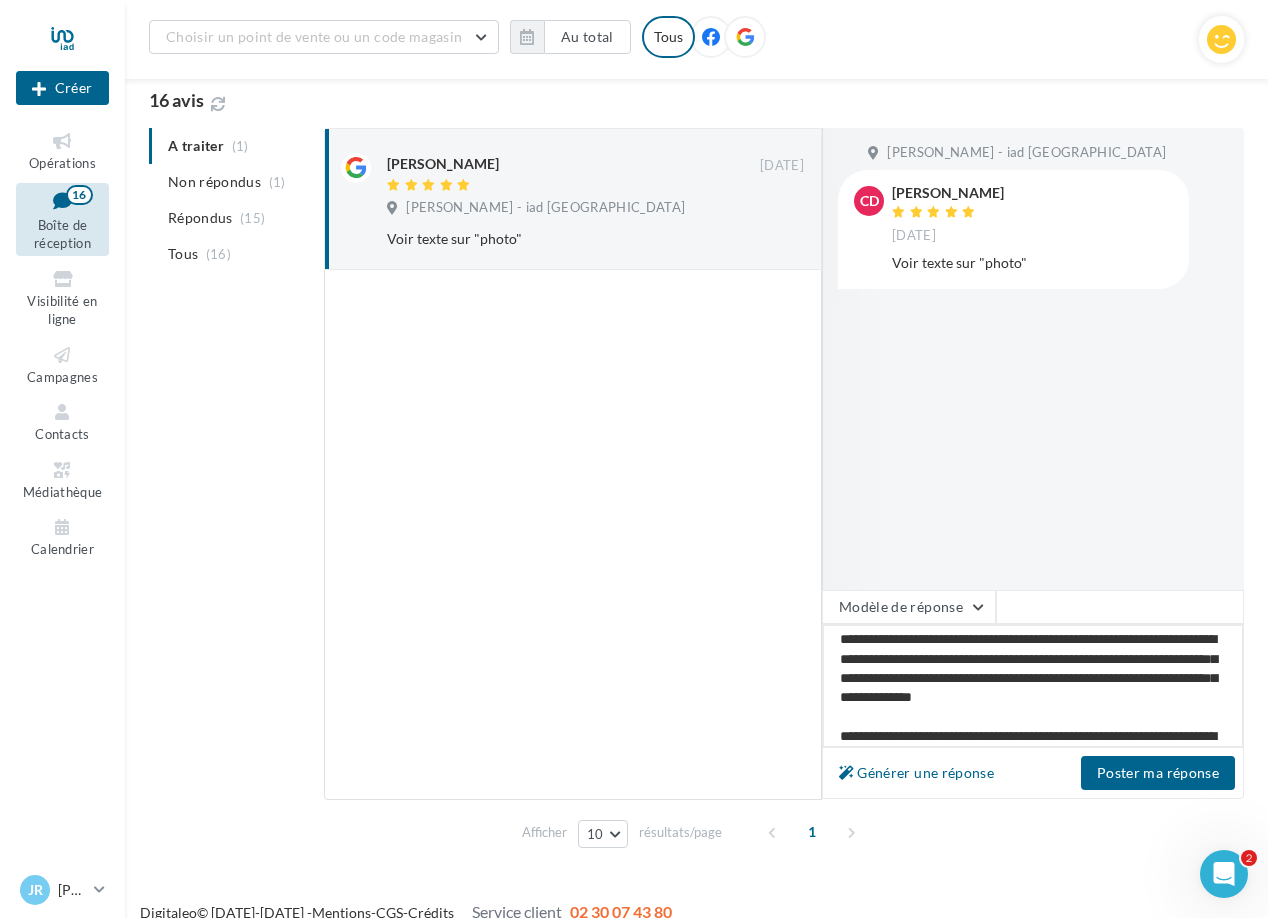 type on "**********" 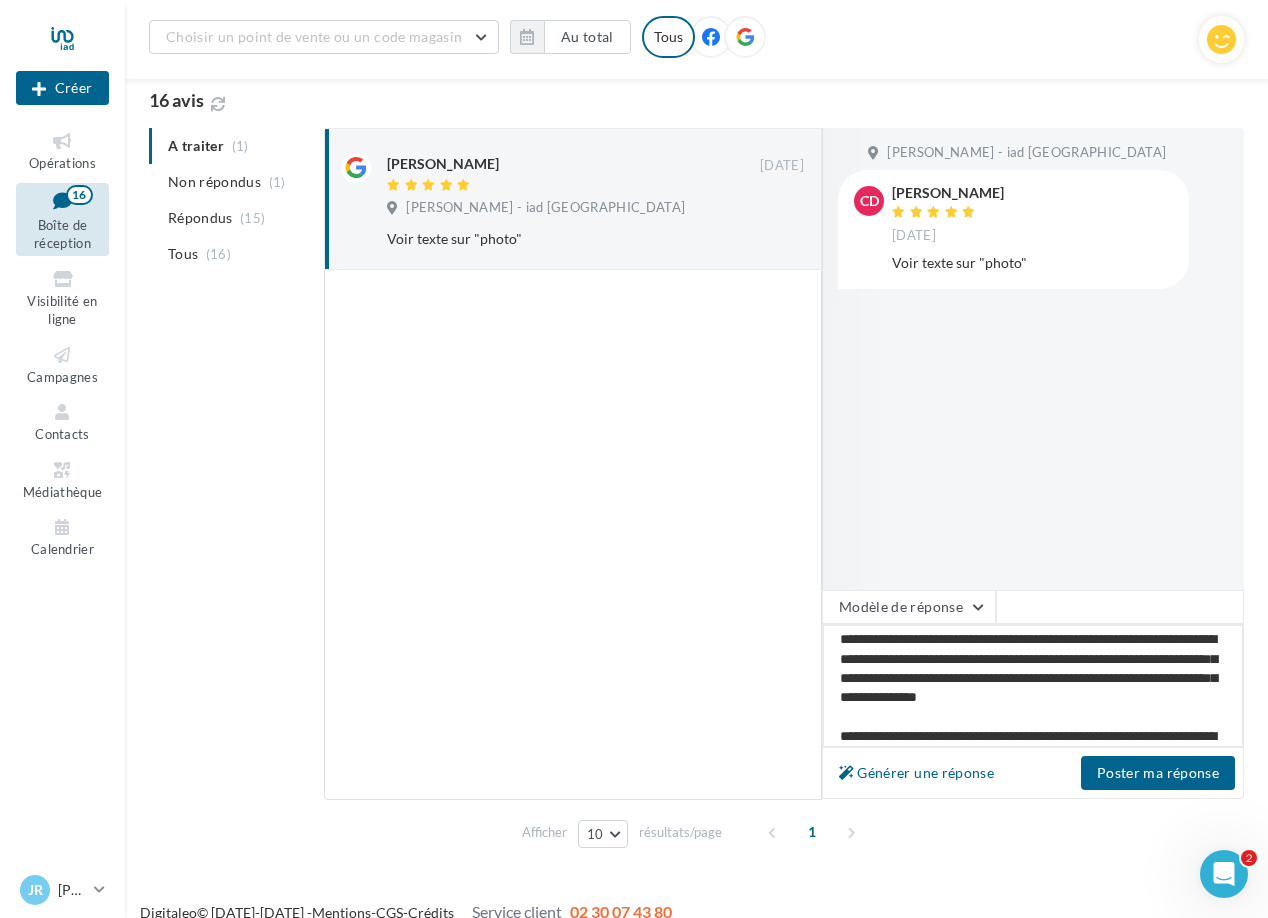 type on "**********" 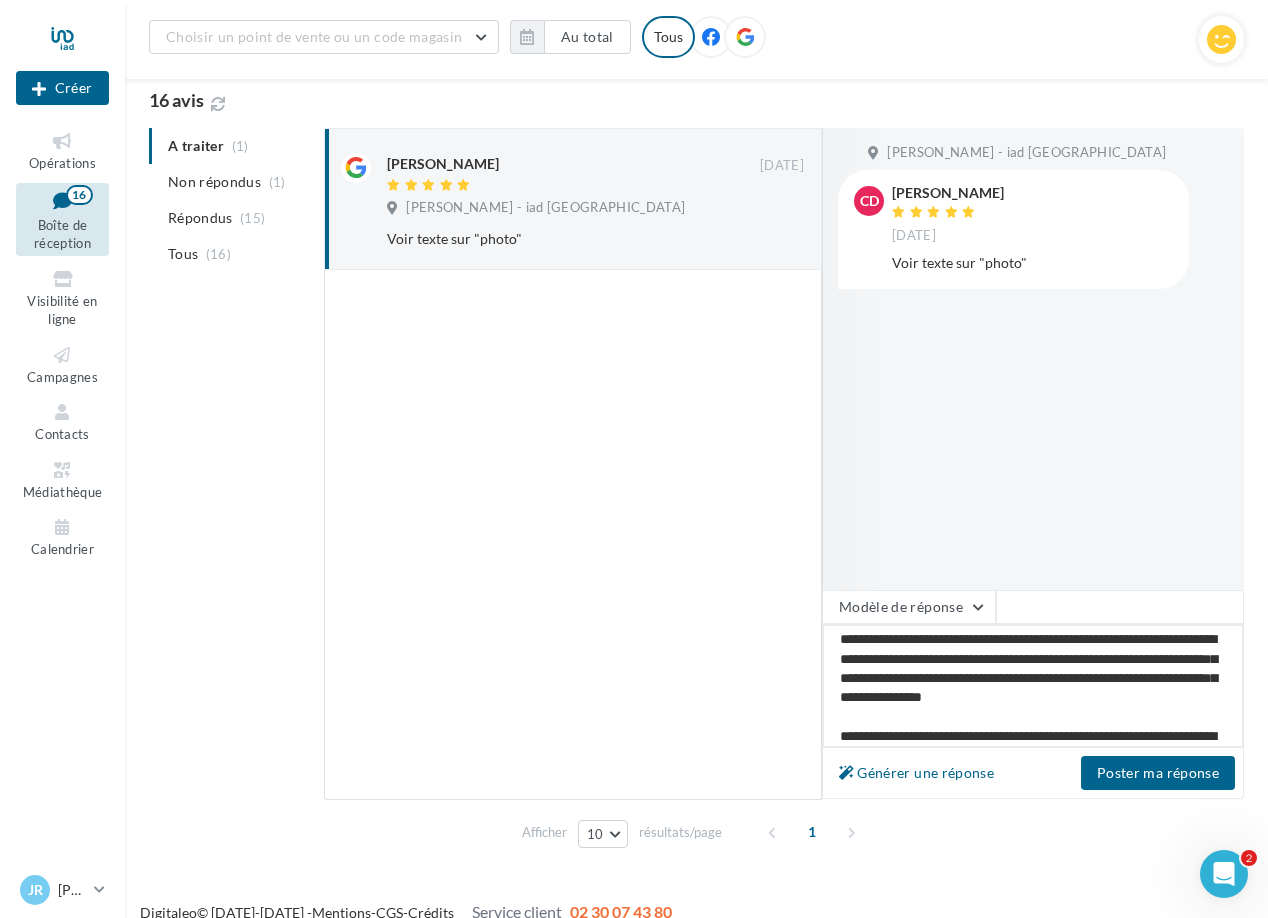 type on "**********" 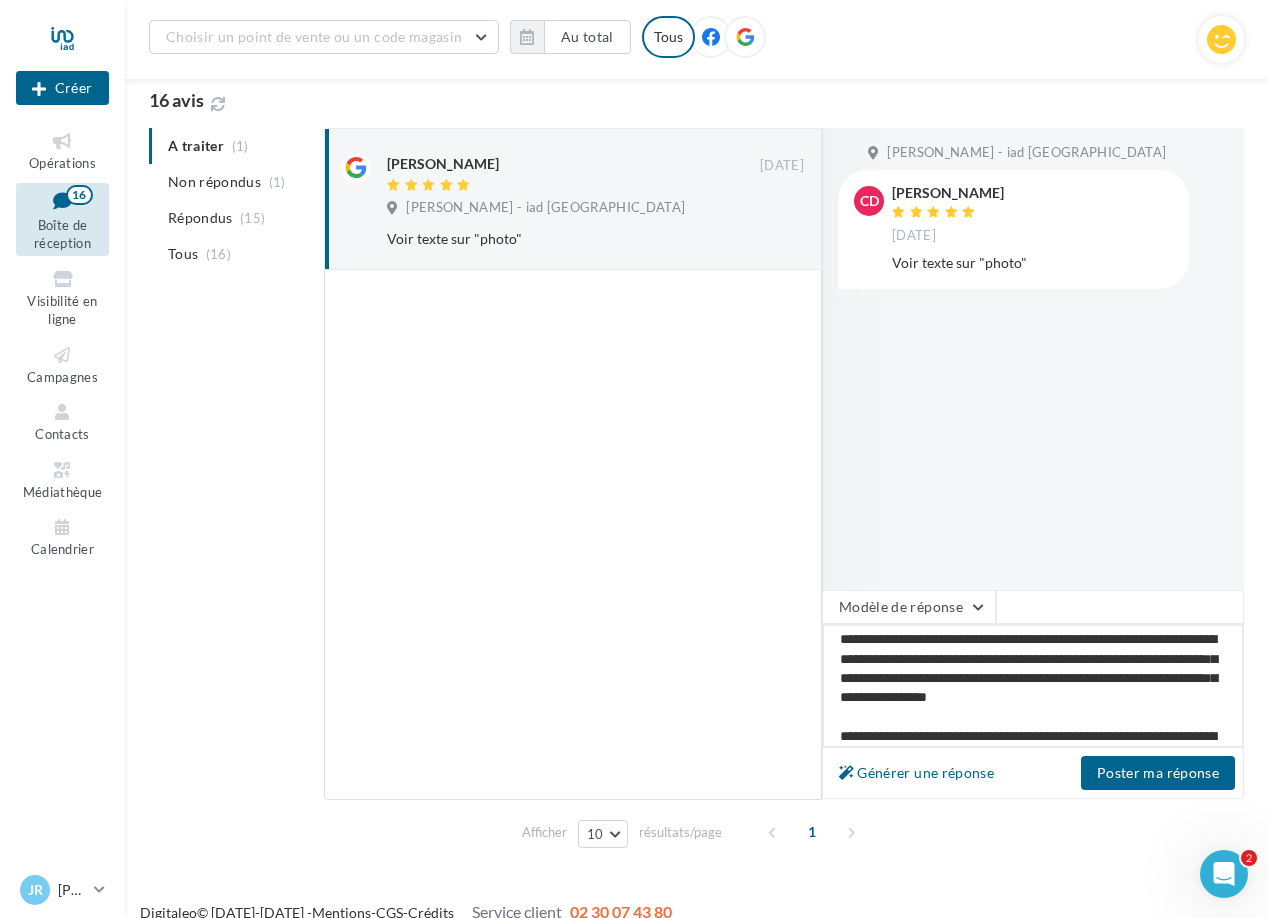 type on "**********" 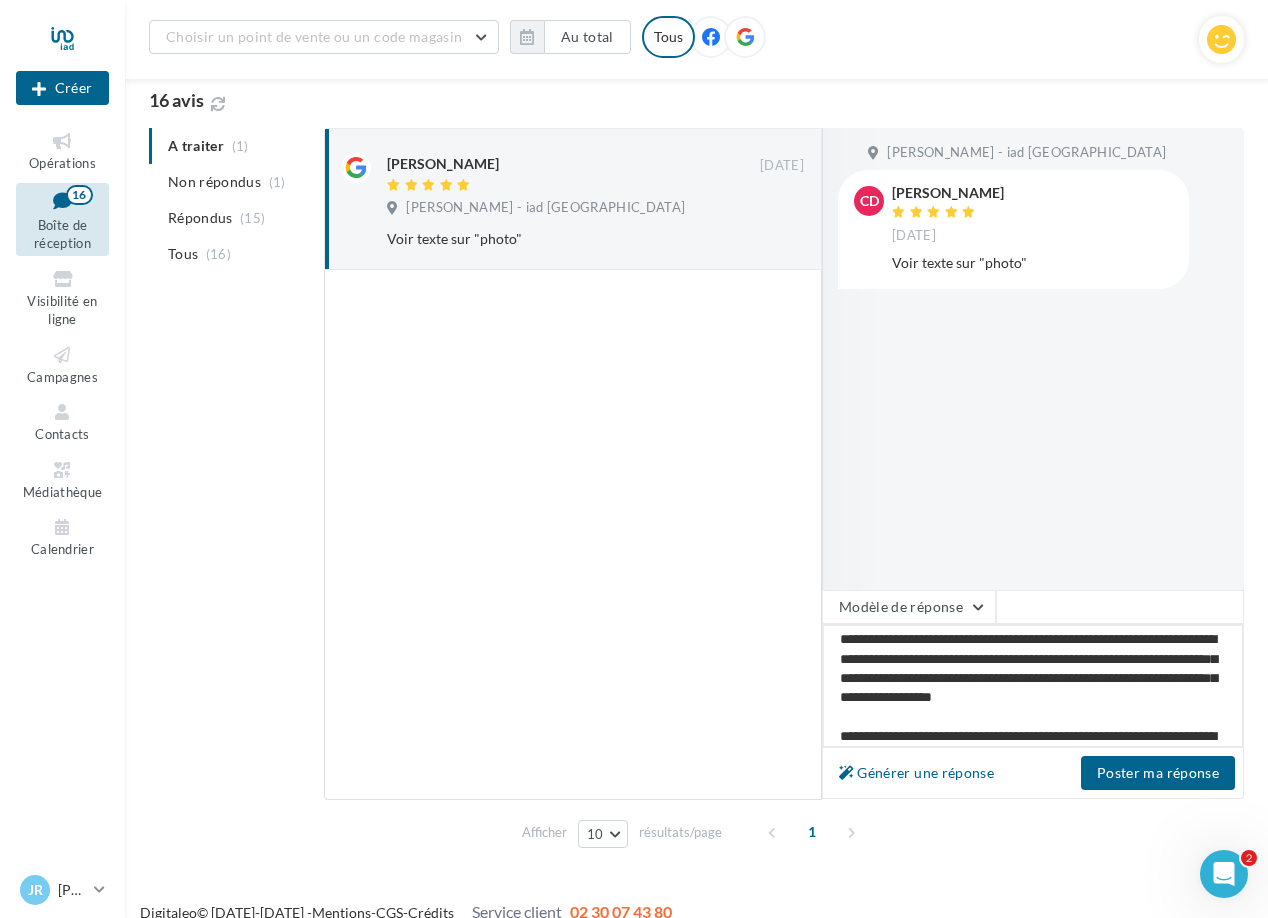 type on "**********" 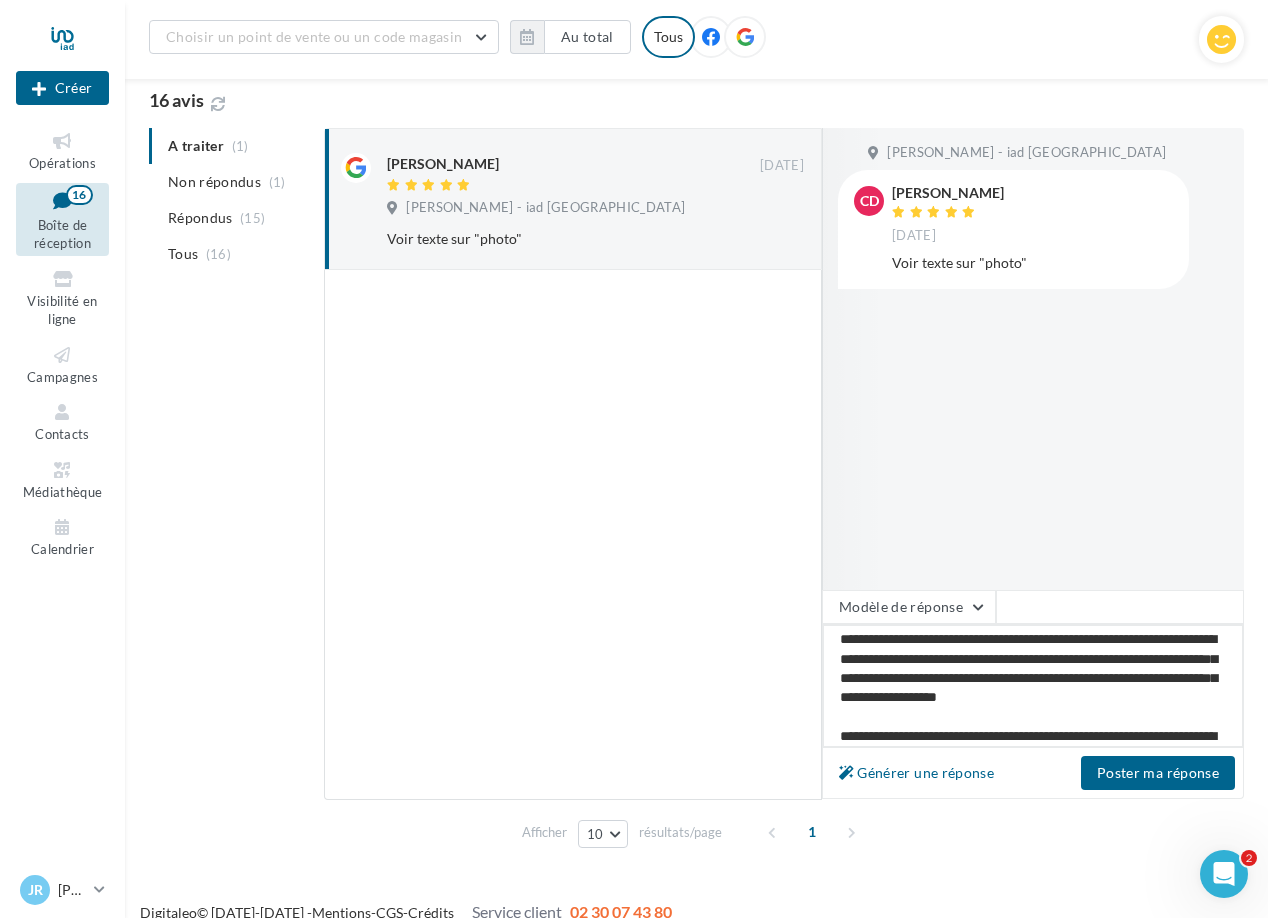 type on "**********" 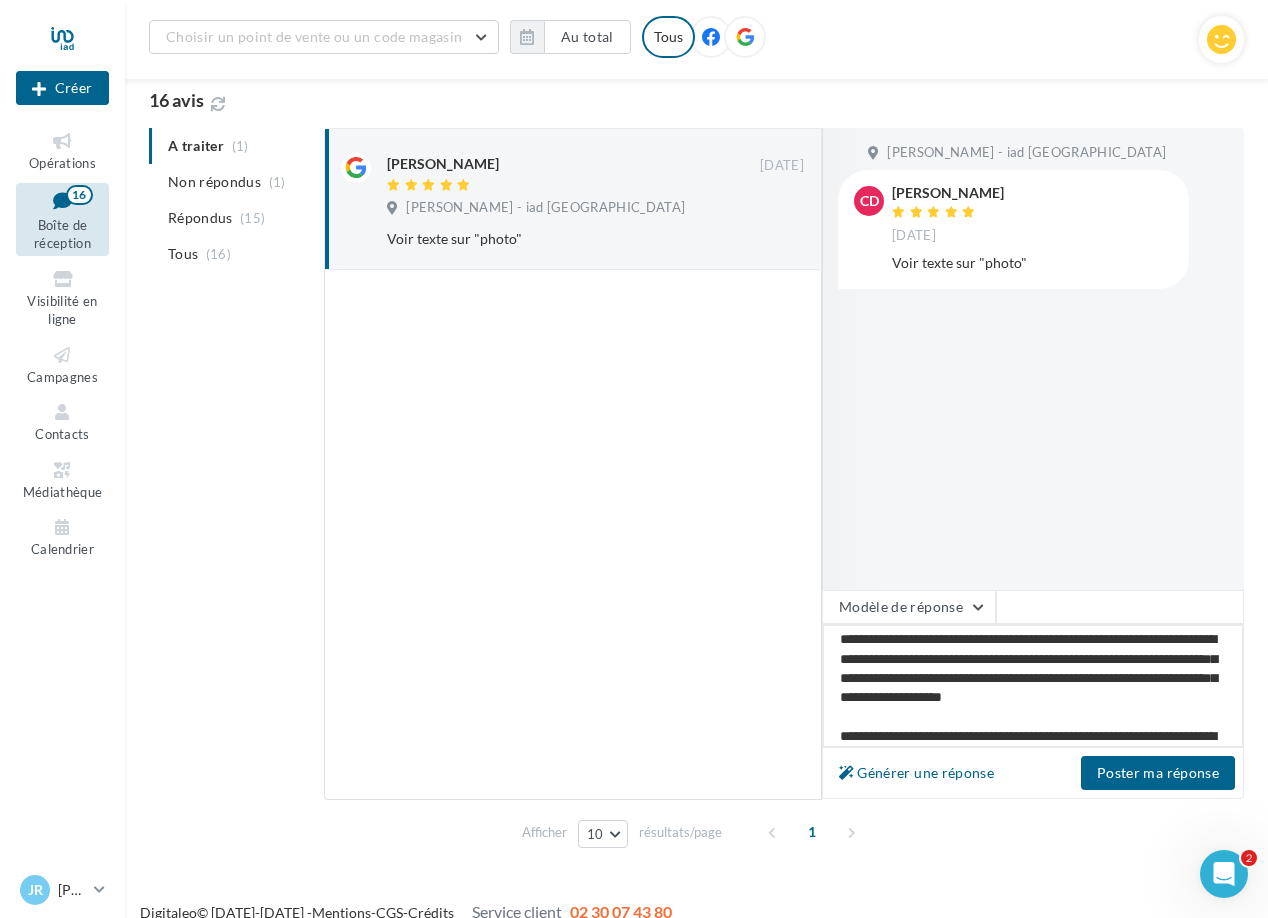 type on "**********" 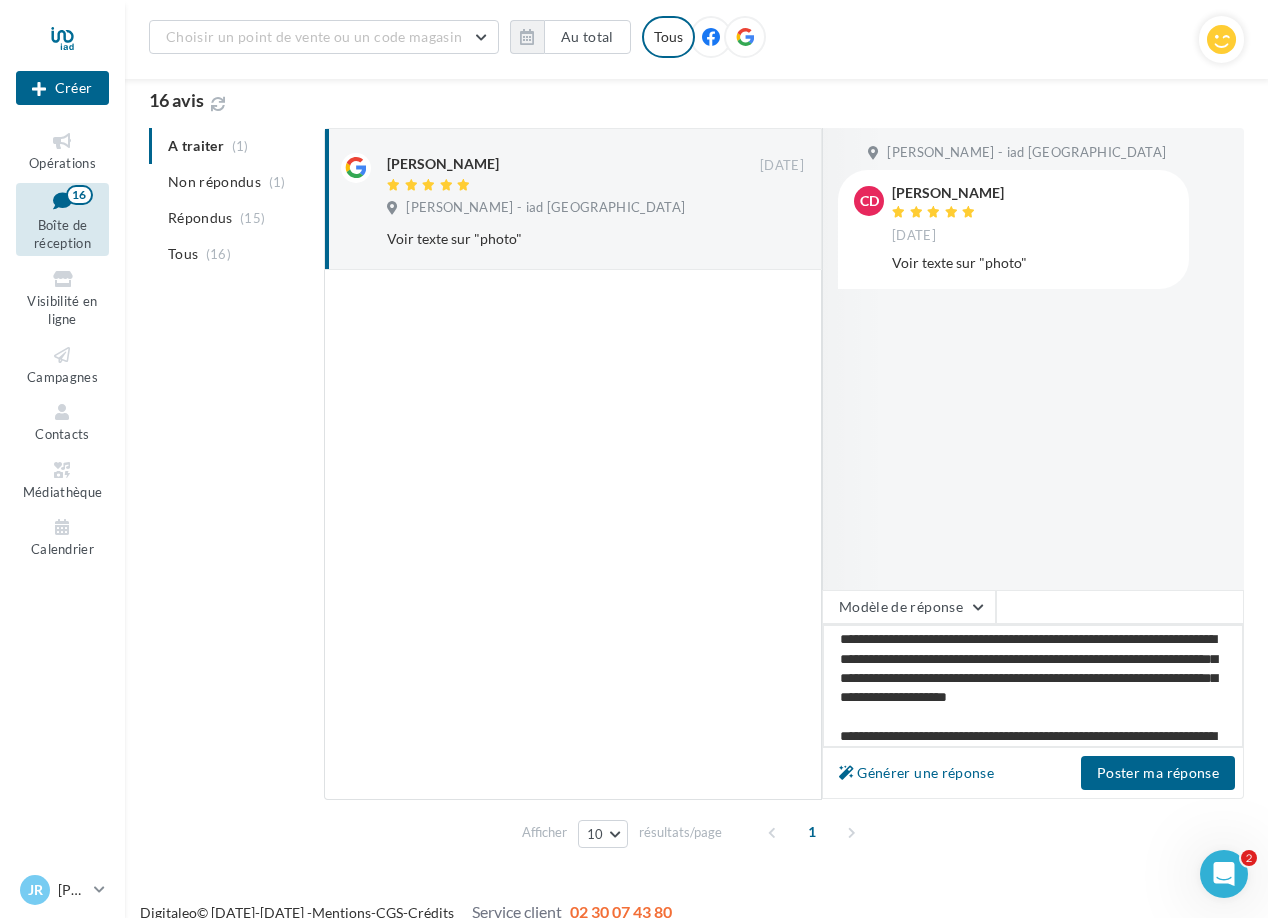 type on "**********" 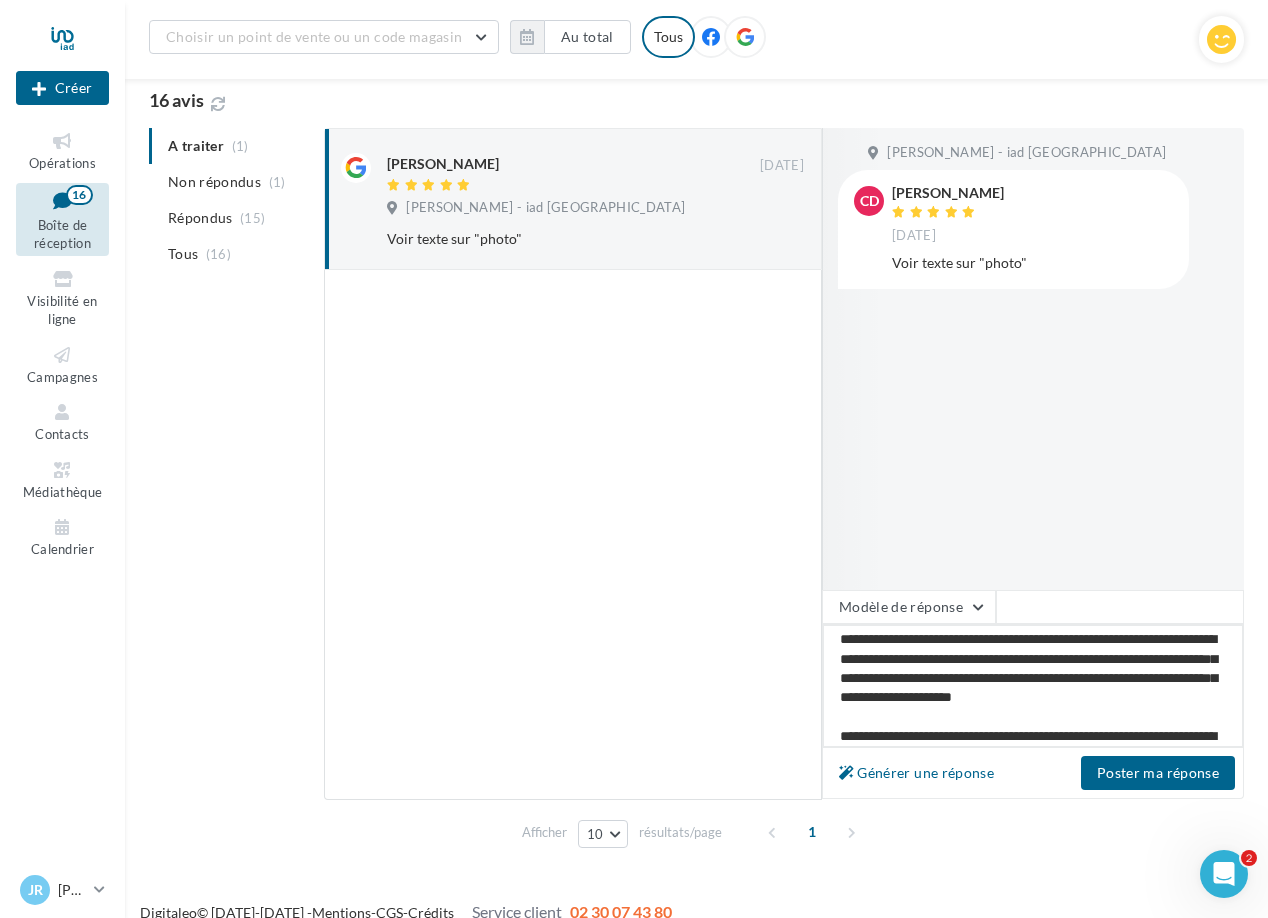 type on "**********" 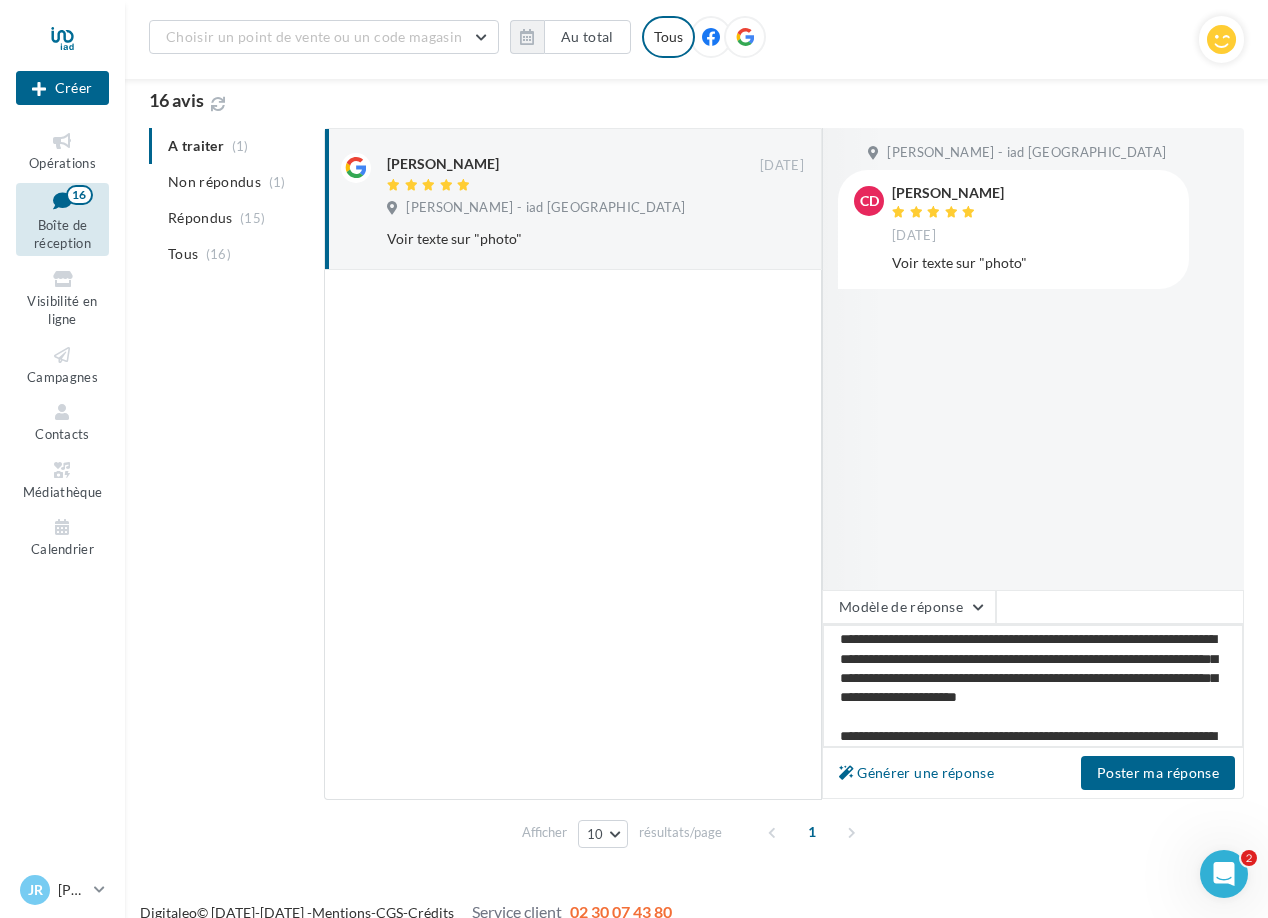 type on "**********" 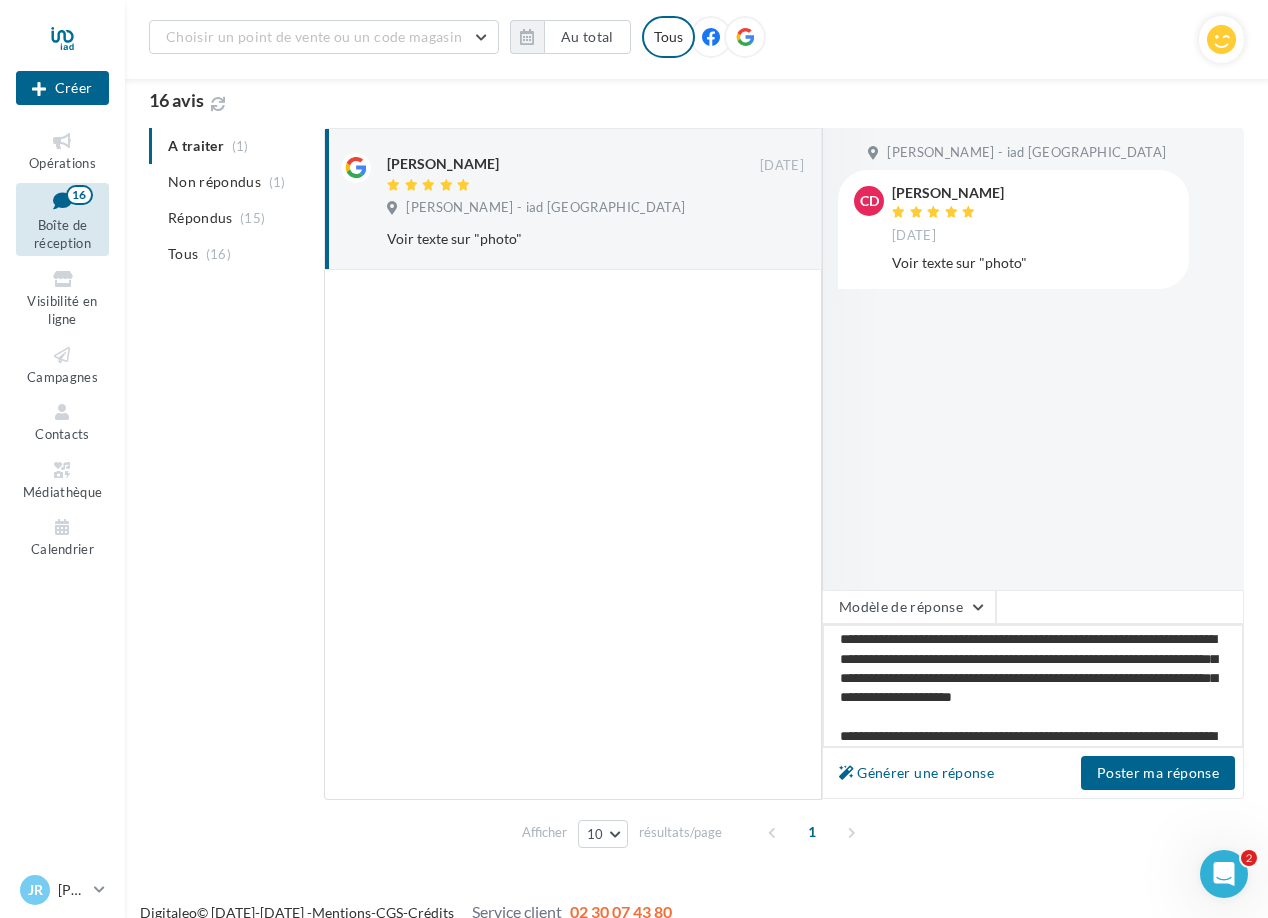 type on "**********" 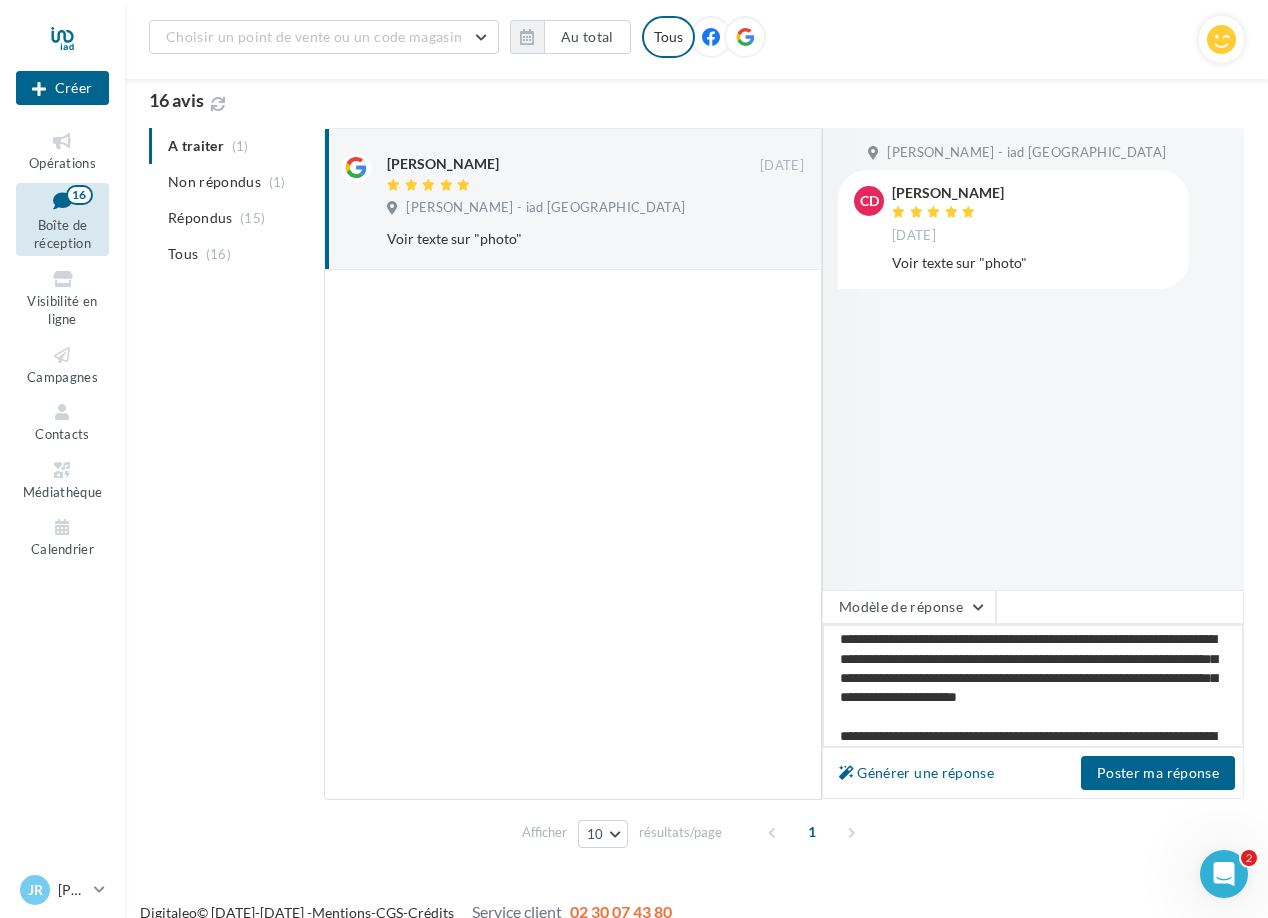 type on "**********" 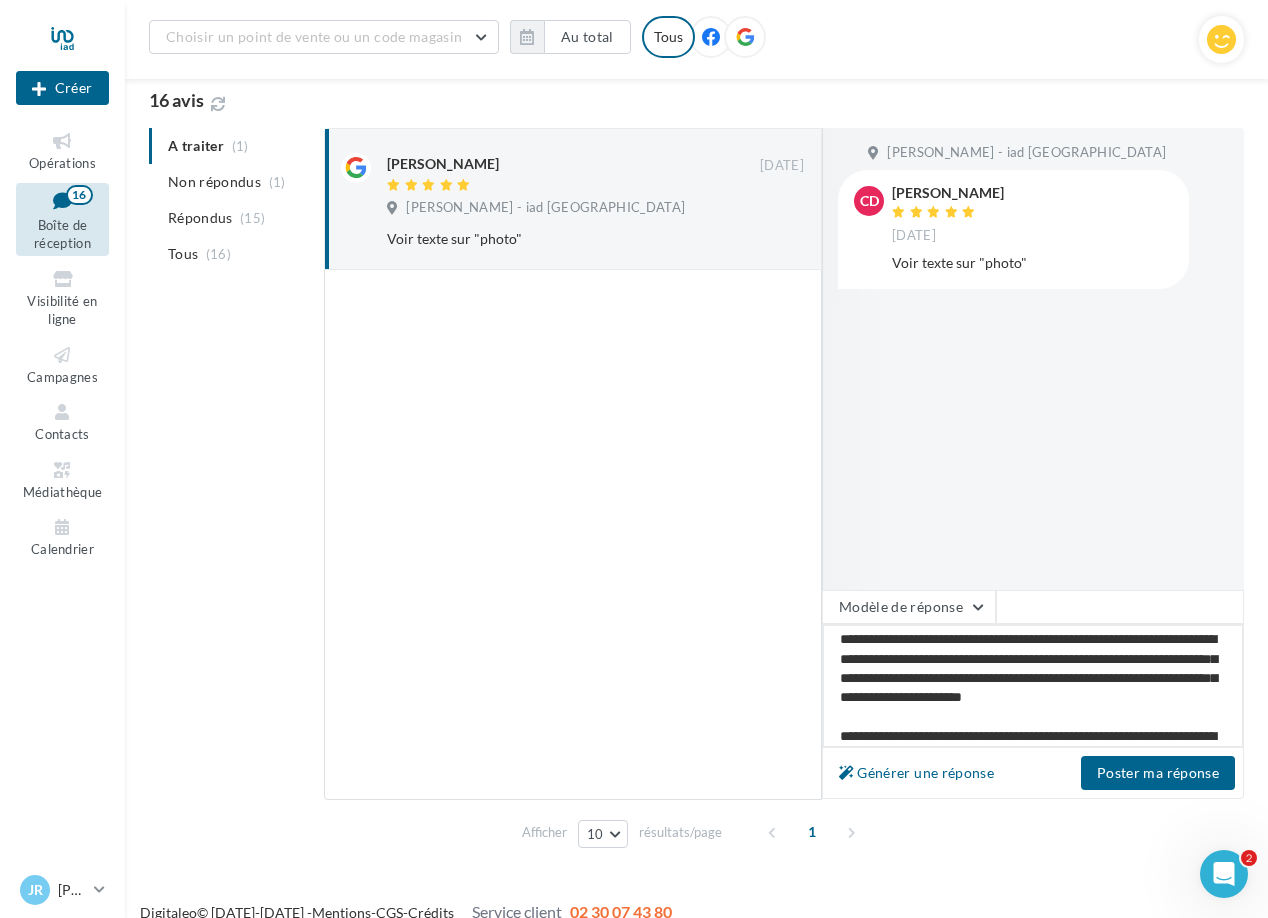type on "**********" 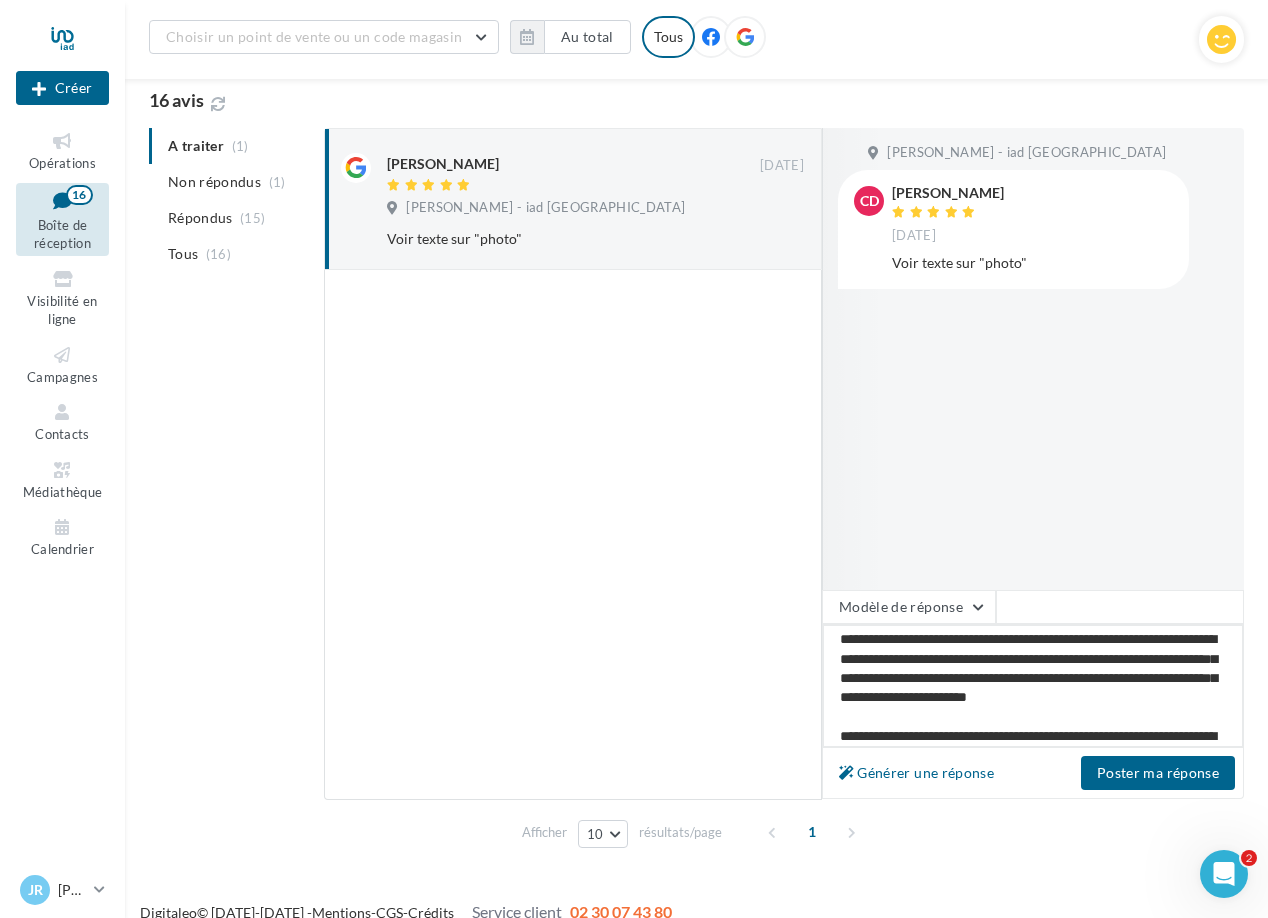 type on "**********" 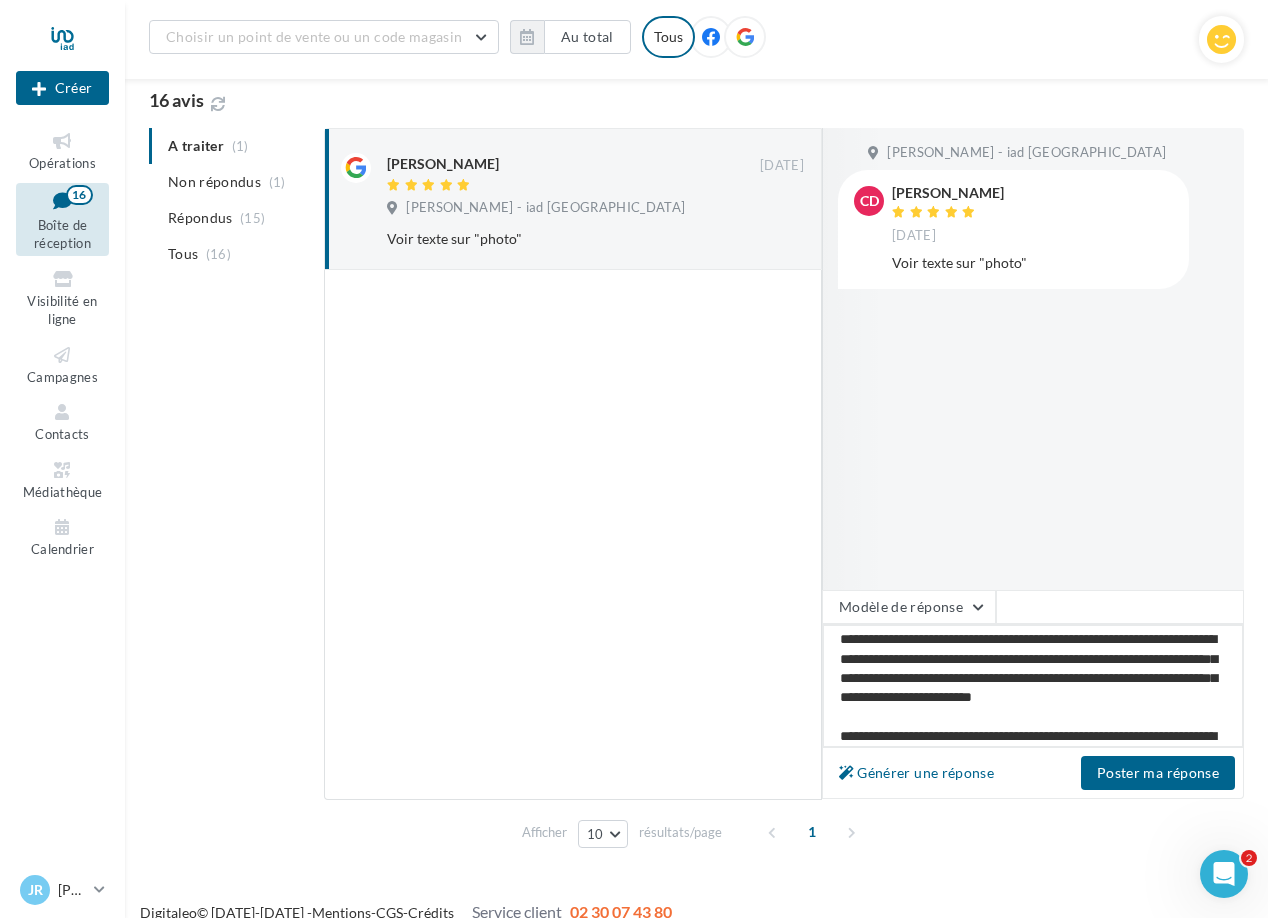 type on "**********" 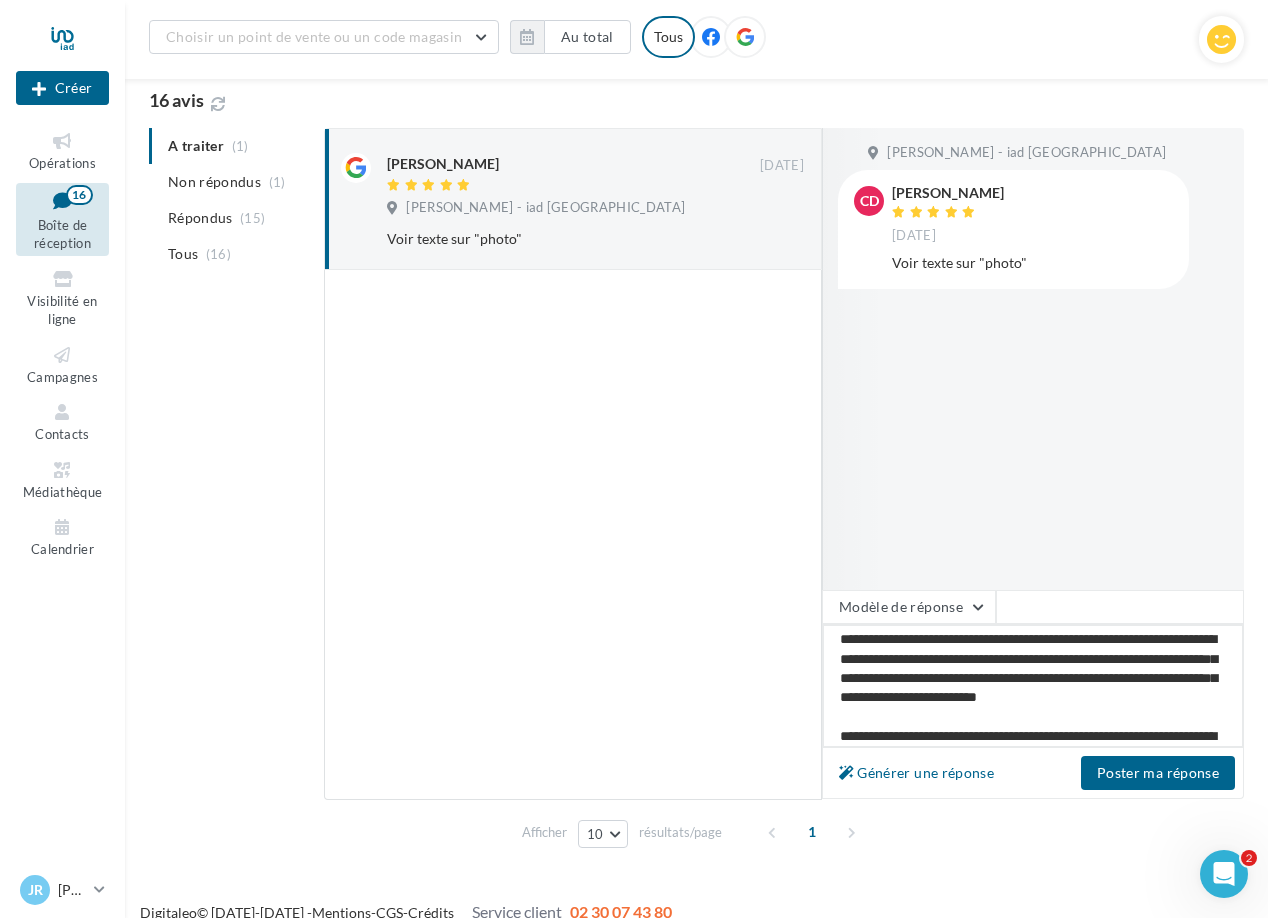 type on "**********" 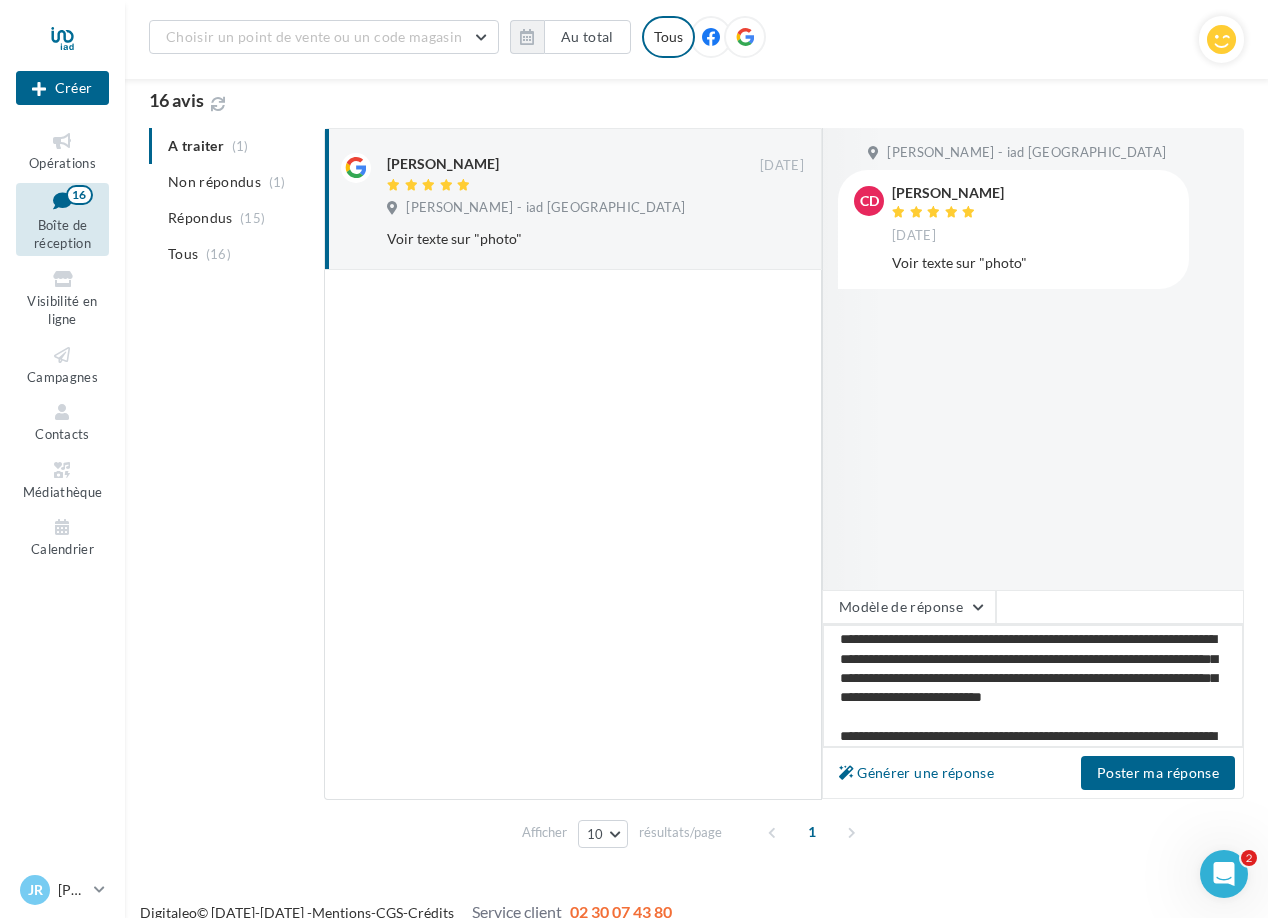type on "**********" 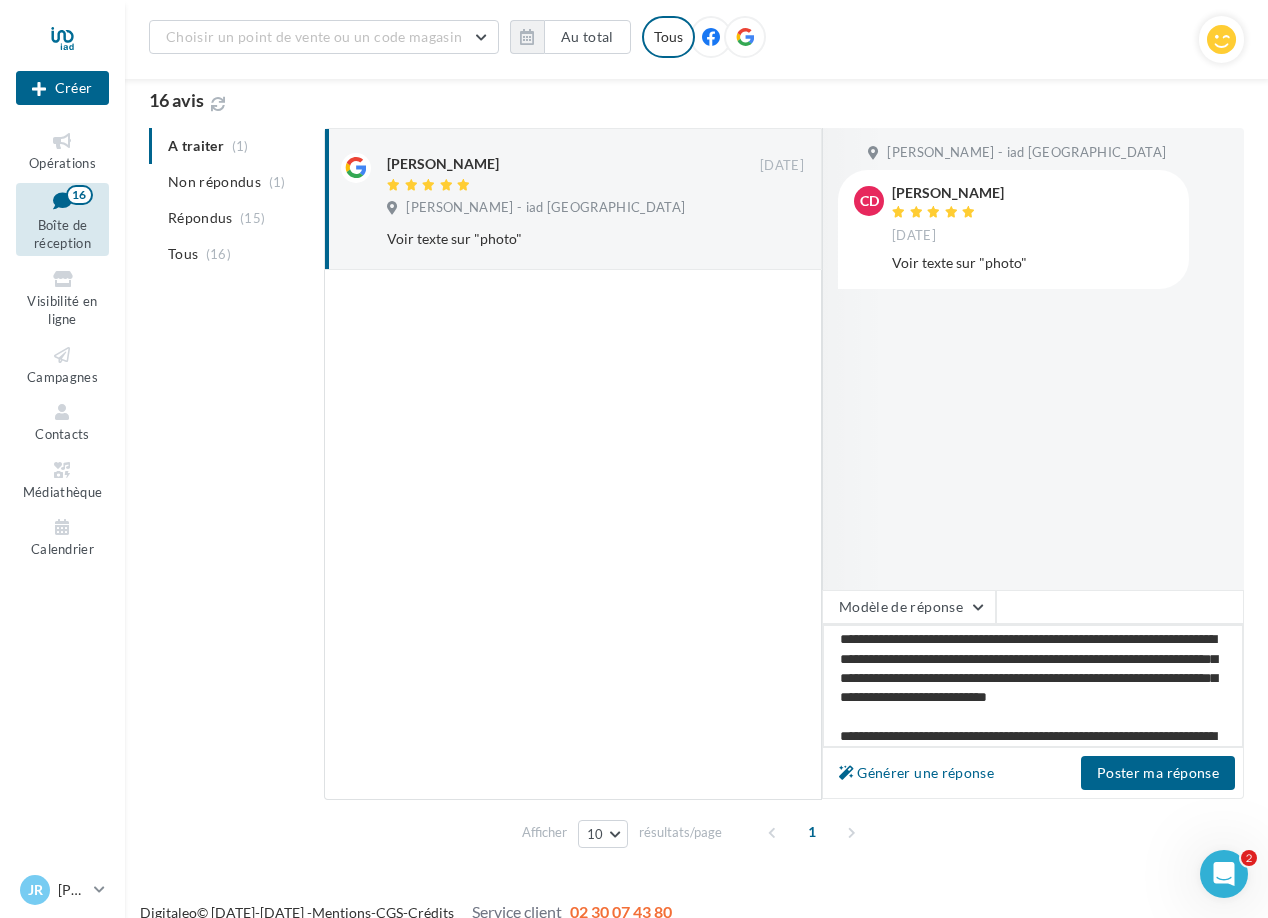 type 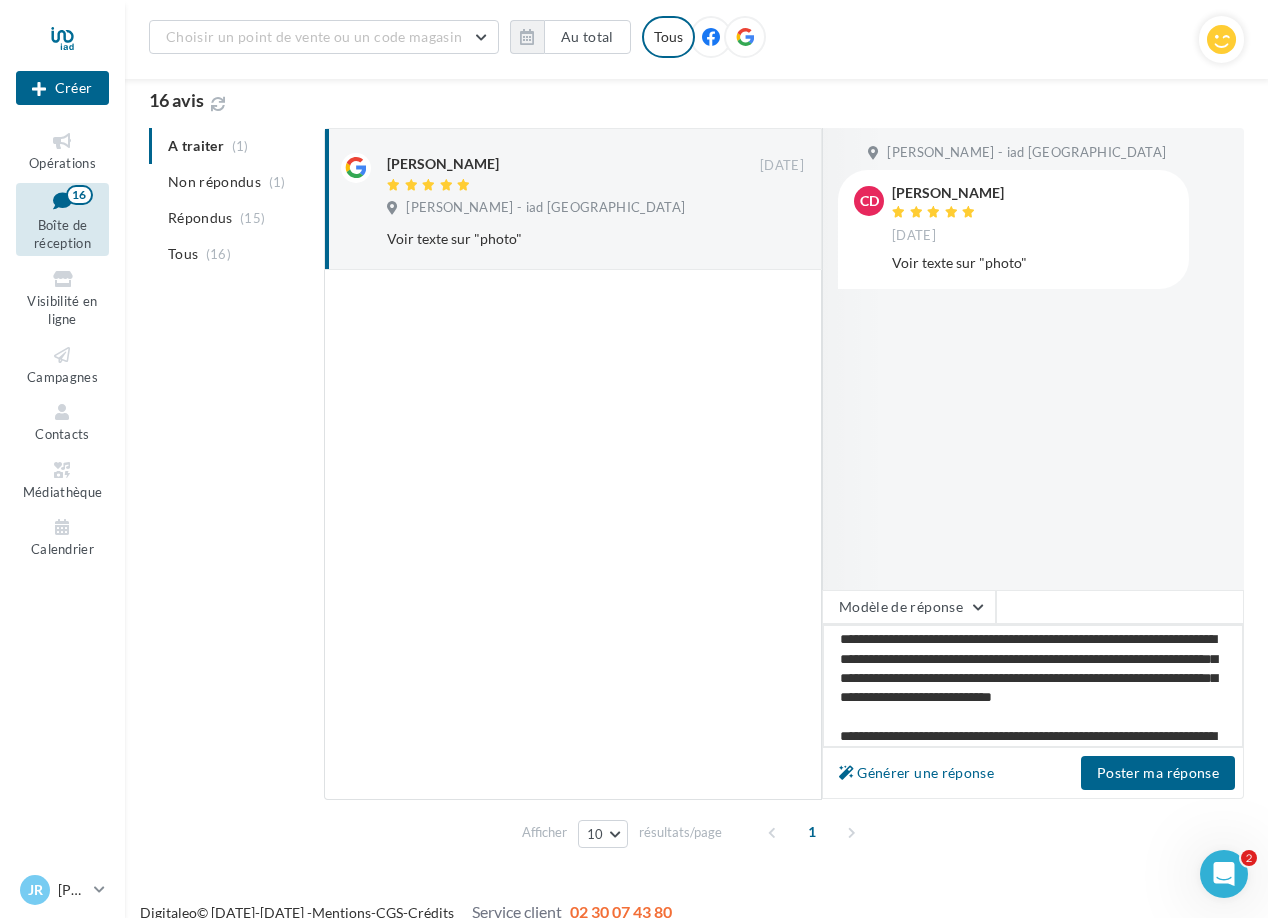 scroll, scrollTop: 200, scrollLeft: 0, axis: vertical 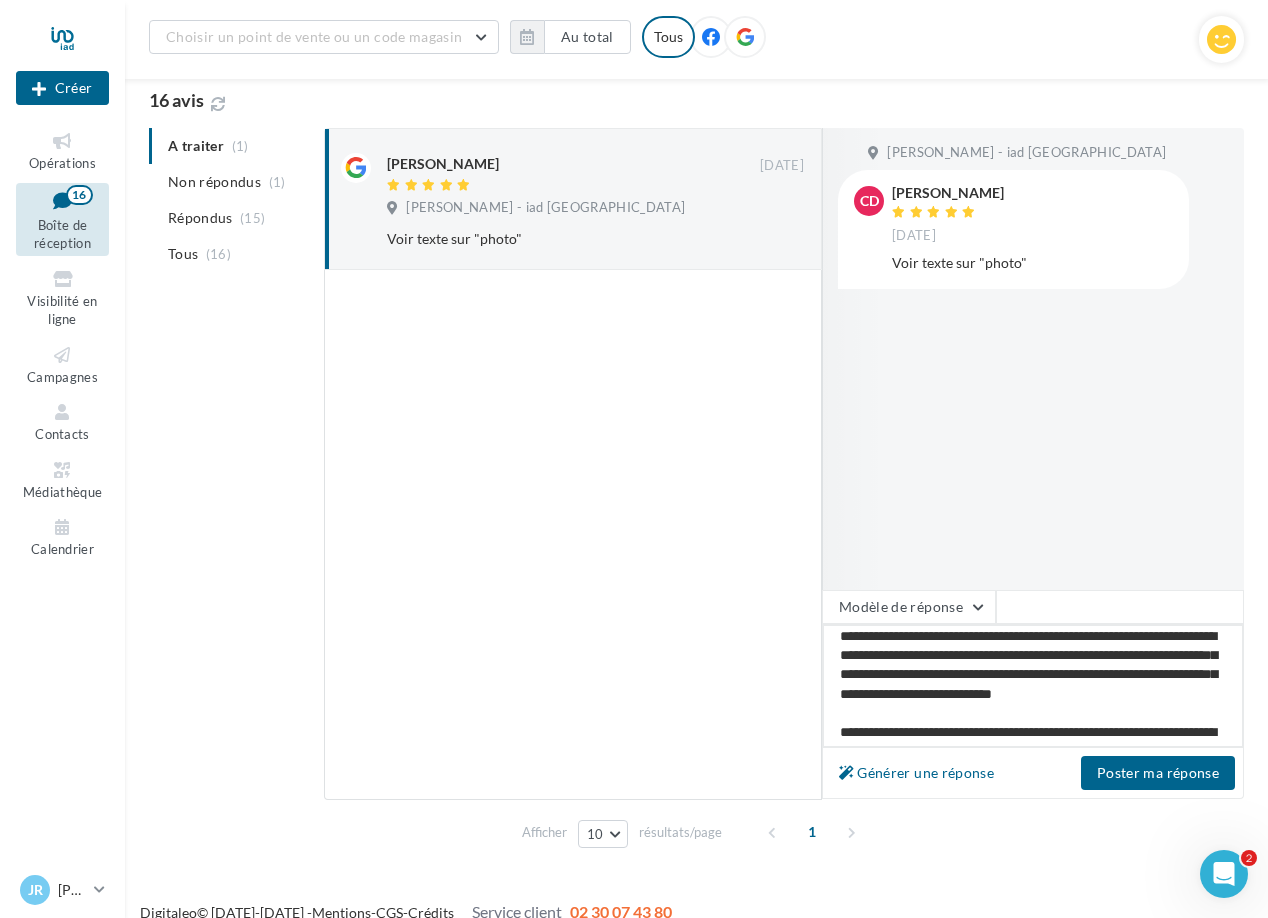 click on "**********" at bounding box center (1033, 686) 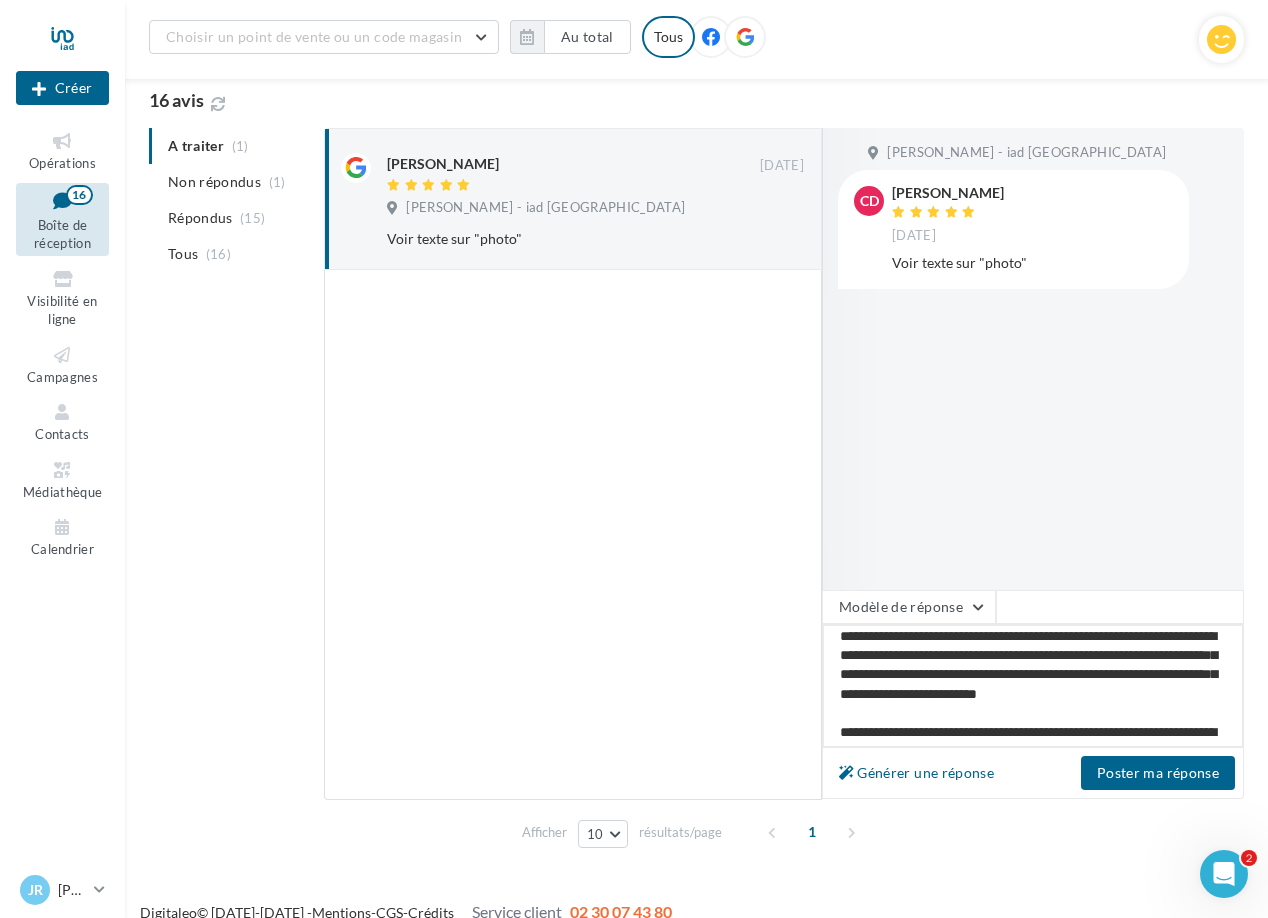 scroll, scrollTop: 318, scrollLeft: 0, axis: vertical 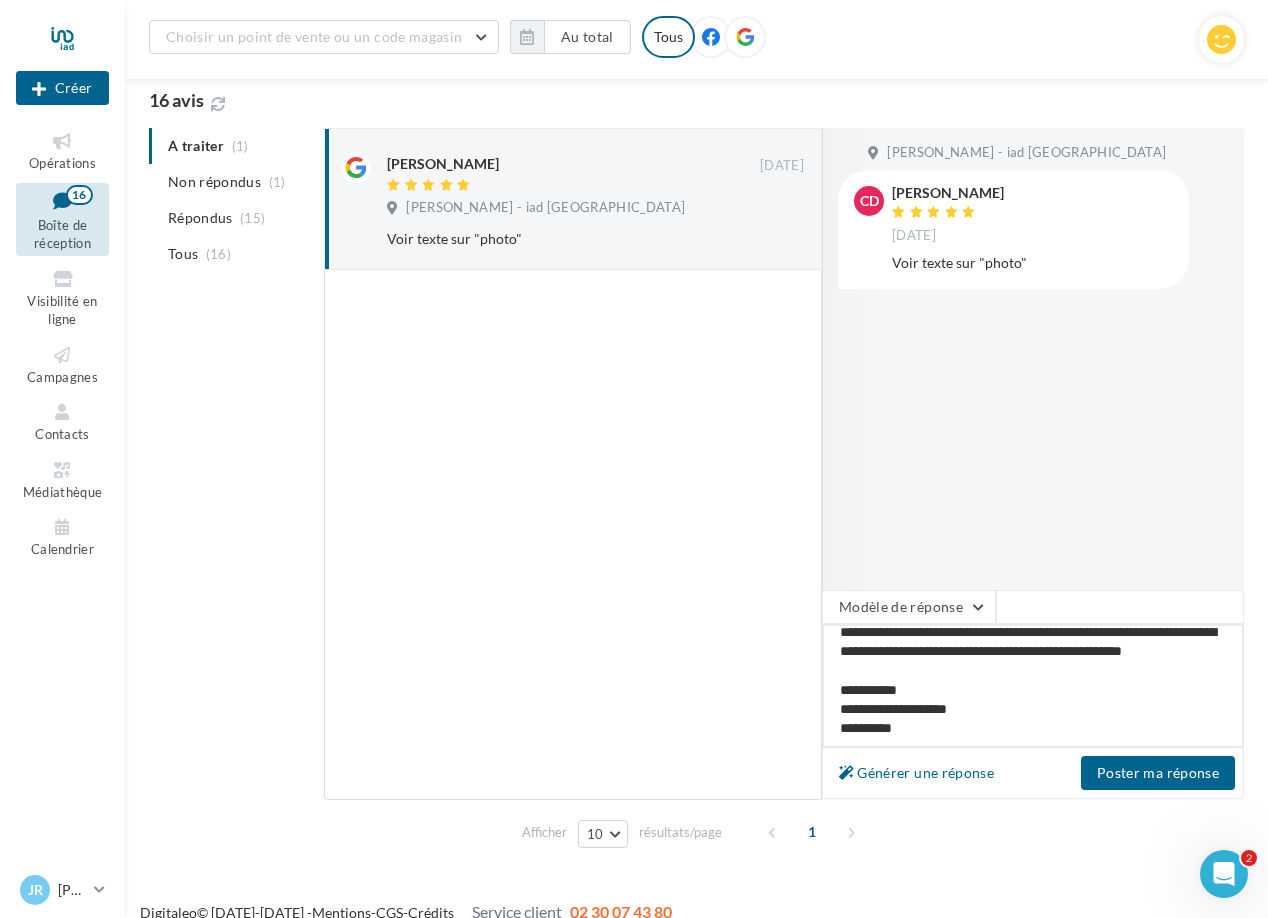 click on "**********" at bounding box center (1033, 686) 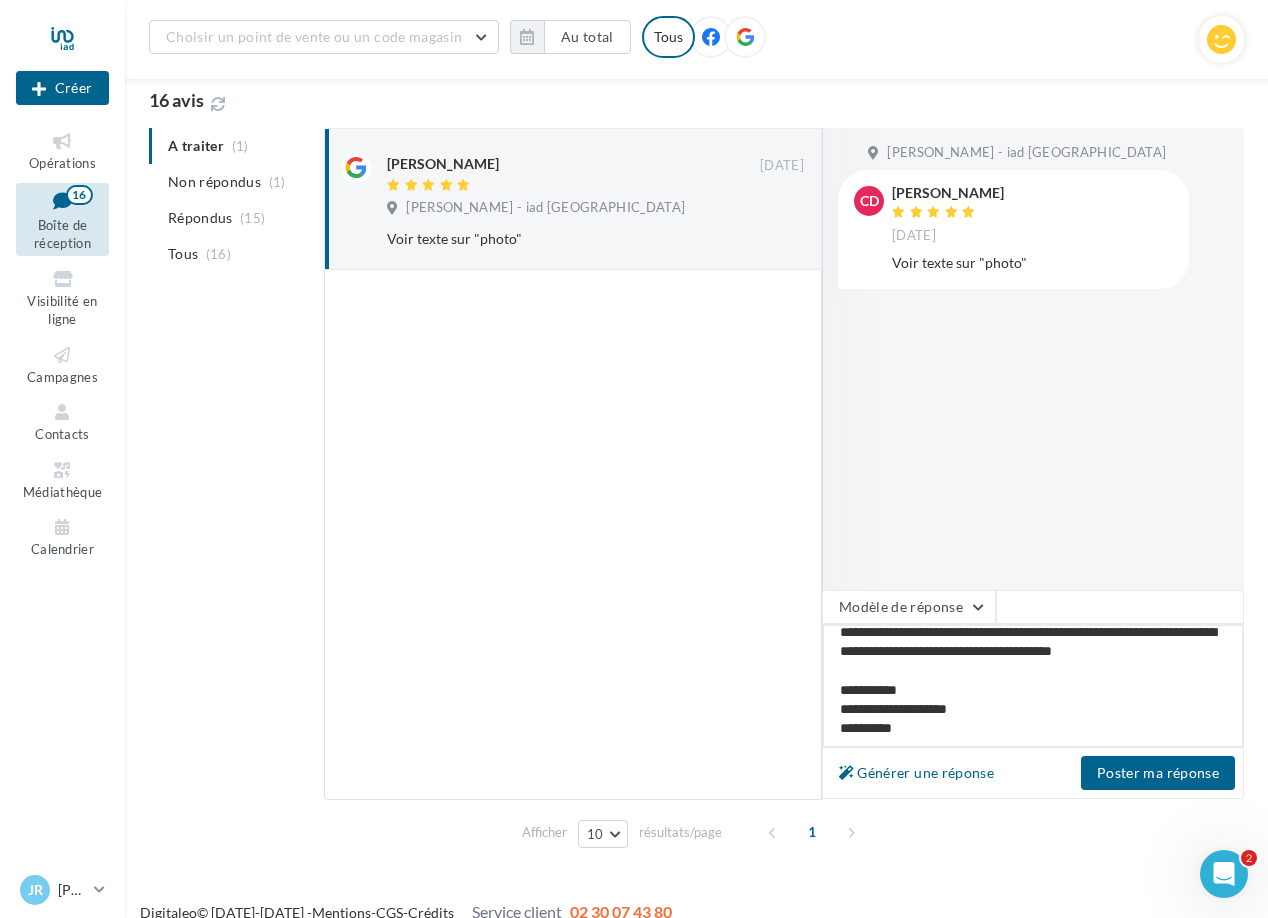 drag, startPoint x: 1110, startPoint y: 673, endPoint x: 1184, endPoint y: 699, distance: 78.434685 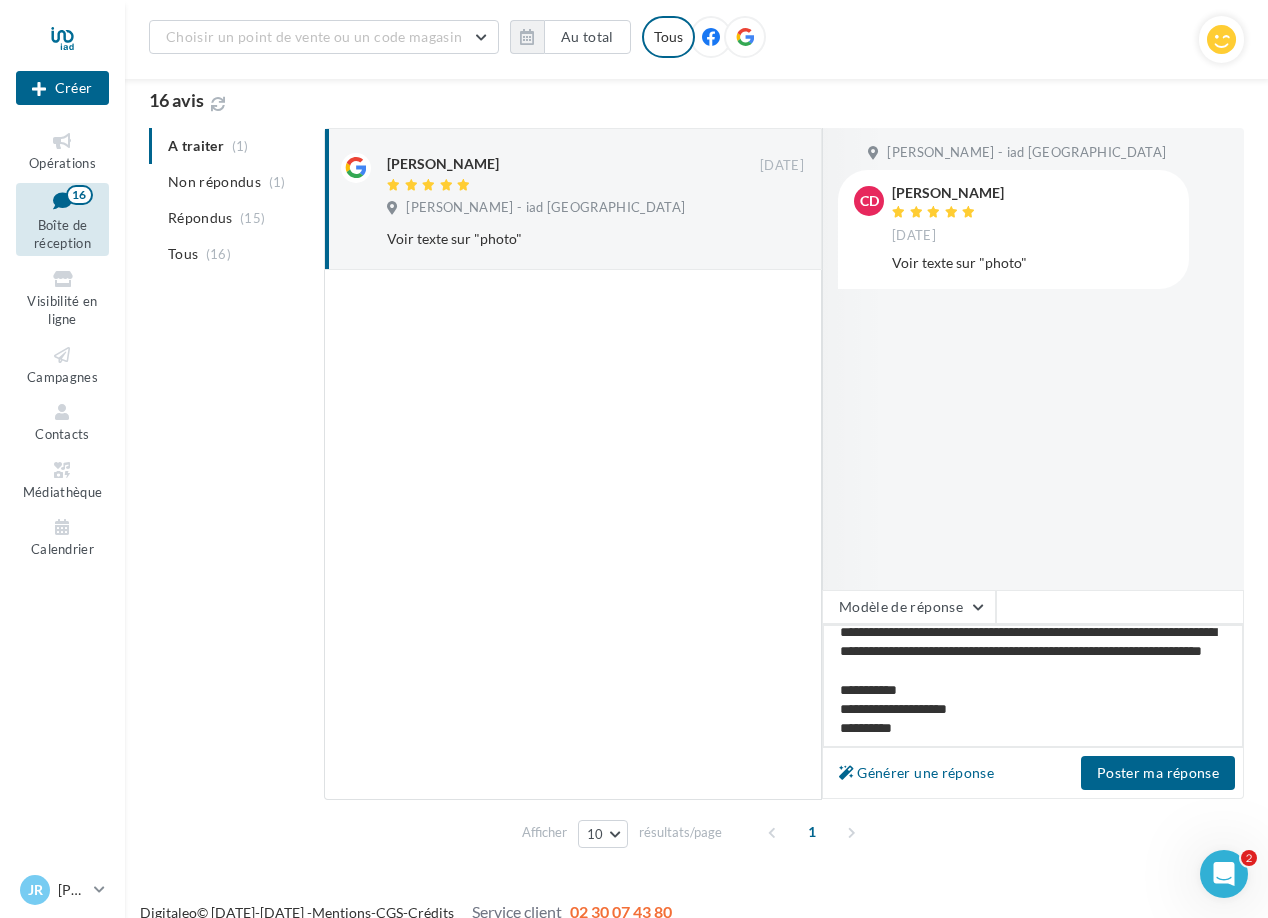 scroll, scrollTop: 397, scrollLeft: 0, axis: vertical 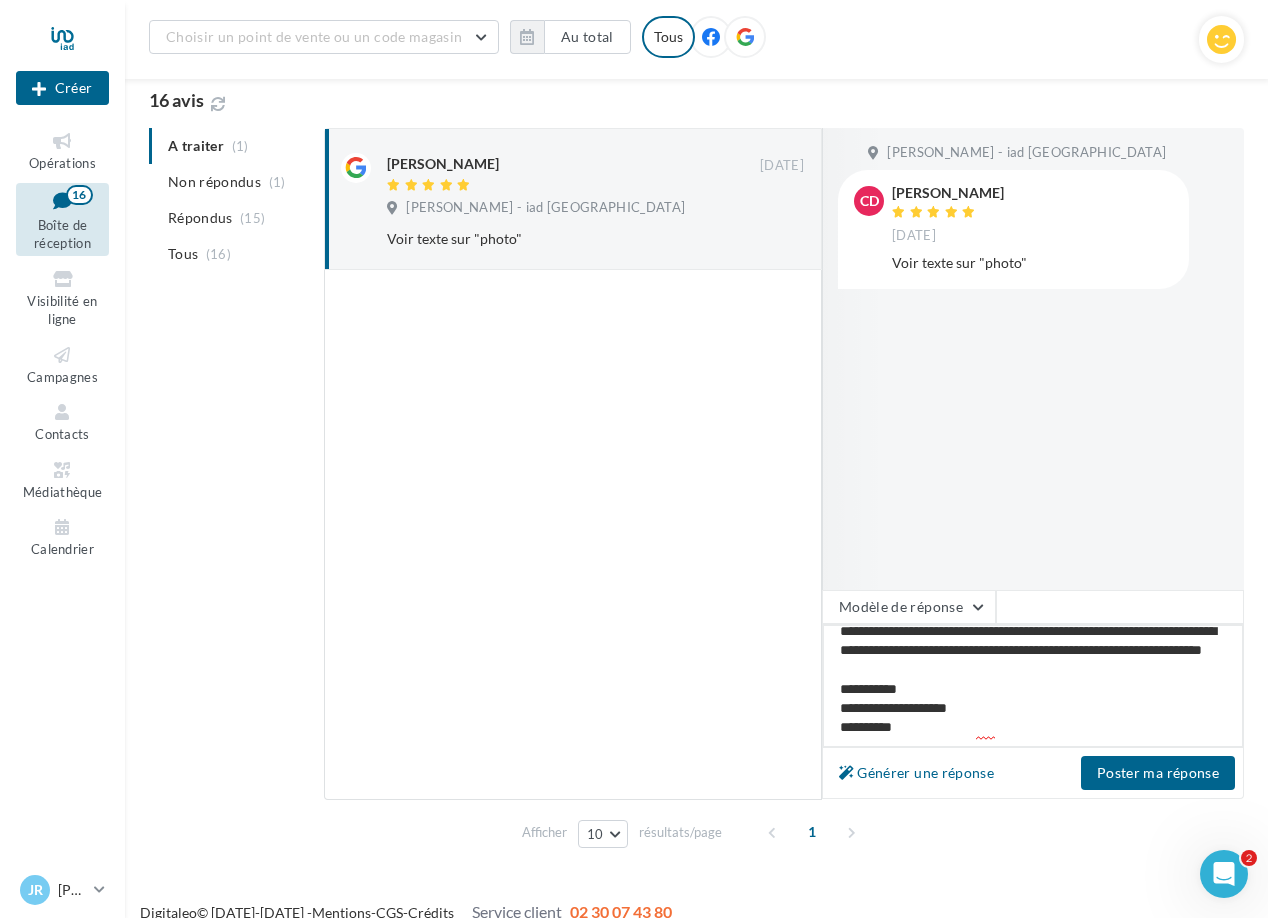 drag, startPoint x: 921, startPoint y: 677, endPoint x: 845, endPoint y: 679, distance: 76.02631 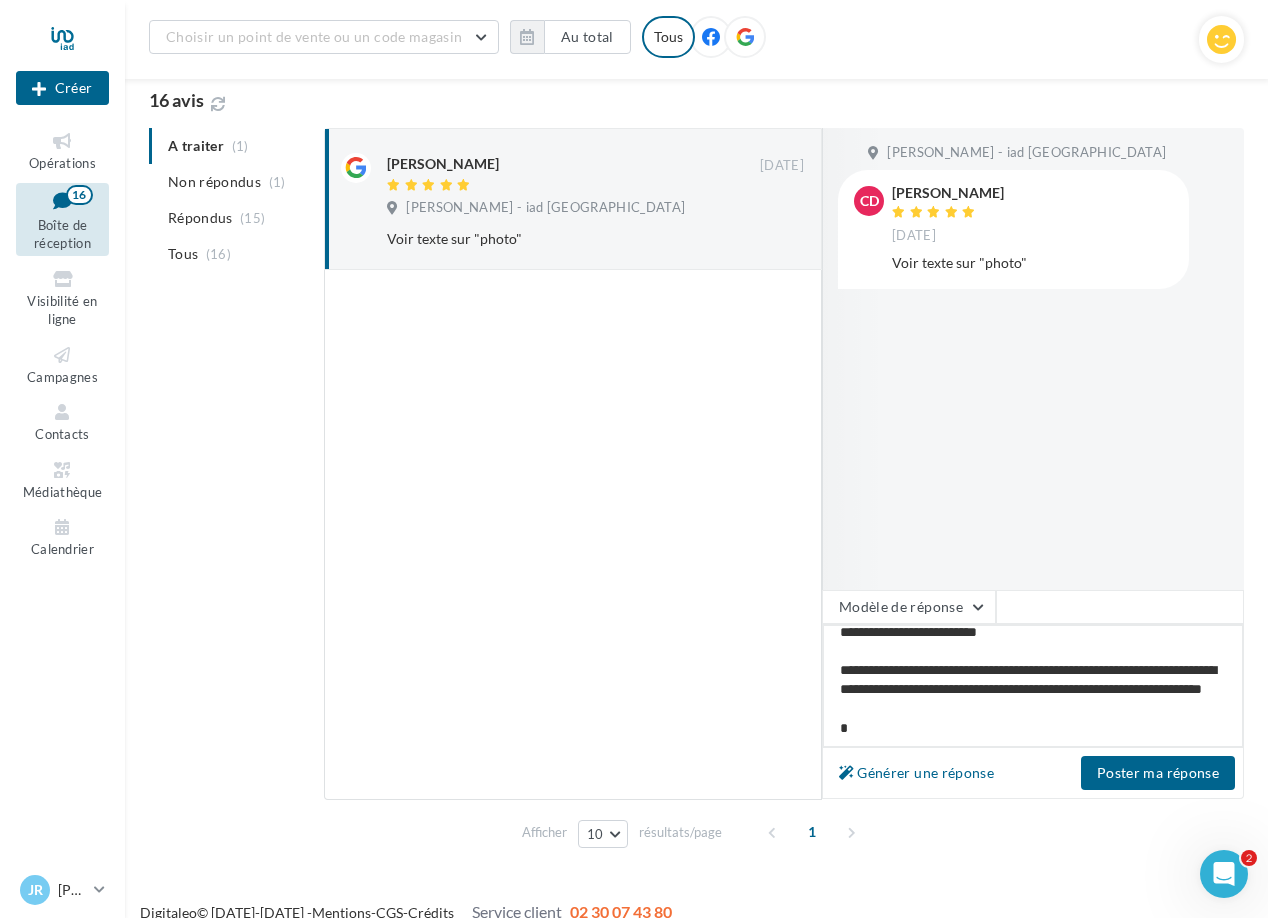 scroll, scrollTop: 358, scrollLeft: 0, axis: vertical 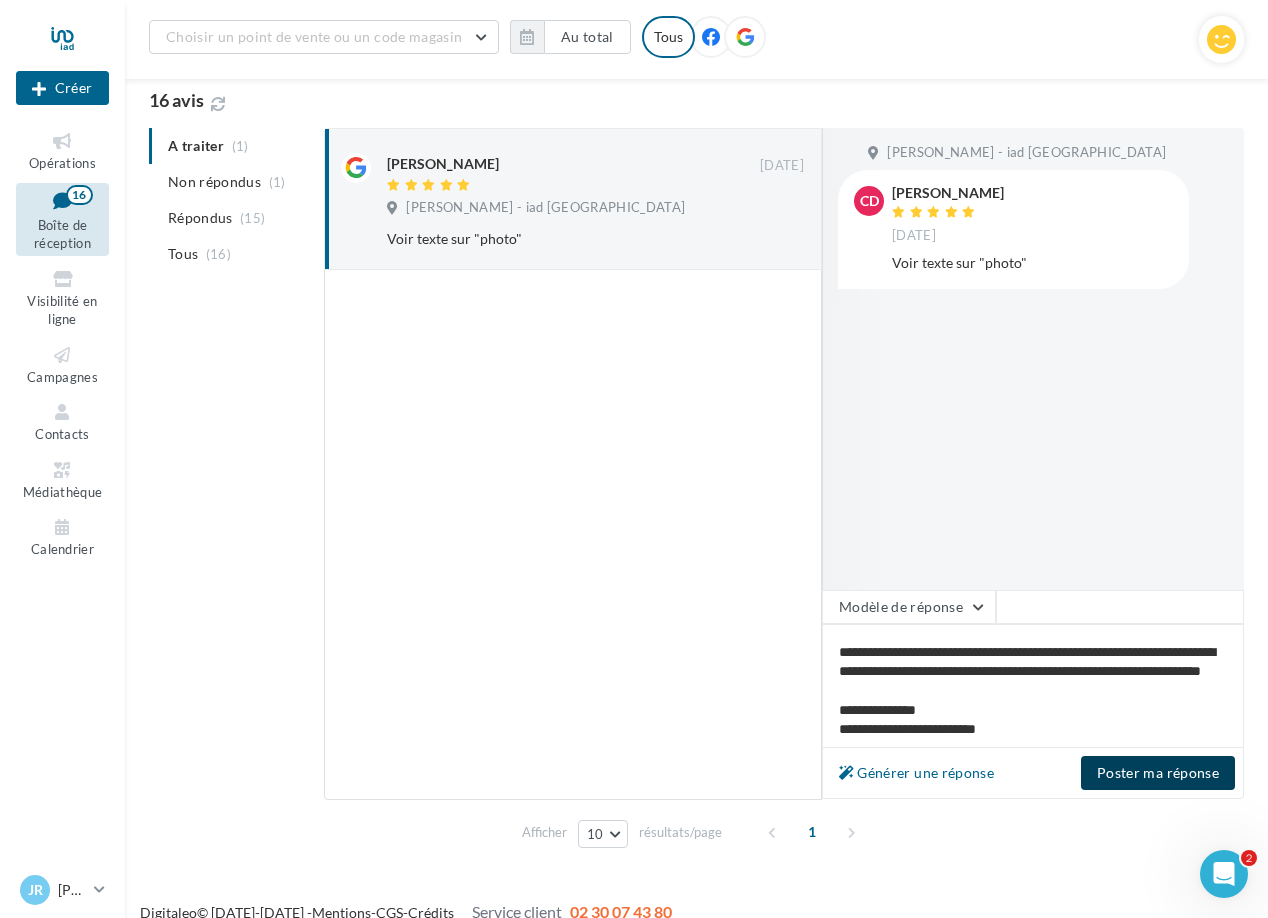 click on "Poster ma réponse" at bounding box center (1158, 773) 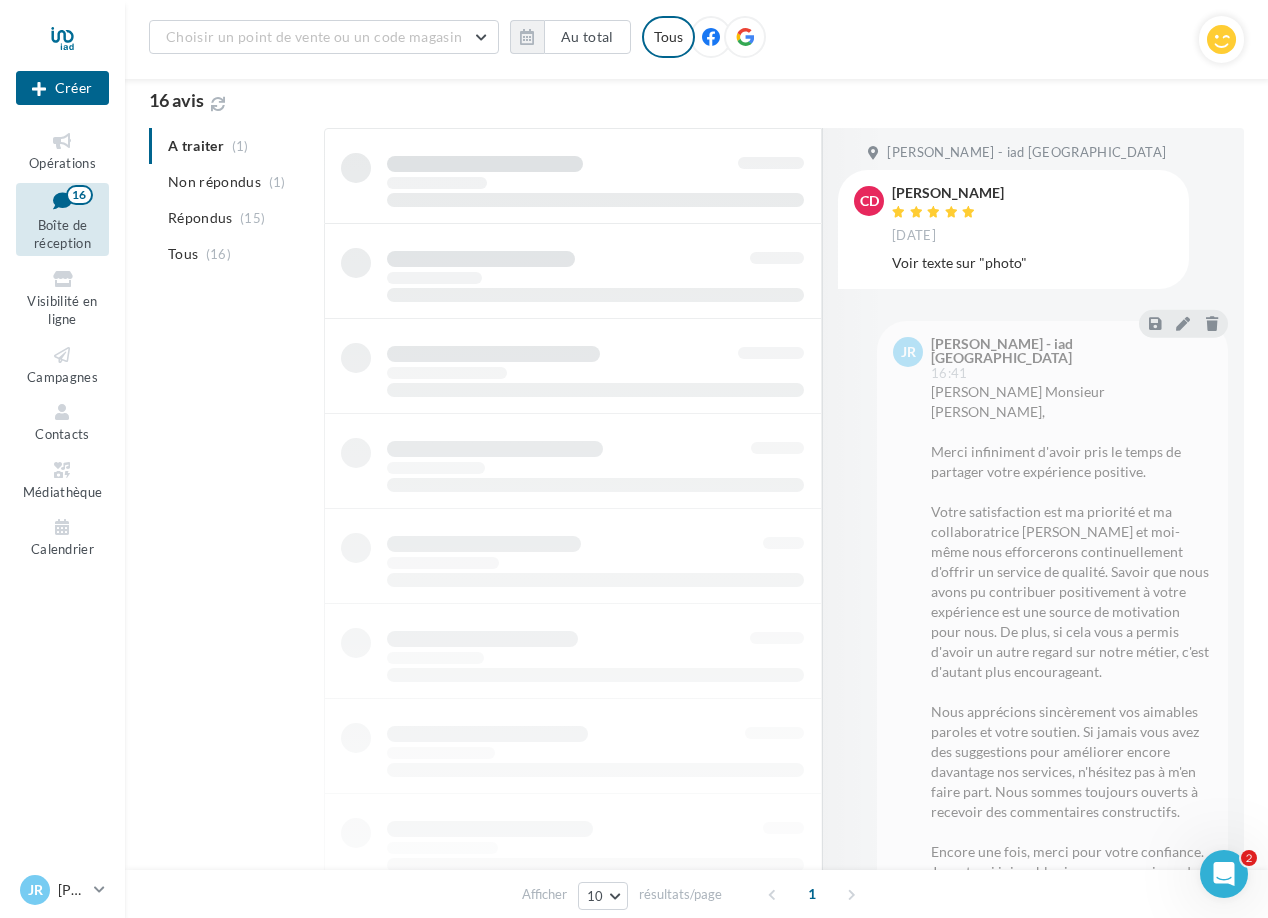 scroll, scrollTop: 32, scrollLeft: 0, axis: vertical 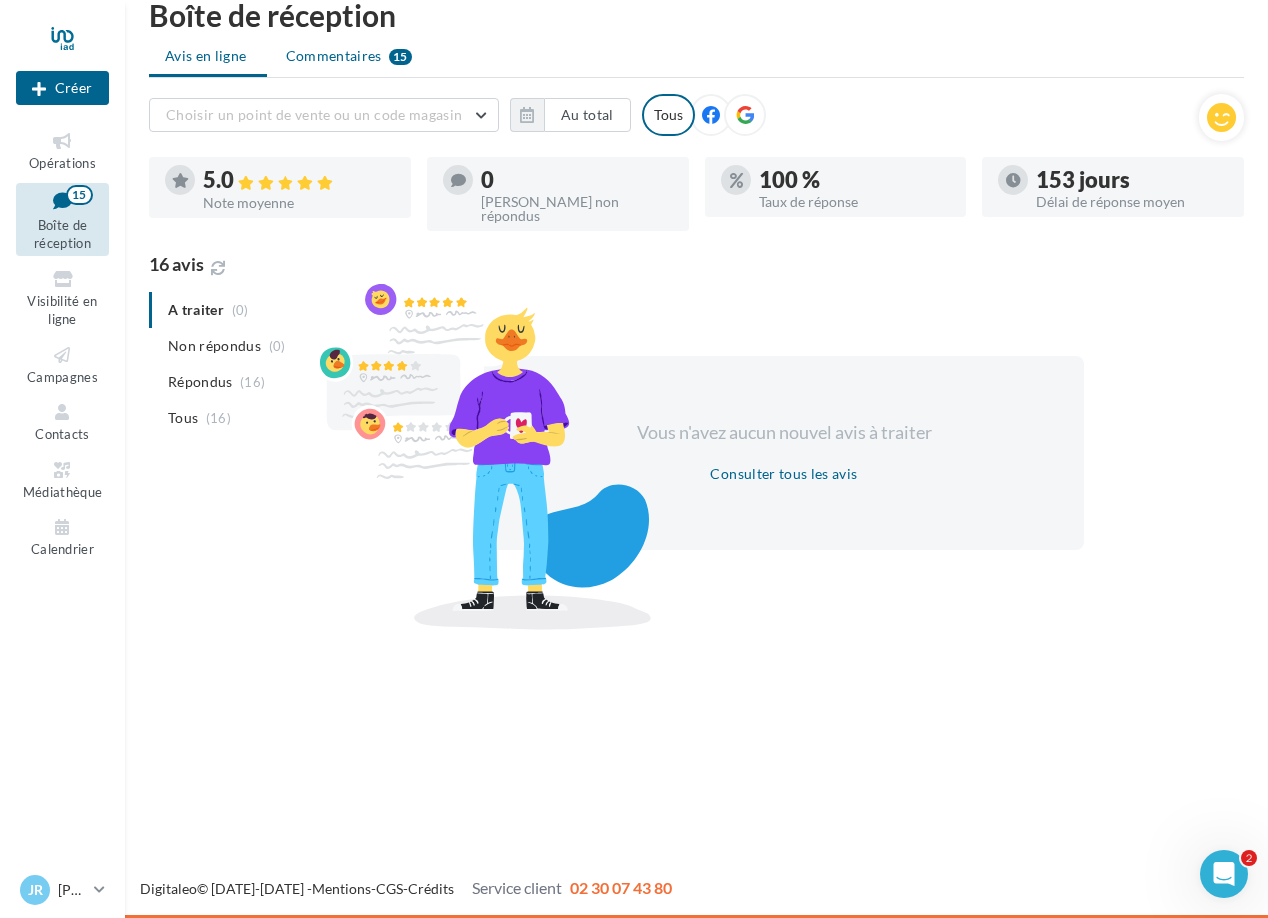 click on "Commentaires" at bounding box center [334, 56] 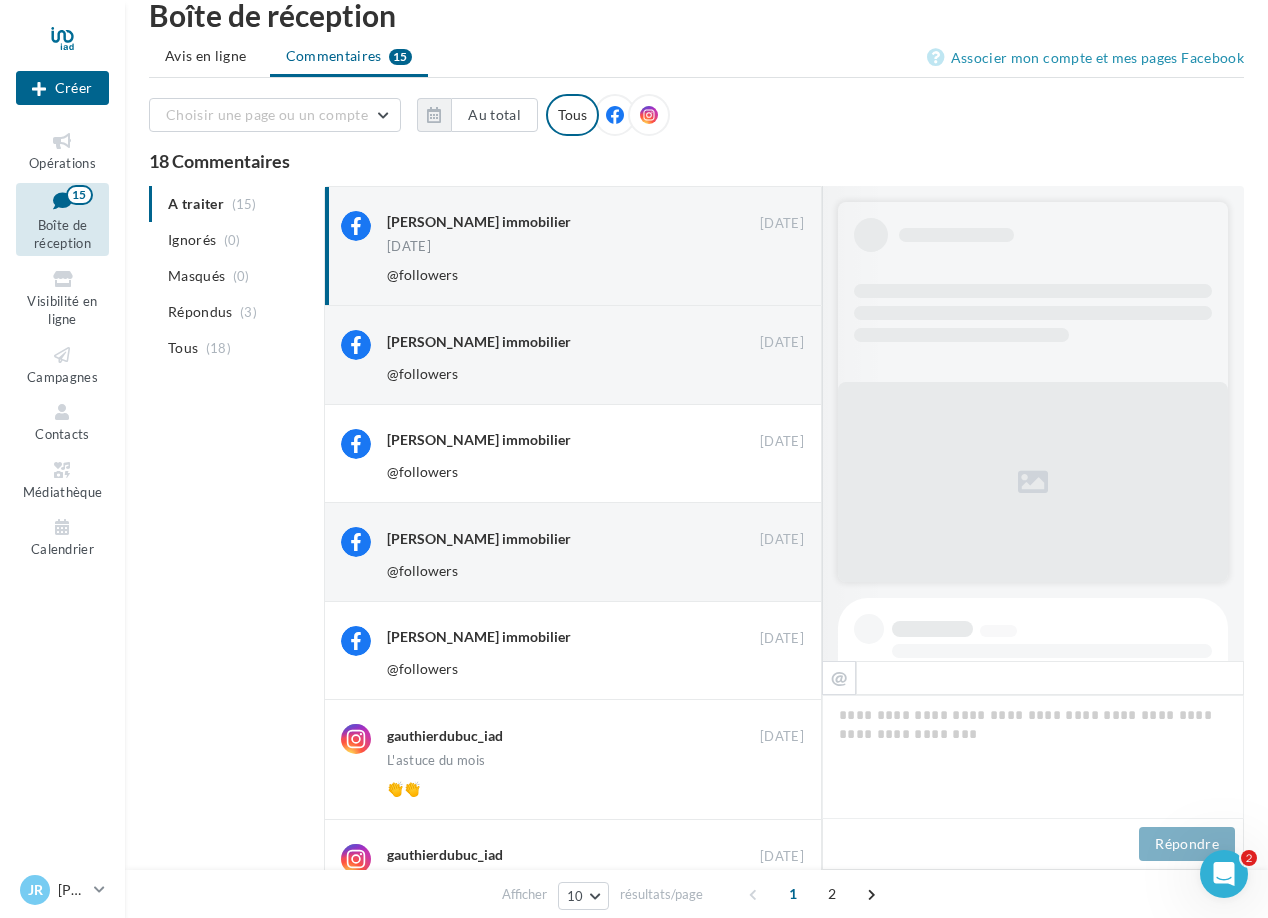click on "A traiter
(15)
Ignorés
(0)
[GEOGRAPHIC_DATA]
(0)
Répondus
(3)
Tous
(18)" at bounding box center (232, 276) 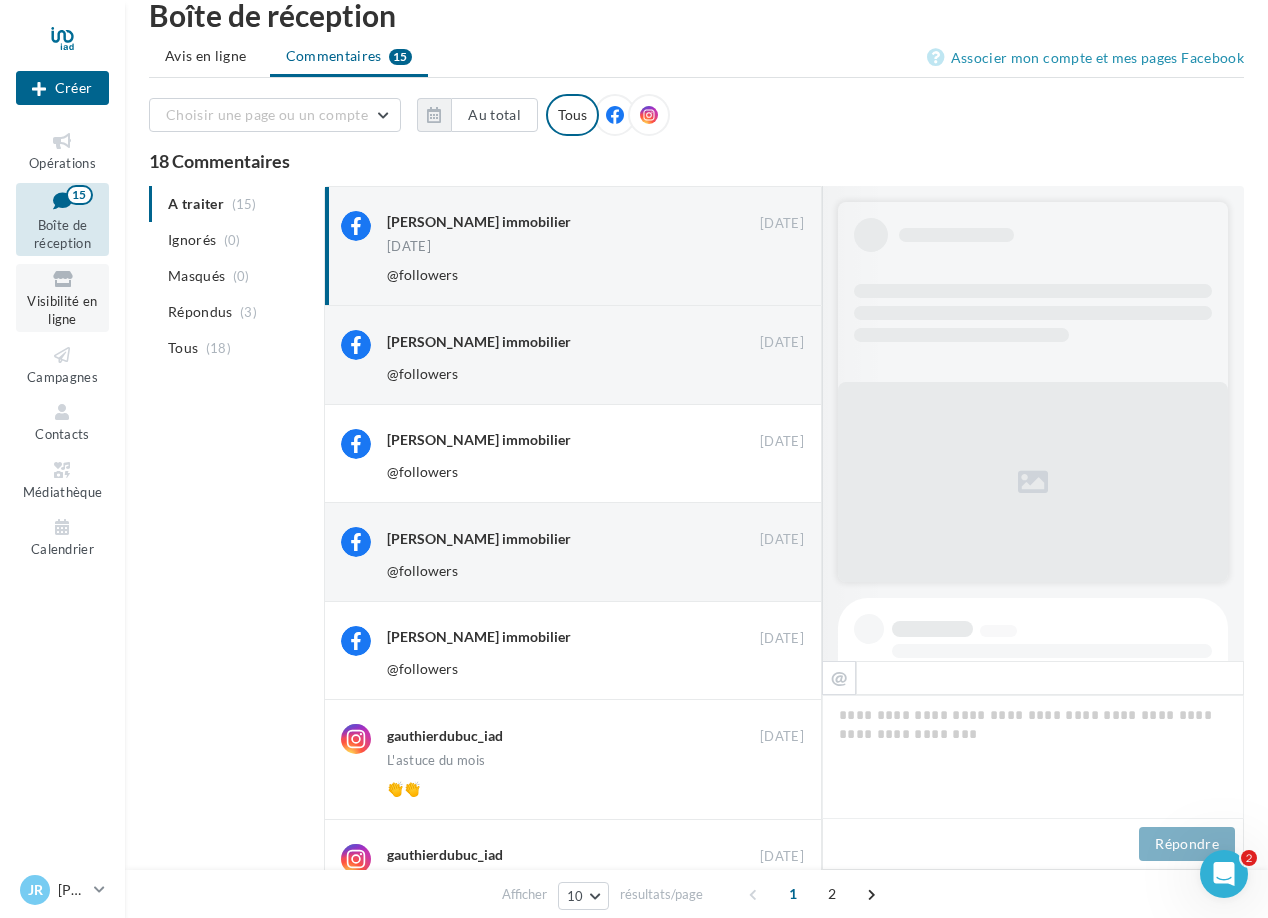 click on "Visibilité en ligne" at bounding box center (62, 310) 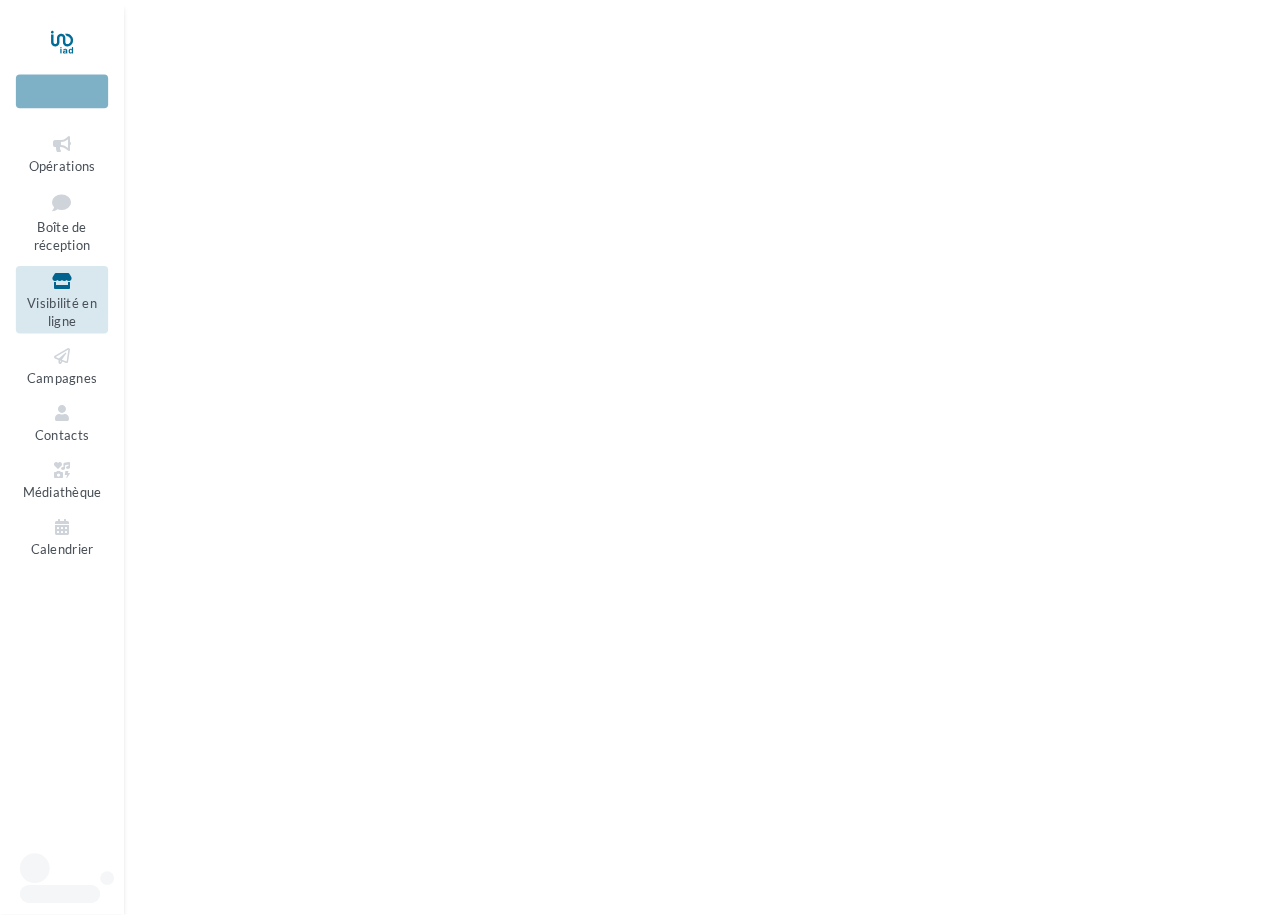 scroll, scrollTop: 0, scrollLeft: 0, axis: both 